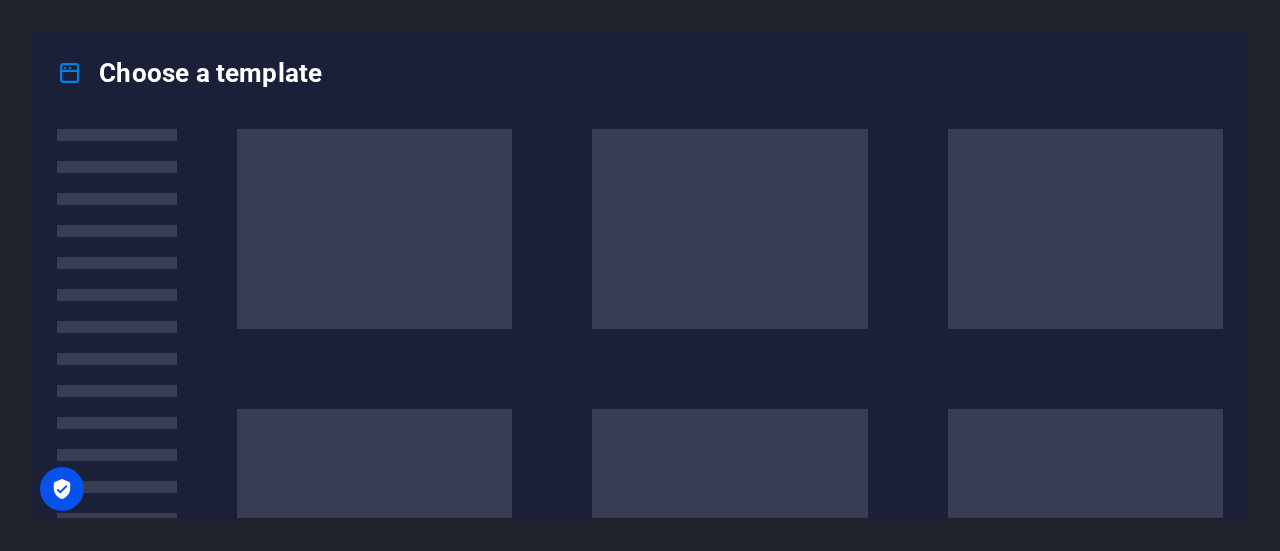 scroll, scrollTop: 0, scrollLeft: 0, axis: both 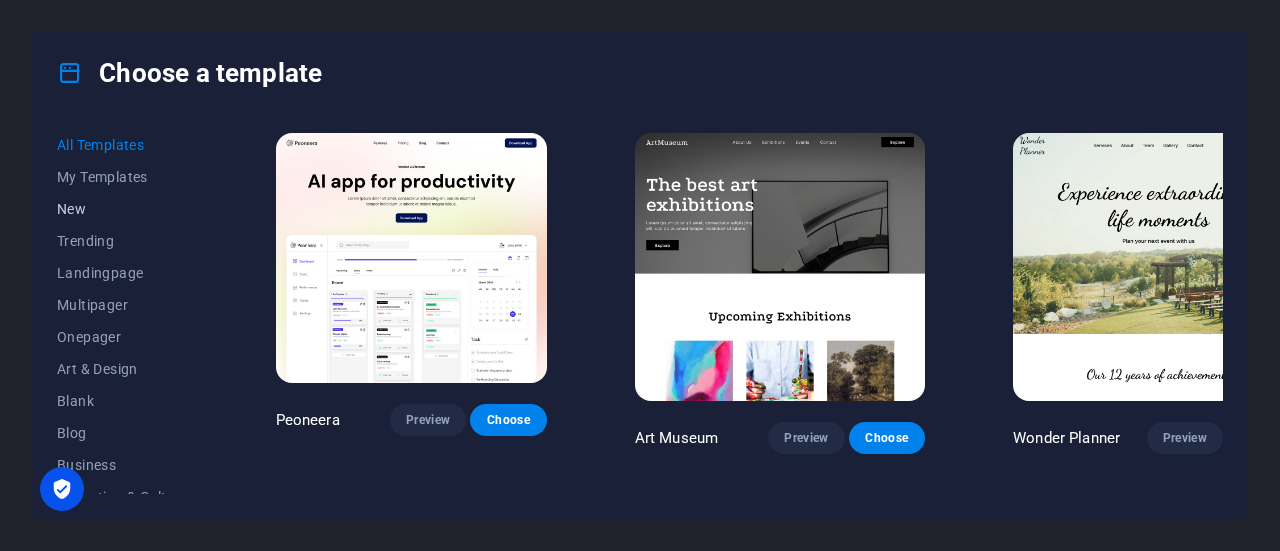 click on "New" at bounding box center [122, 209] 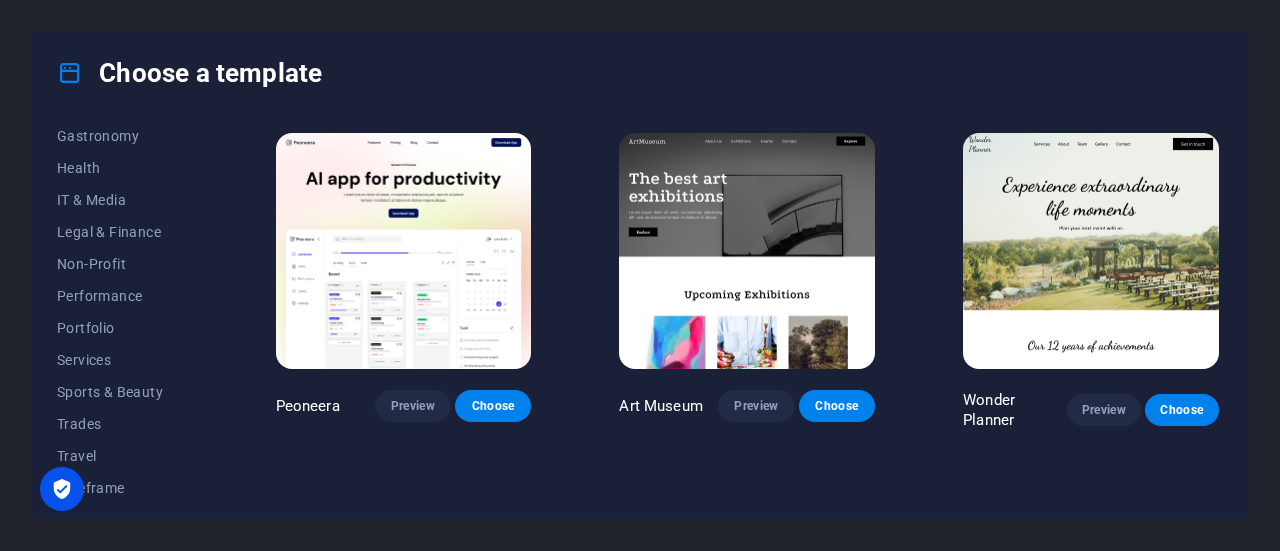 scroll, scrollTop: 434, scrollLeft: 0, axis: vertical 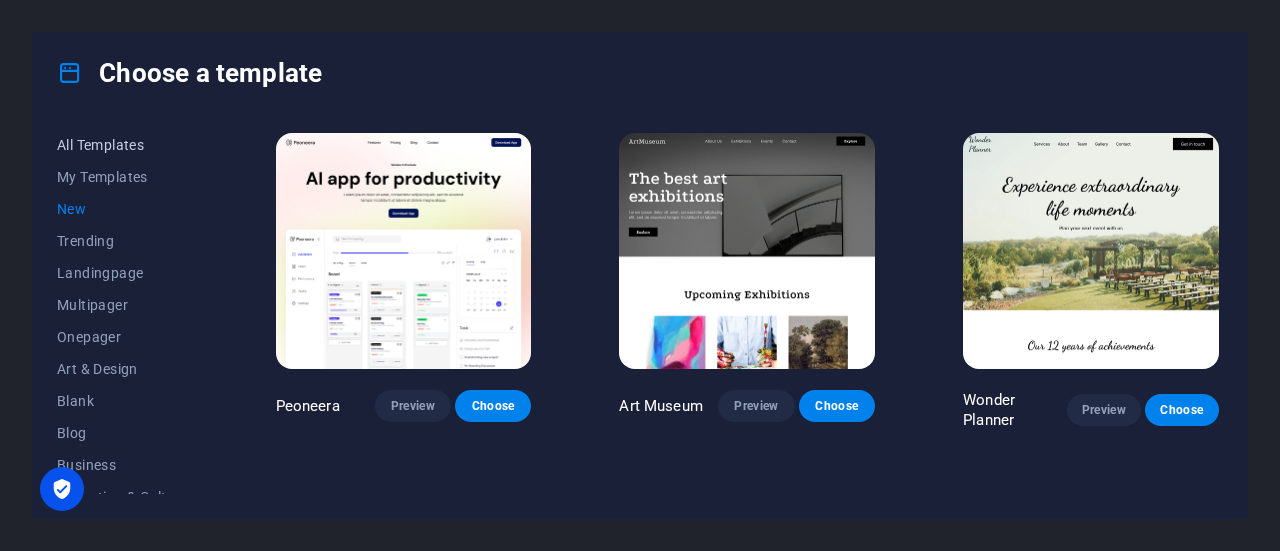 click on "All Templates" at bounding box center (122, 145) 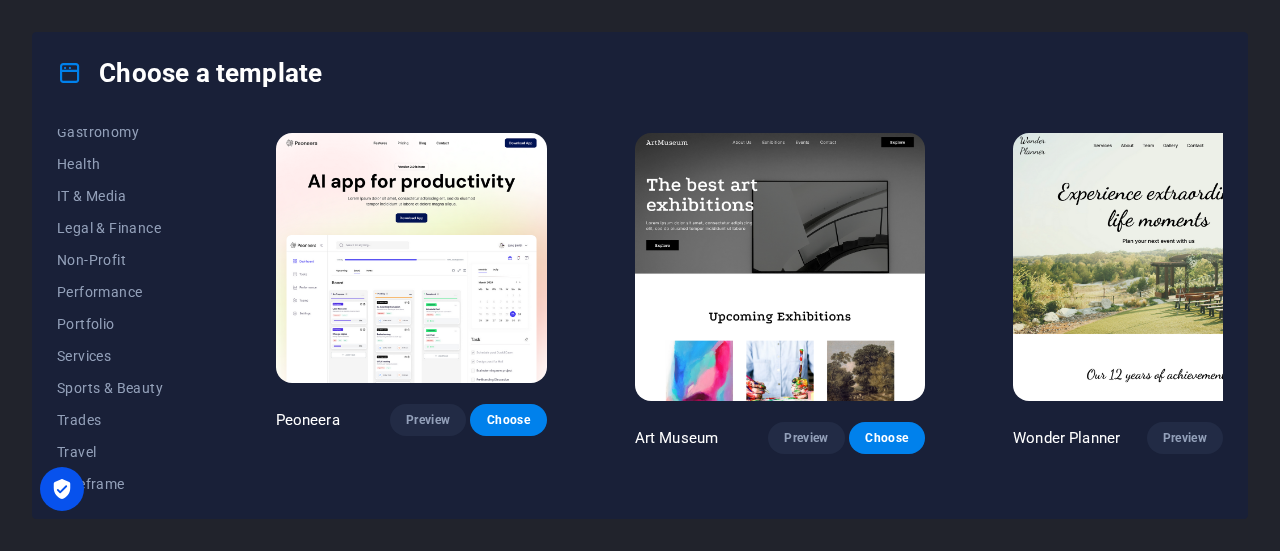 scroll, scrollTop: 434, scrollLeft: 0, axis: vertical 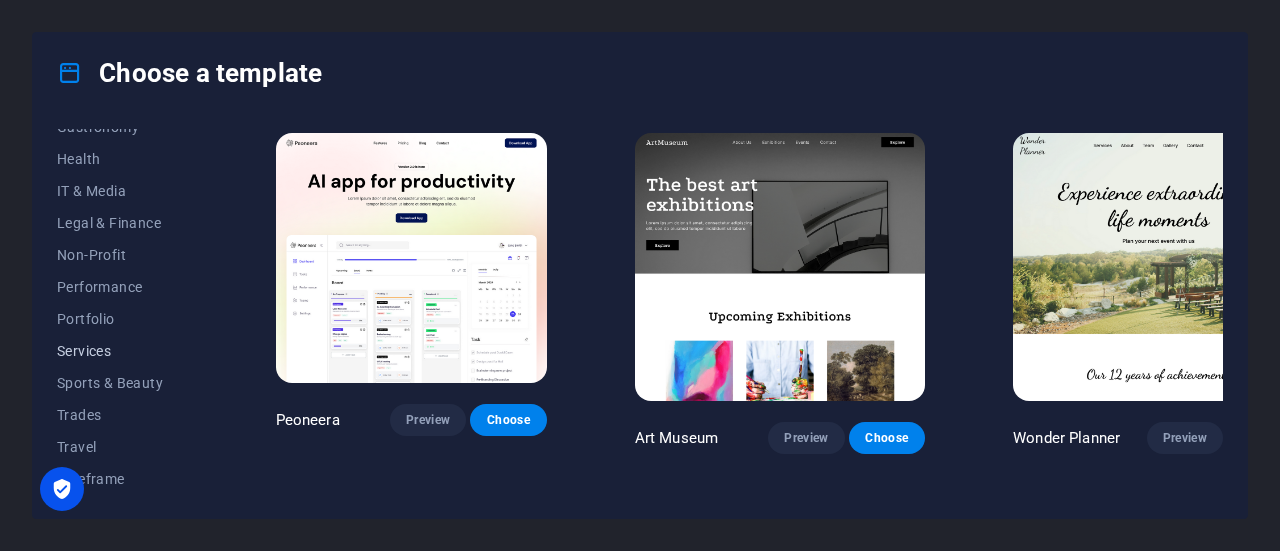 click on "Services" at bounding box center [122, 351] 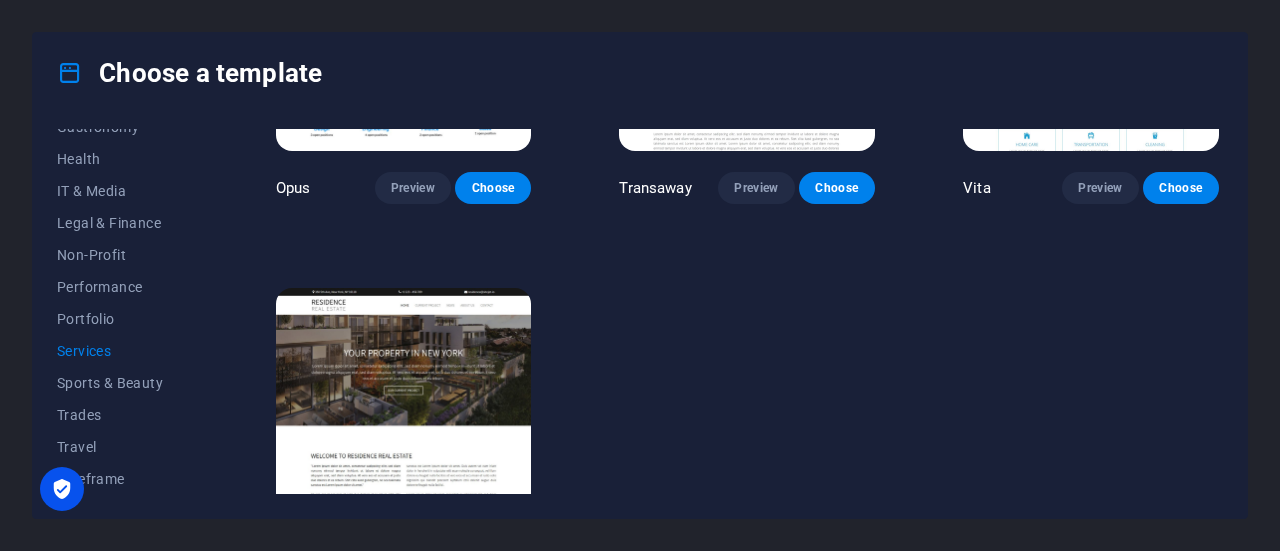scroll, scrollTop: 2162, scrollLeft: 0, axis: vertical 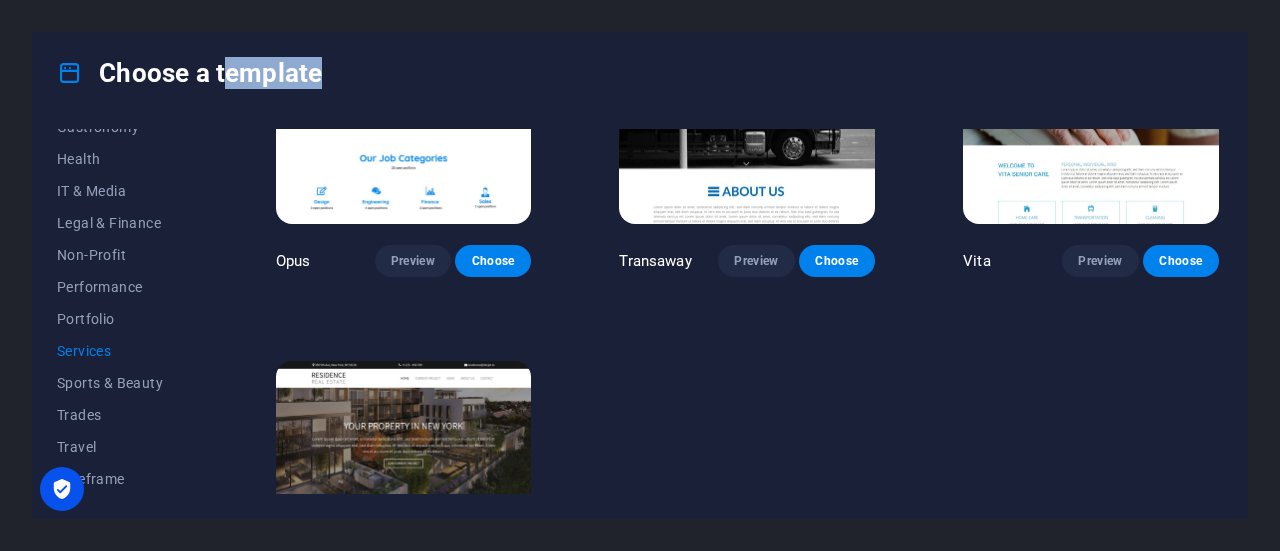 drag, startPoint x: 210, startPoint y: 356, endPoint x: 226, endPoint y: 94, distance: 262.4881 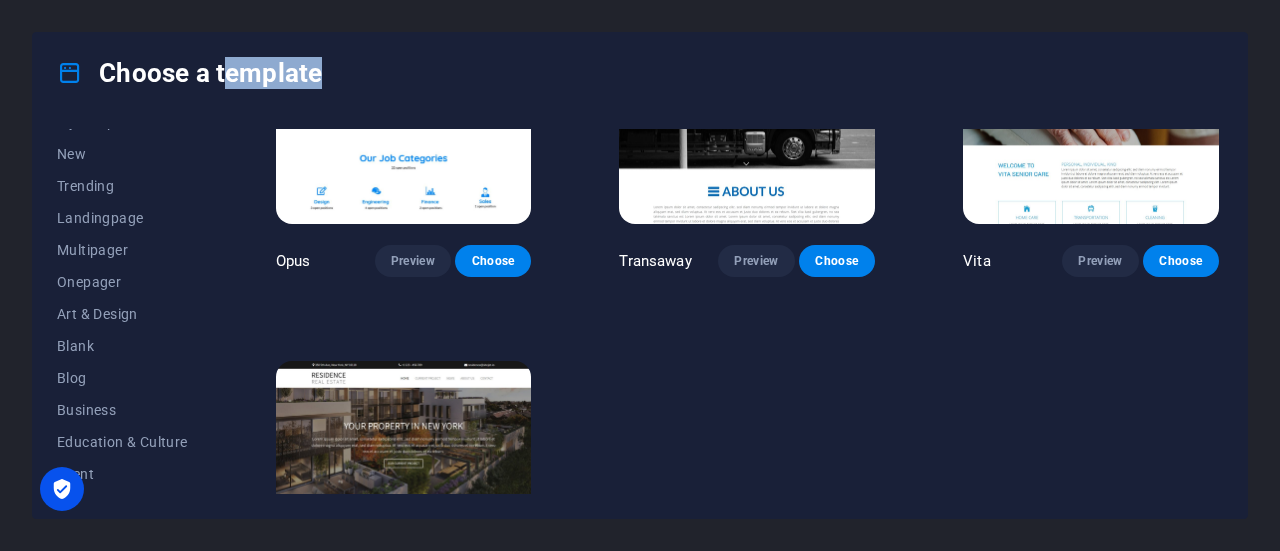 scroll, scrollTop: 0, scrollLeft: 0, axis: both 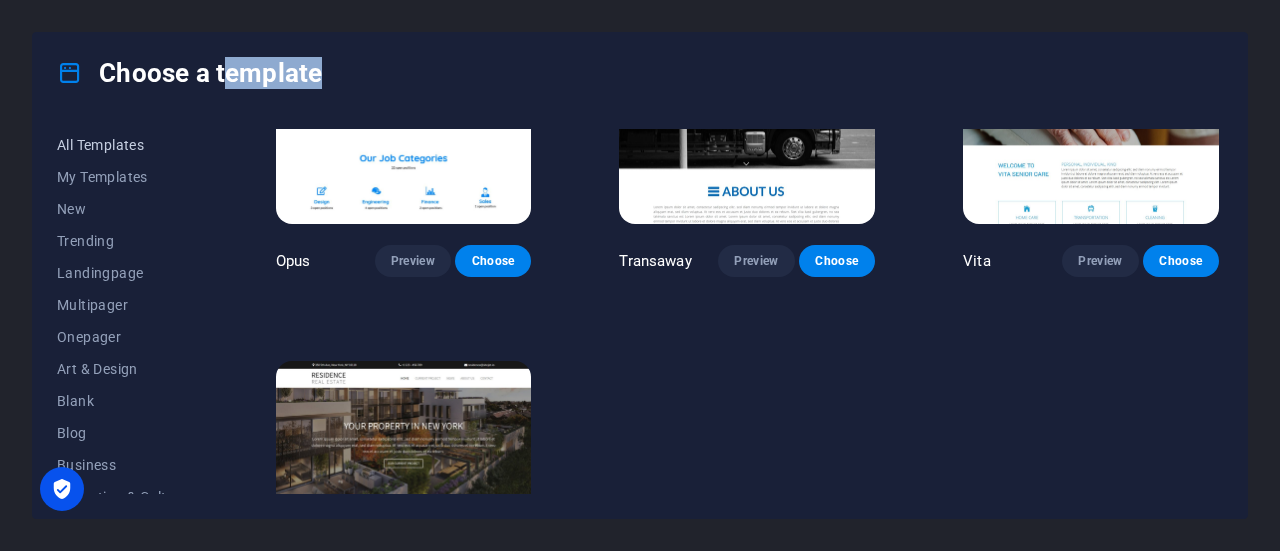 click on "All Templates" at bounding box center [122, 145] 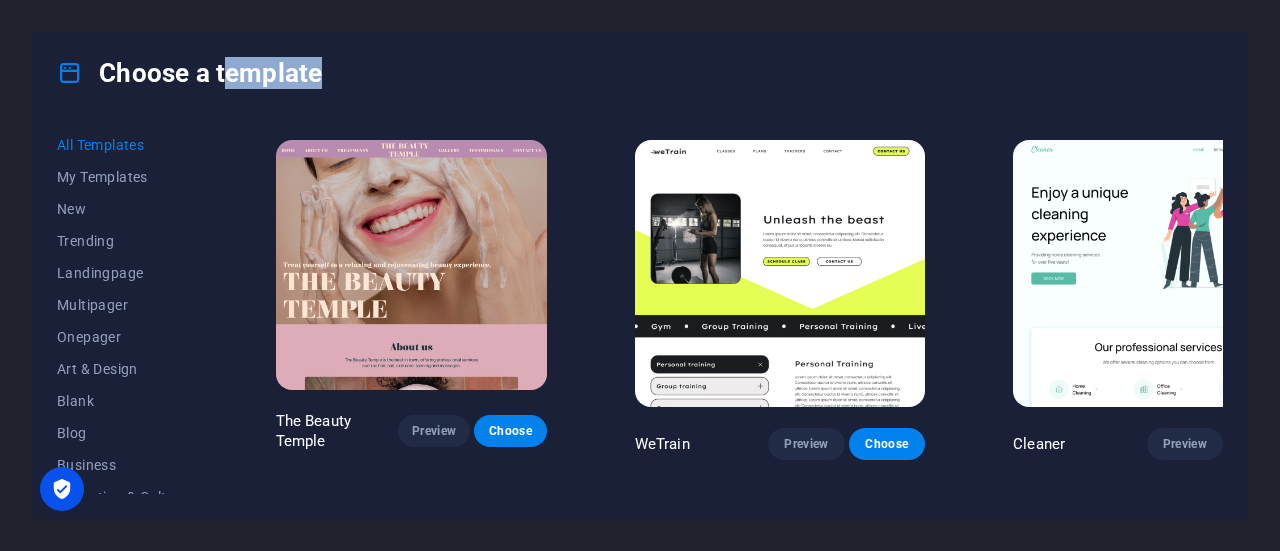 scroll, scrollTop: 13096, scrollLeft: 0, axis: vertical 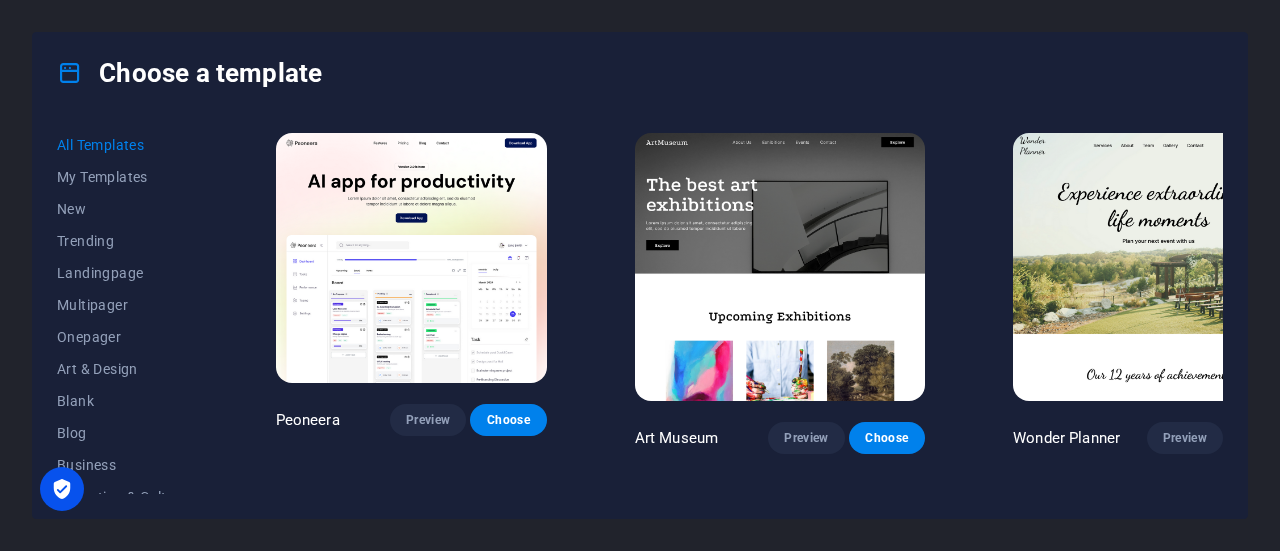 click on "All Templates My Templates New Trending Landingpage Multipager Onepager Art & Design Blank Blog Business Education & Culture Event Gastronomy Health IT & Media Legal & Finance Non-Profit Performance Portfolio Services Sports & Beauty Trades Travel Wireframe Peoneera Preview Choose Art Museum Preview Choose Wonder Planner Preview Choose Transportable Preview Choose S&L Preview Choose WePaint Preview Choose Eco-Con Preview Choose MeetUp Preview Choose Help & Care Preview Choose Podcaster Preview Choose Academix Preview Choose BIG Barber Shop Preview Choose Health & Food Preview Choose UrbanNest Interiors Preview Choose Green Change Preview Choose The Beauty Temple Preview Choose WeTrain Preview Choose Cleaner Preview Choose Johanna James Preview Choose Delicioso Preview Choose Dream Garden Preview Choose LumeDeAqua Preview Choose Pets Care Preview Choose SafeSpace Preview Choose Midnight Rain Bar Preview Choose Drive Preview Choose Estator Preview Choose Health Group Preview Choose MakeIt Agency Preview Choose" at bounding box center [640, 315] 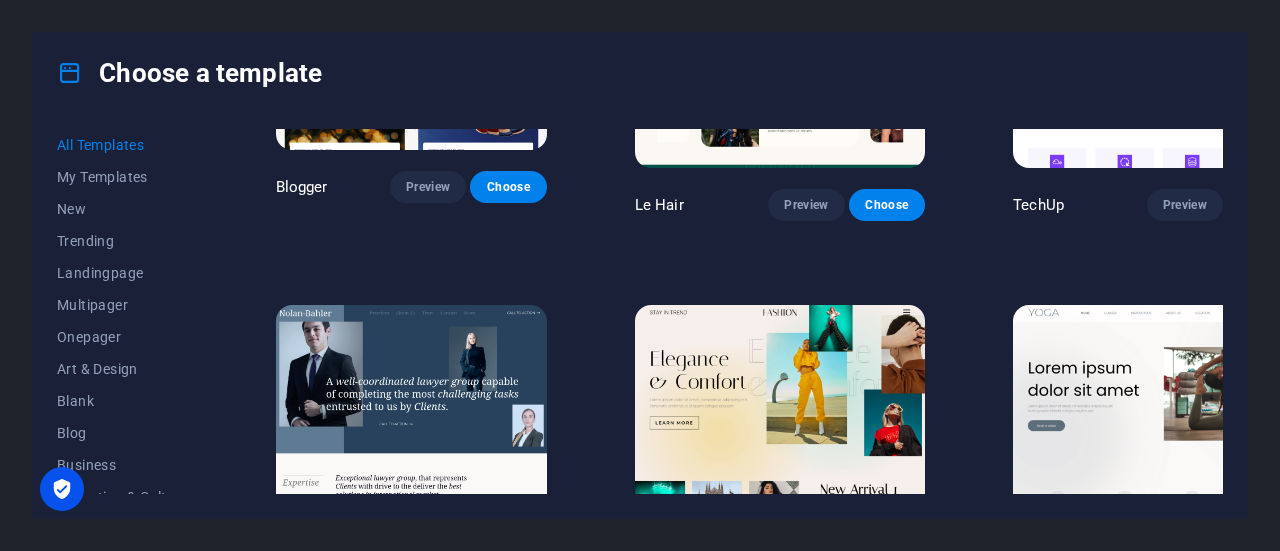 scroll, scrollTop: 5461, scrollLeft: 0, axis: vertical 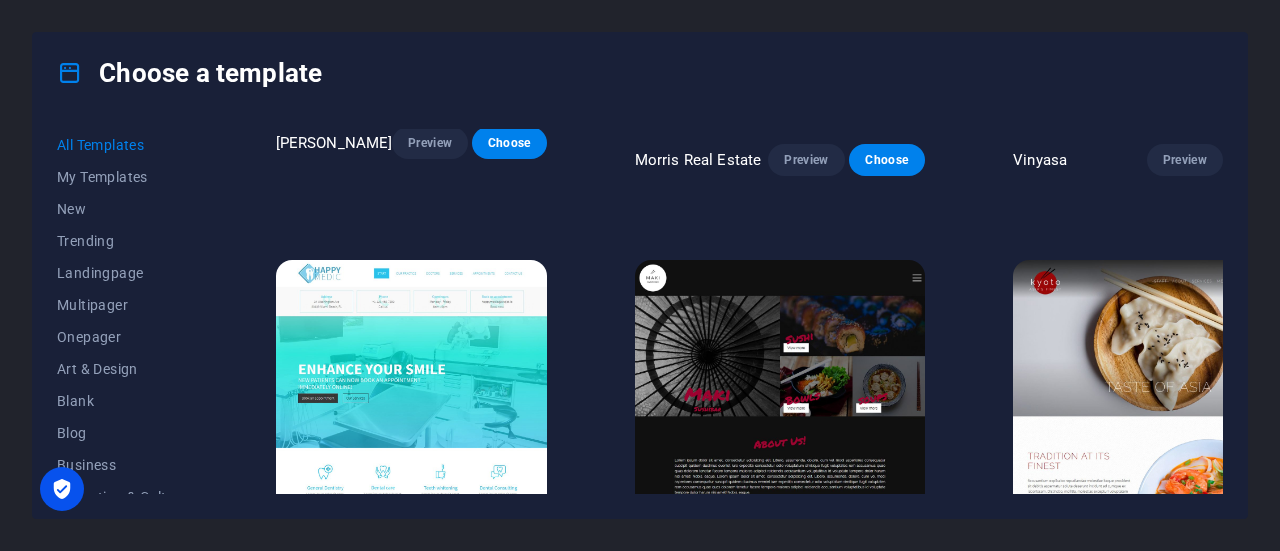 click on "Preview" at bounding box center (429, 952) 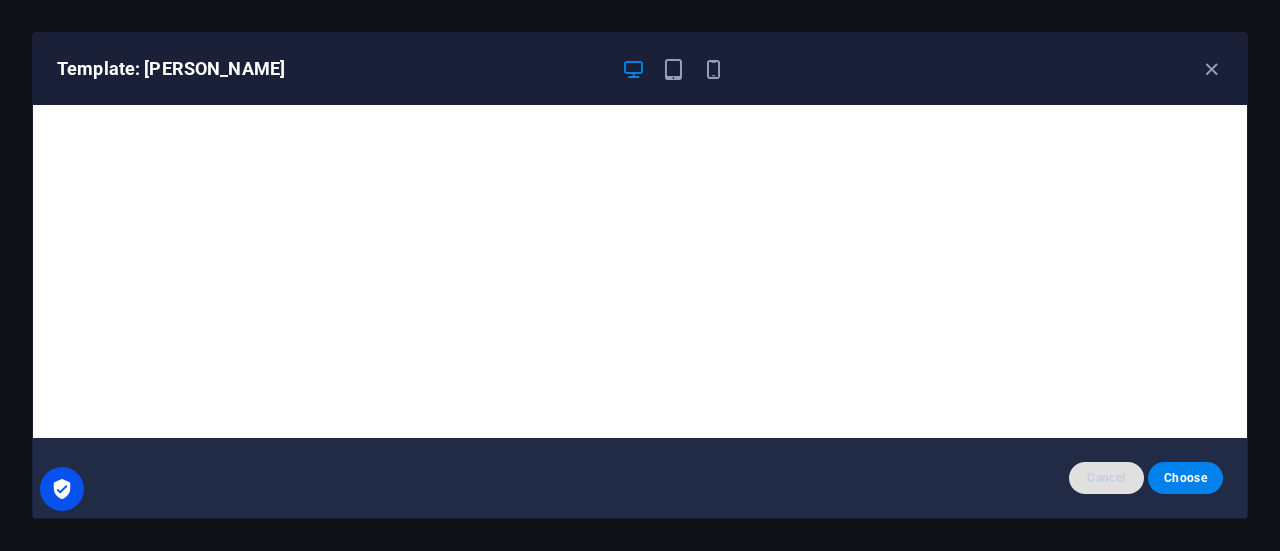 click on "Cancel" at bounding box center [1106, 478] 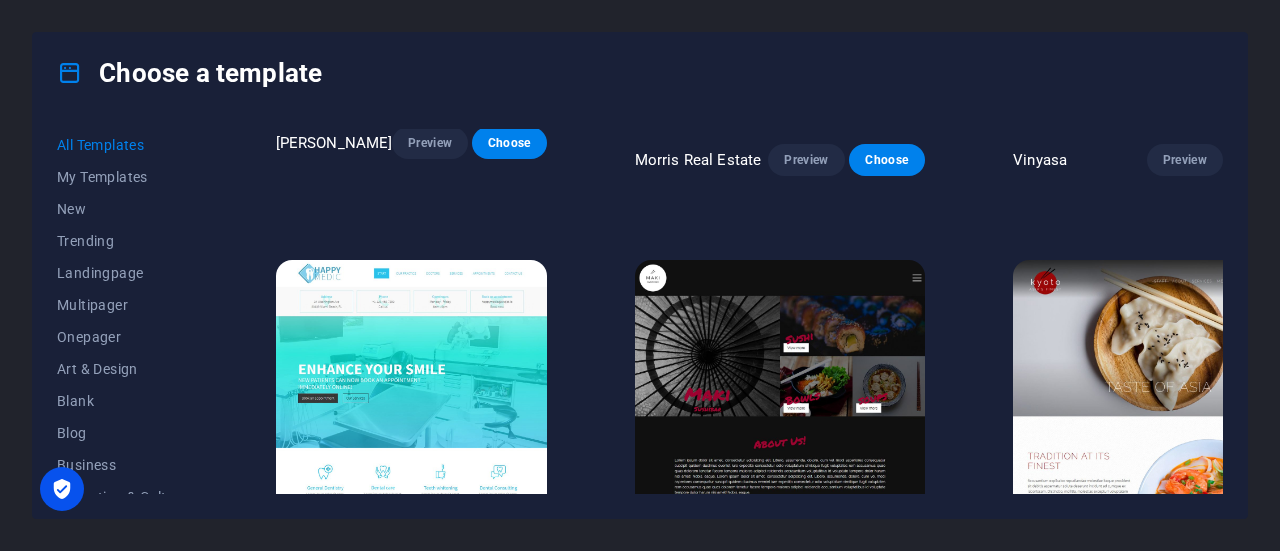 click on "Cancel" at bounding box center (1106, 478) 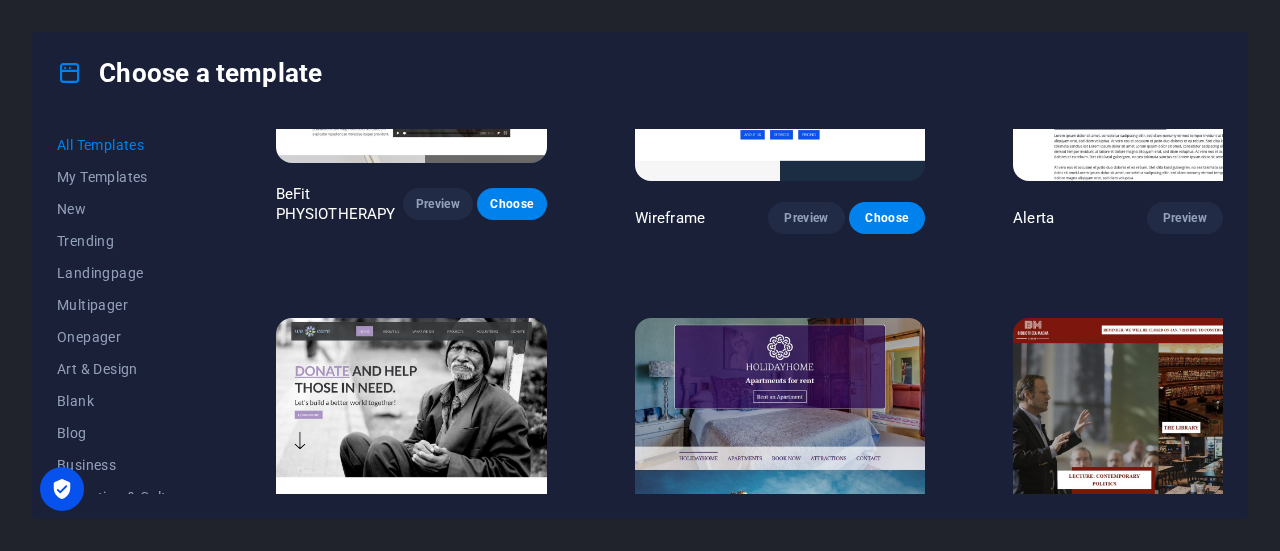 scroll, scrollTop: 9940, scrollLeft: 0, axis: vertical 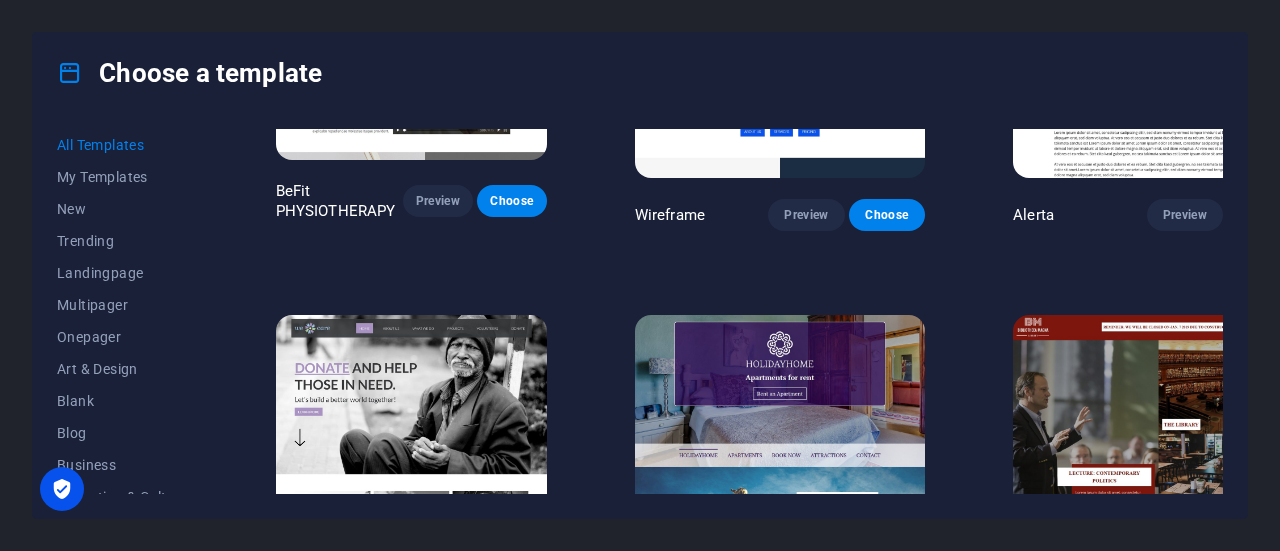 click on "Preview" at bounding box center [428, 1006] 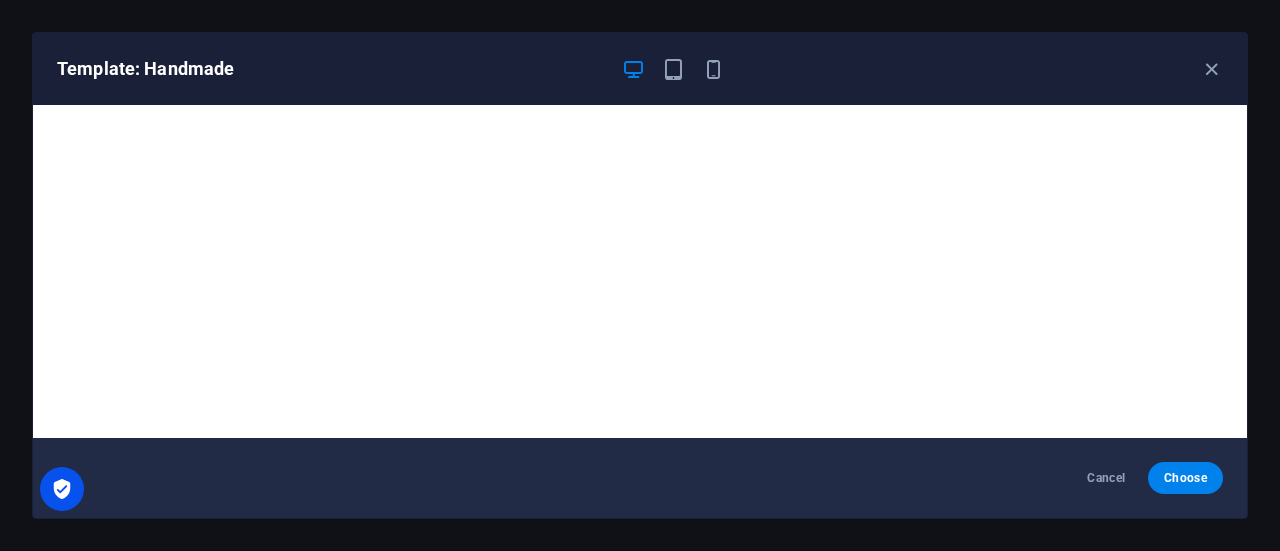 scroll, scrollTop: 4, scrollLeft: 0, axis: vertical 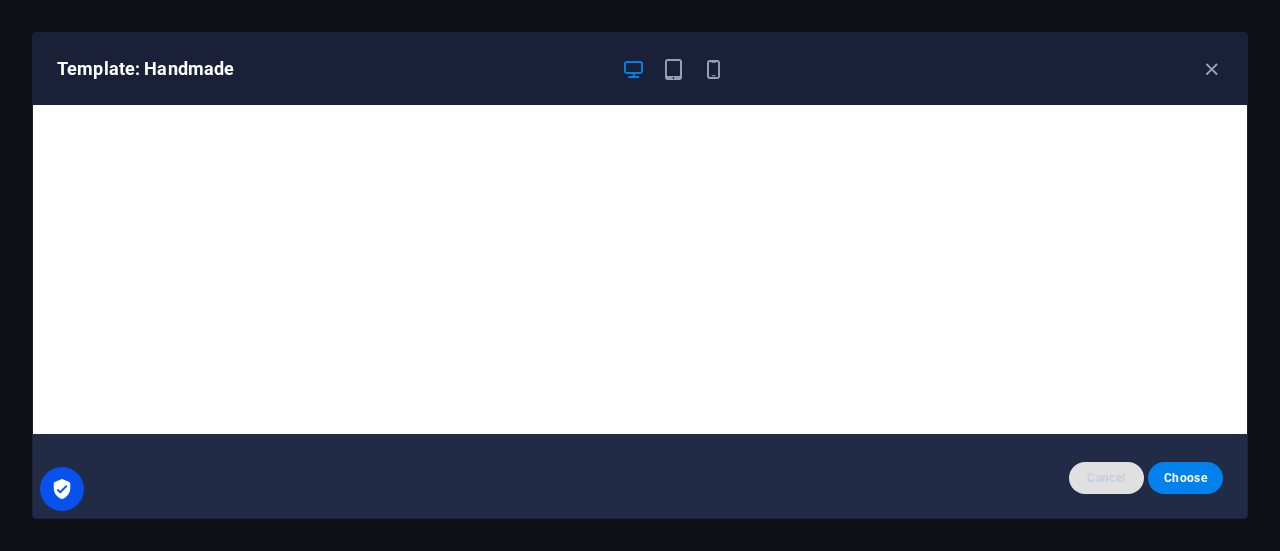 click on "Cancel" at bounding box center [1106, 478] 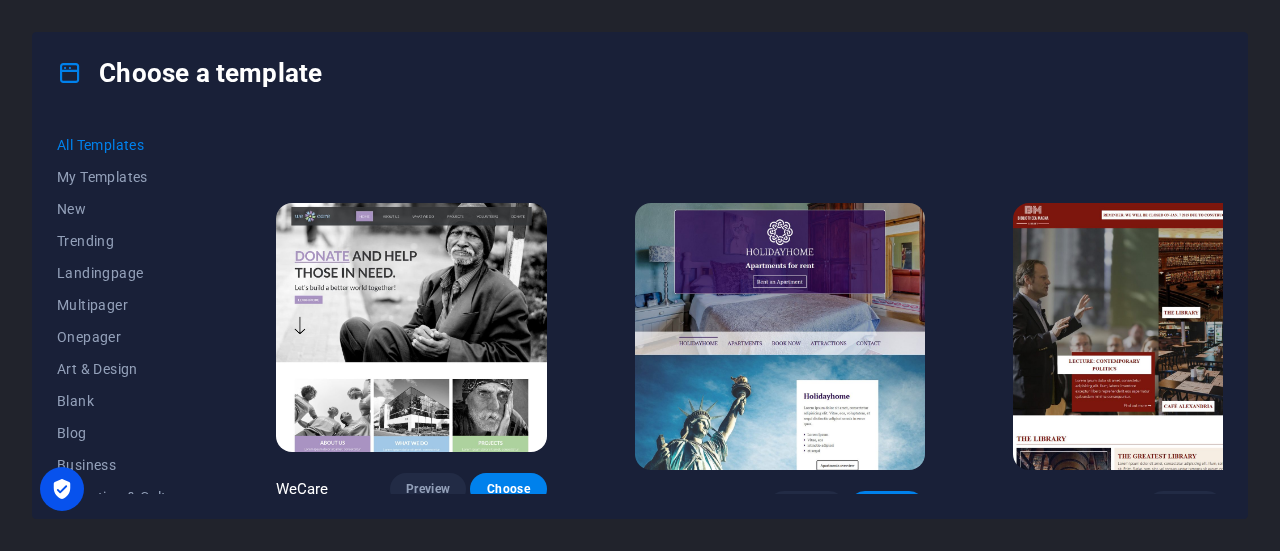 scroll, scrollTop: 9953, scrollLeft: 0, axis: vertical 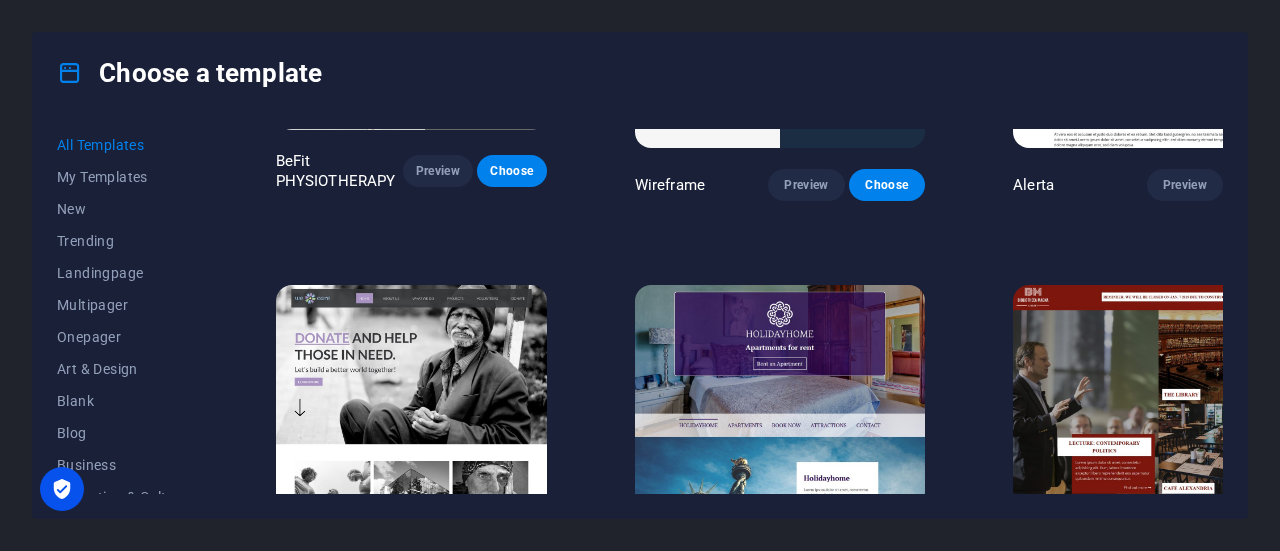 click at bounding box center [411, 814] 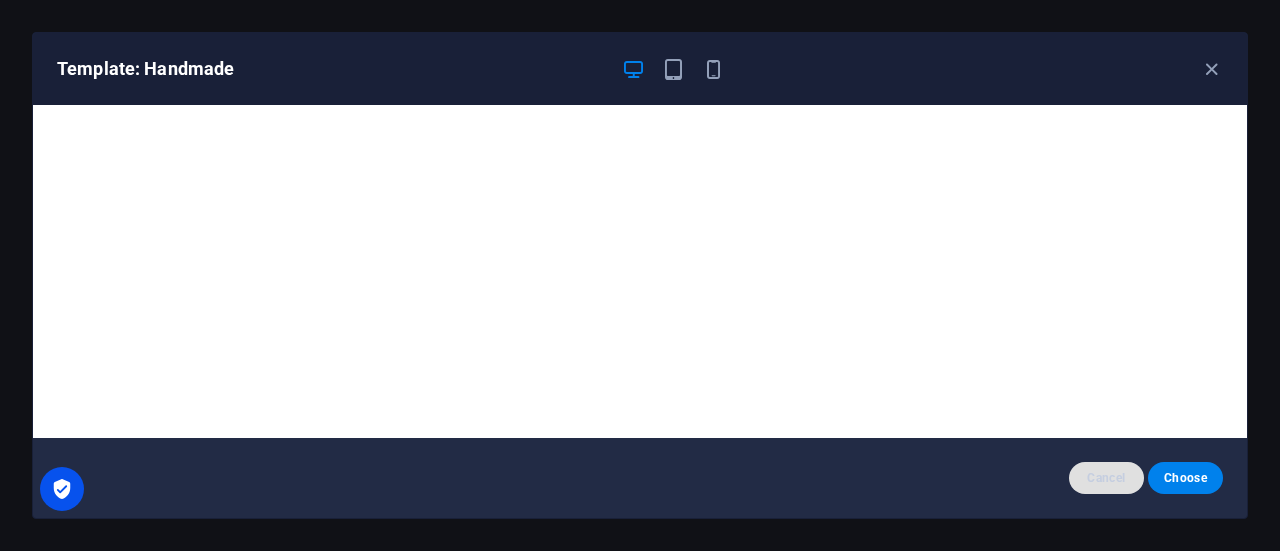click on "Cancel" at bounding box center (1106, 478) 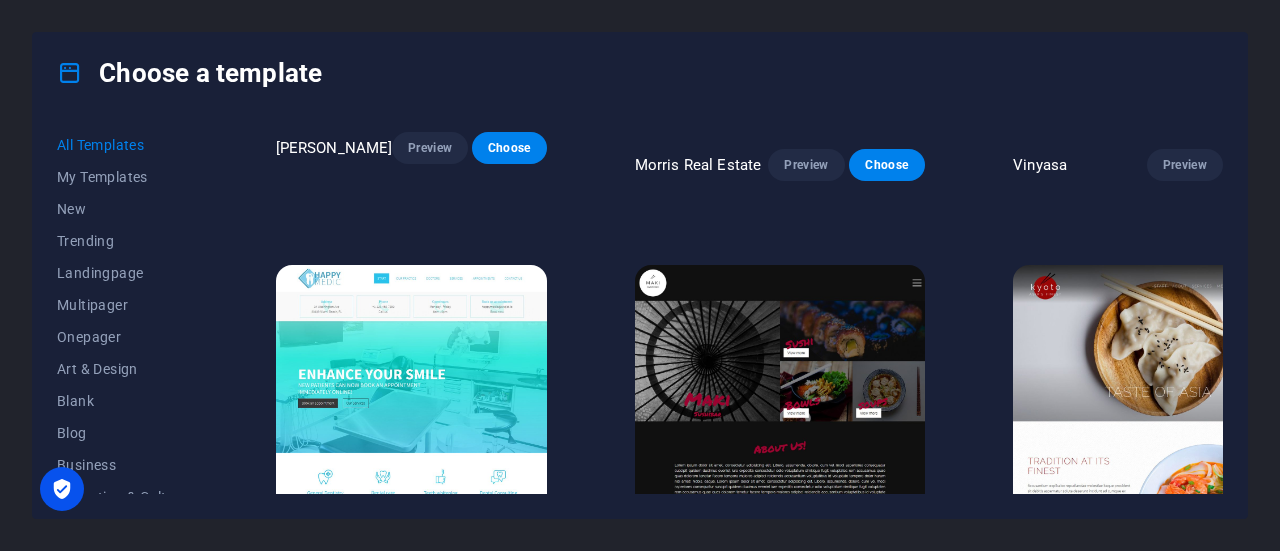 scroll, scrollTop: 8397, scrollLeft: 0, axis: vertical 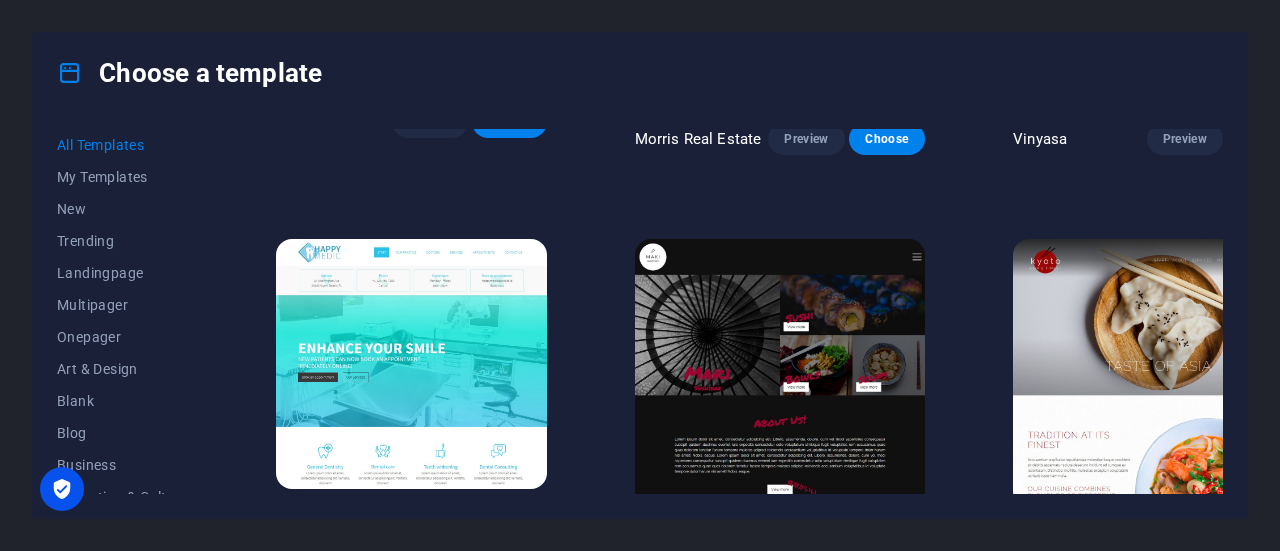 click on "Preview" at bounding box center [429, 931] 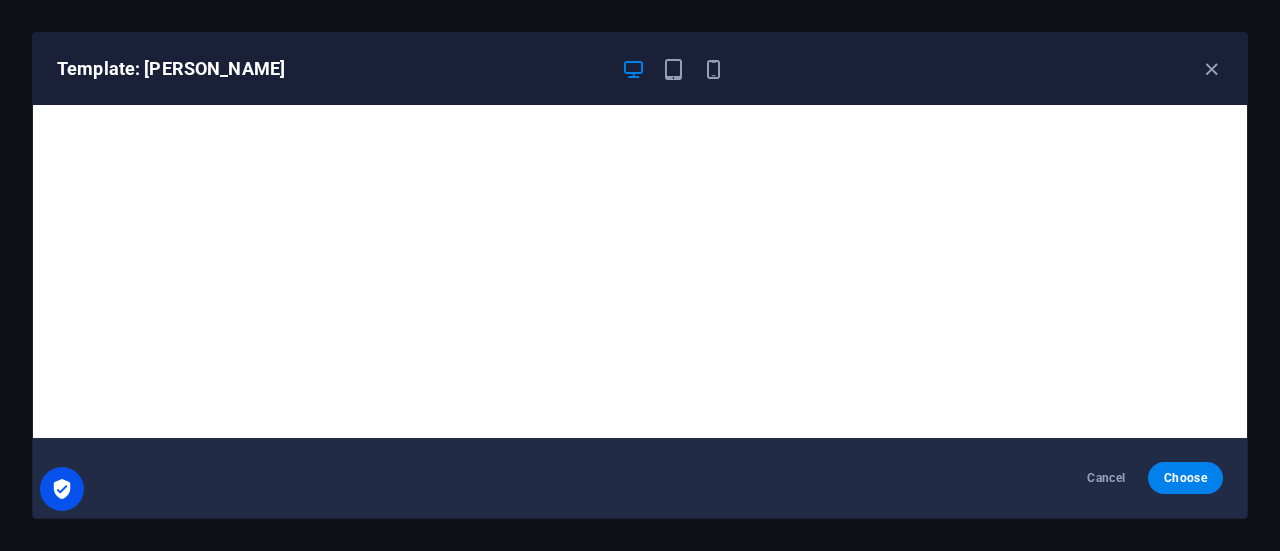 scroll, scrollTop: 4, scrollLeft: 0, axis: vertical 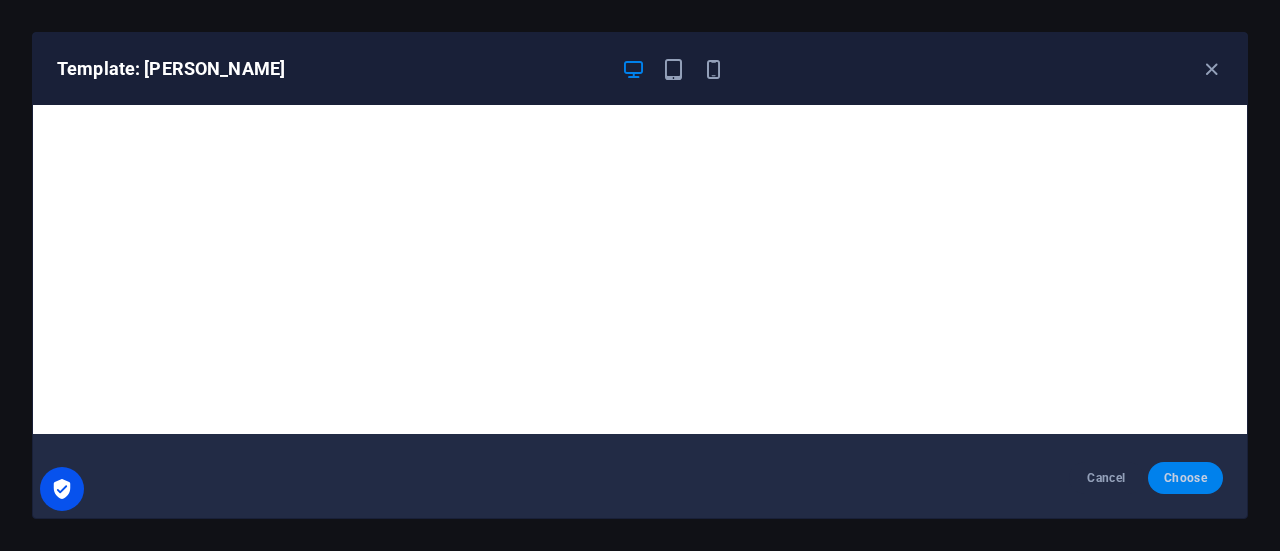 click on "Choose" at bounding box center (1185, 478) 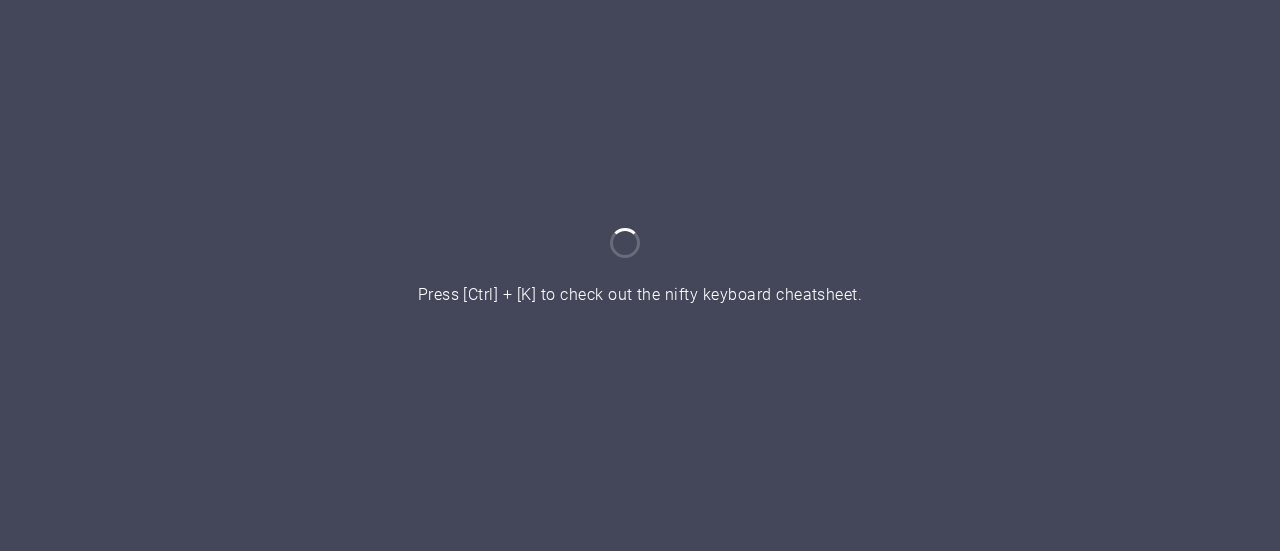 scroll, scrollTop: 0, scrollLeft: 0, axis: both 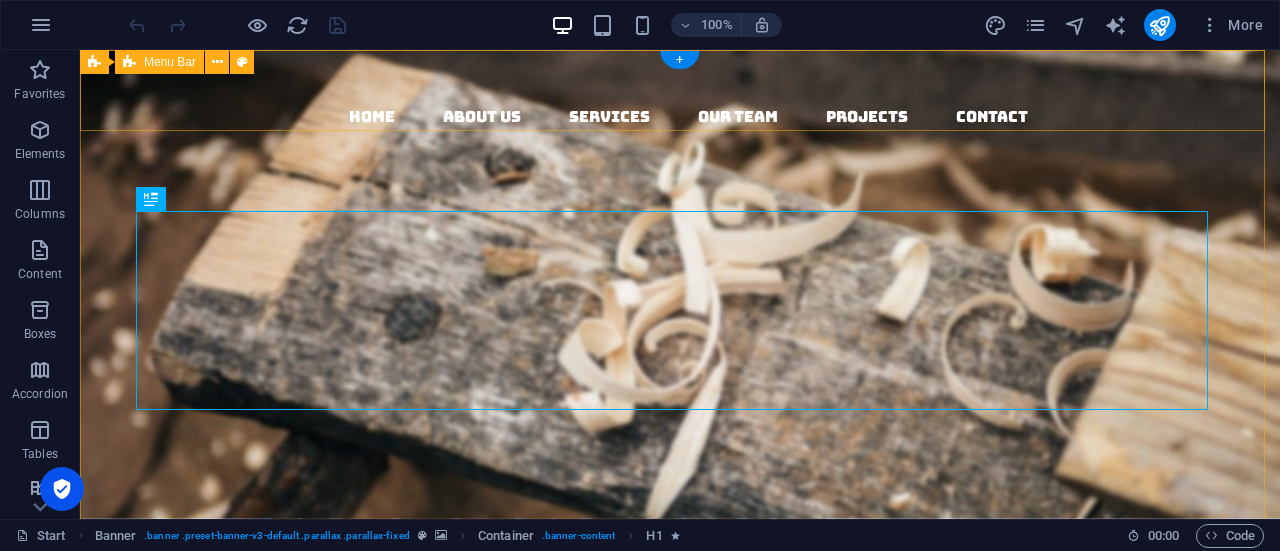 click on "Home About us Services Our Team Projects Contact" at bounding box center (680, 210) 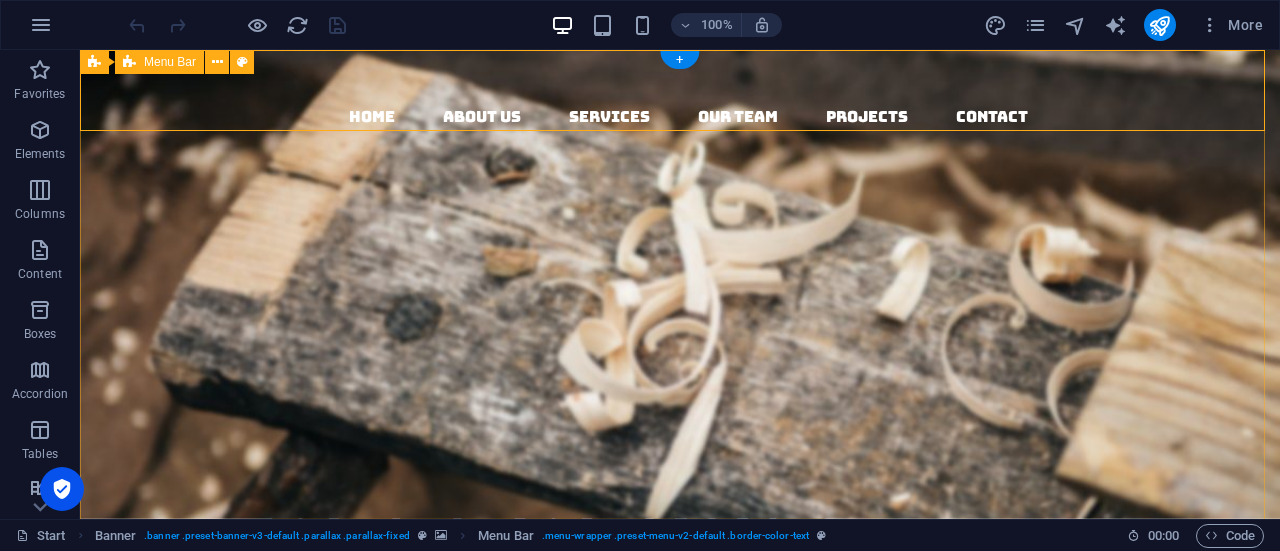 click on "Home About us Services Our Team Projects Contact" at bounding box center [680, 210] 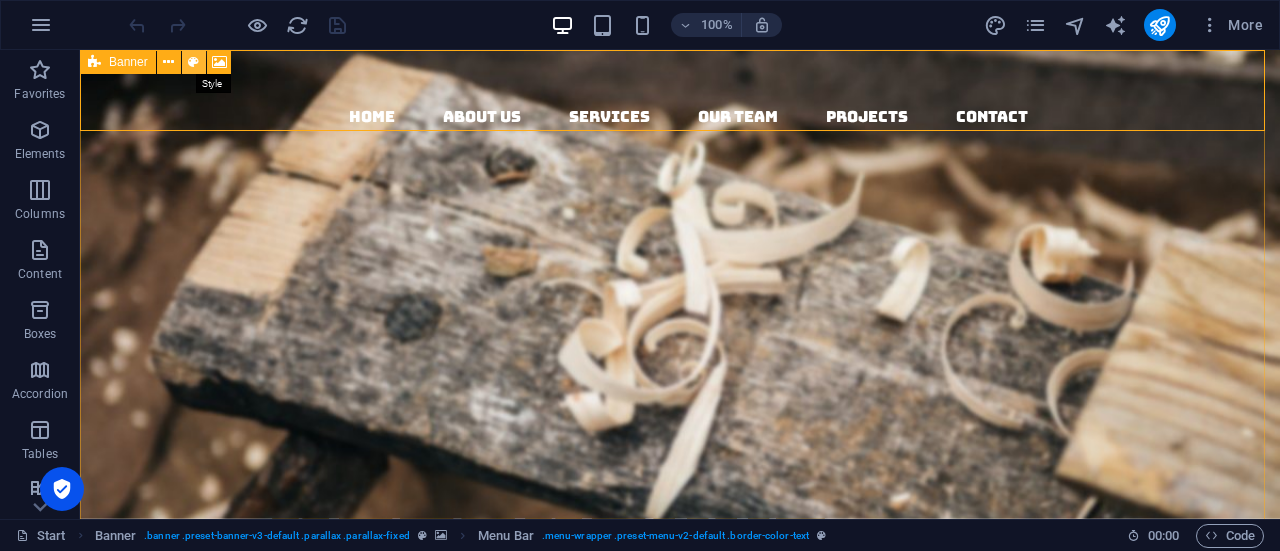click at bounding box center (193, 62) 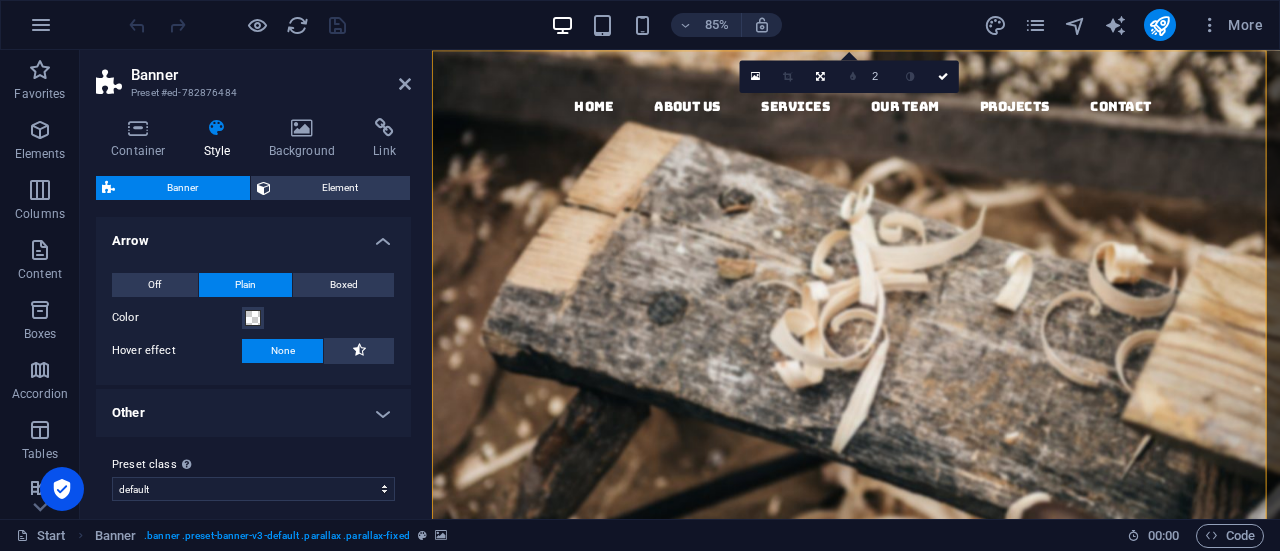 click at bounding box center (217, 128) 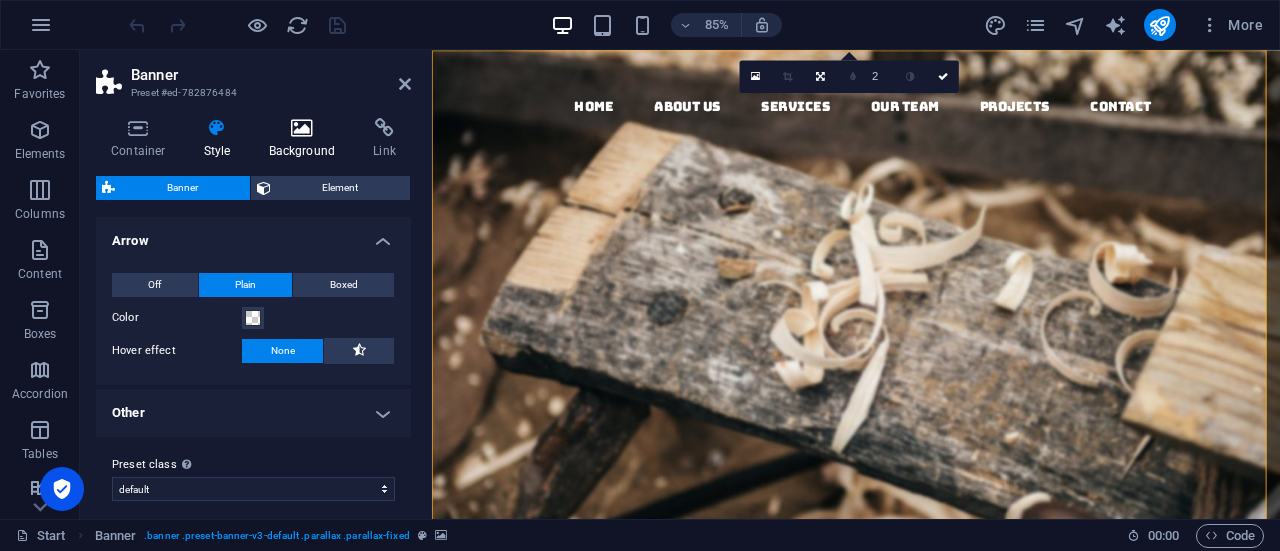 click at bounding box center [302, 128] 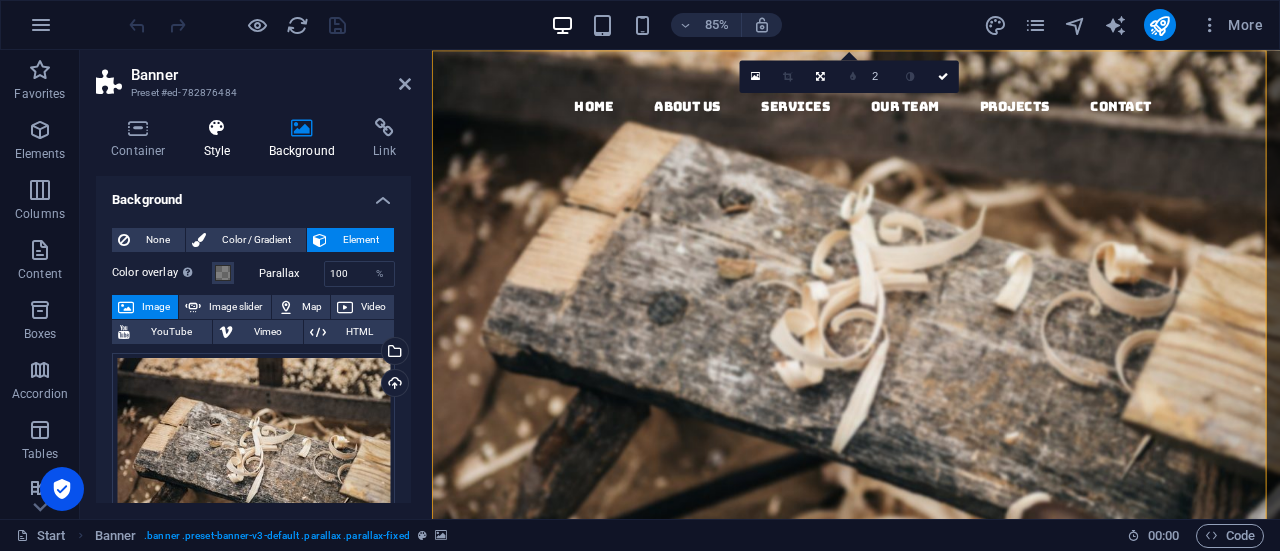 click at bounding box center (217, 128) 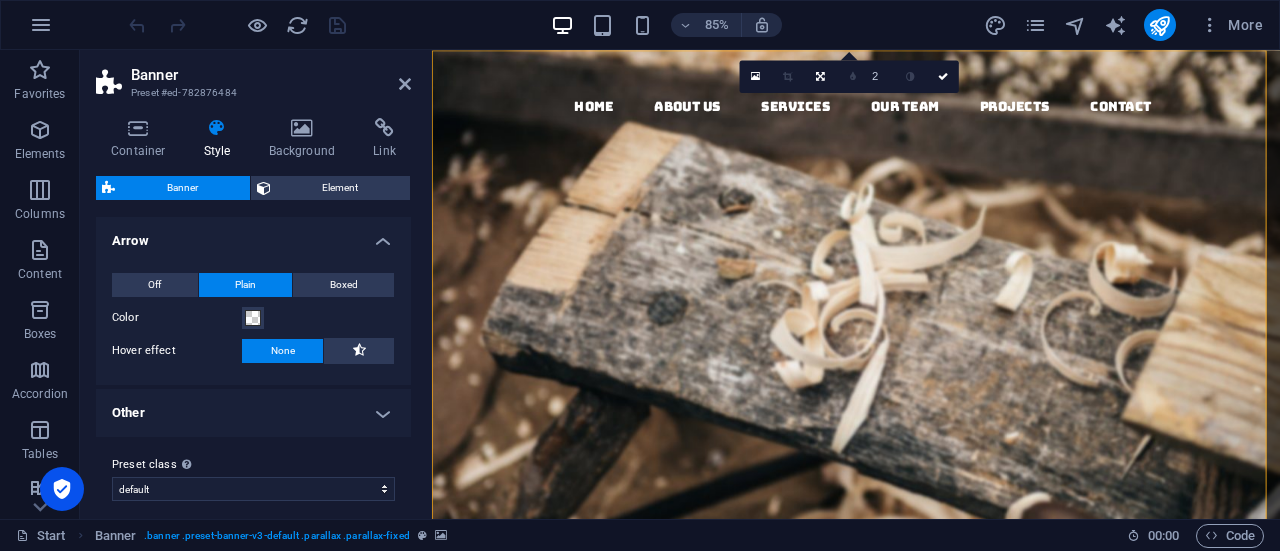 drag, startPoint x: 406, startPoint y: 247, endPoint x: 406, endPoint y: 276, distance: 29 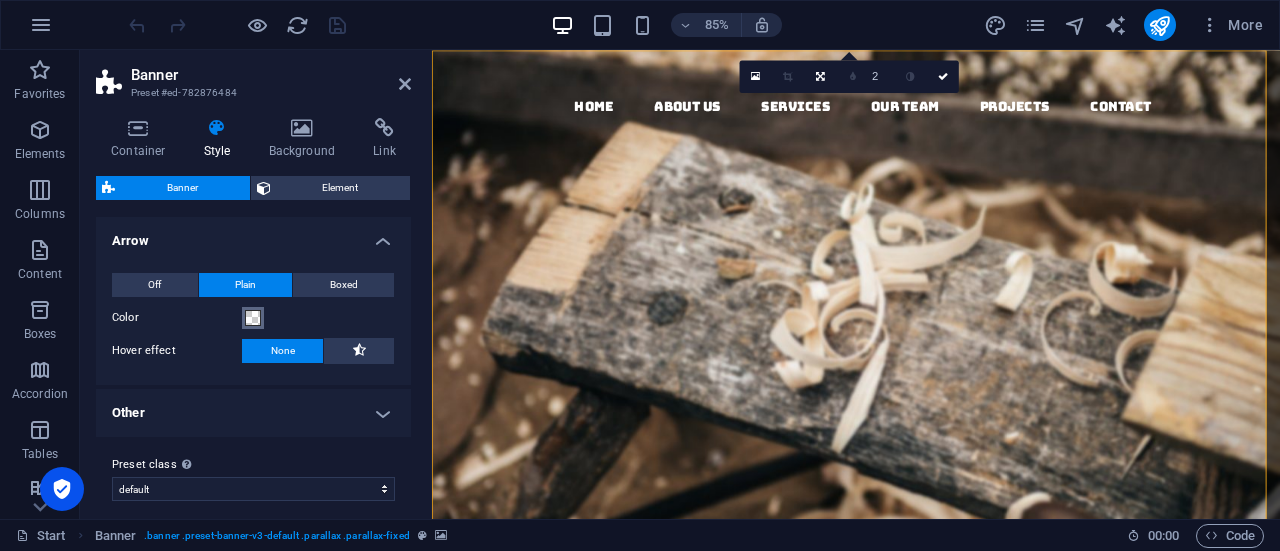 click at bounding box center (253, 318) 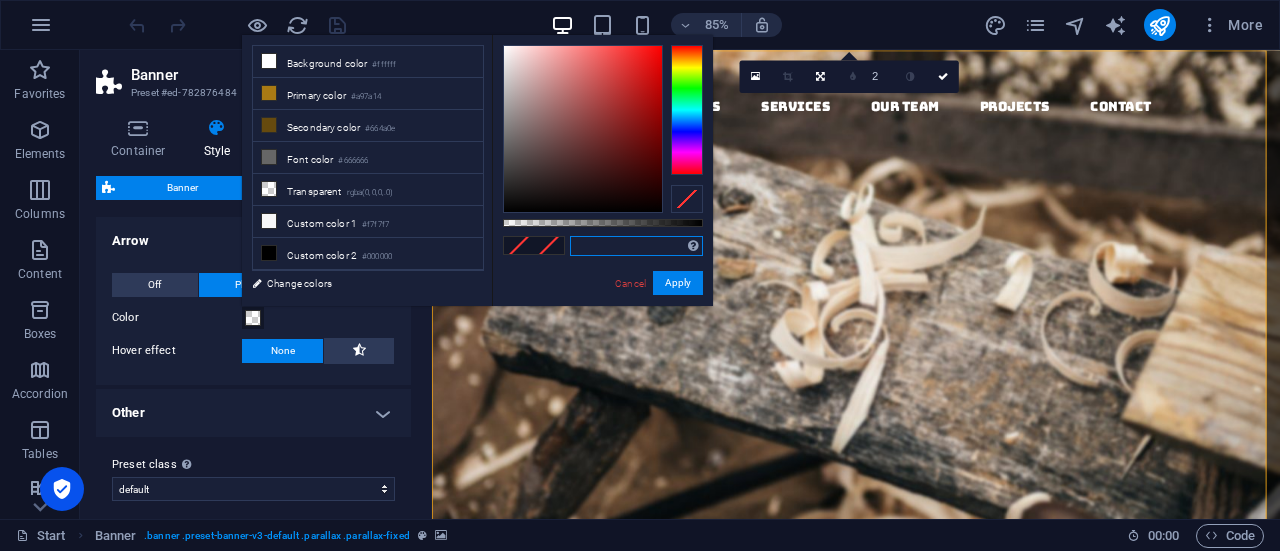 click at bounding box center [636, 246] 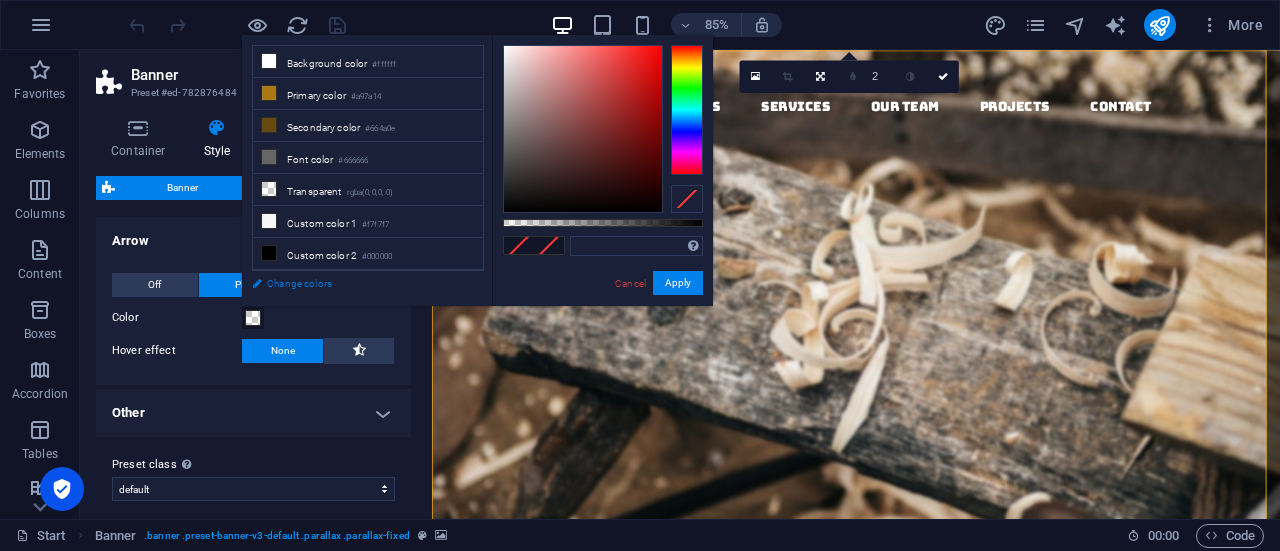 click on "Change colors" at bounding box center [358, 283] 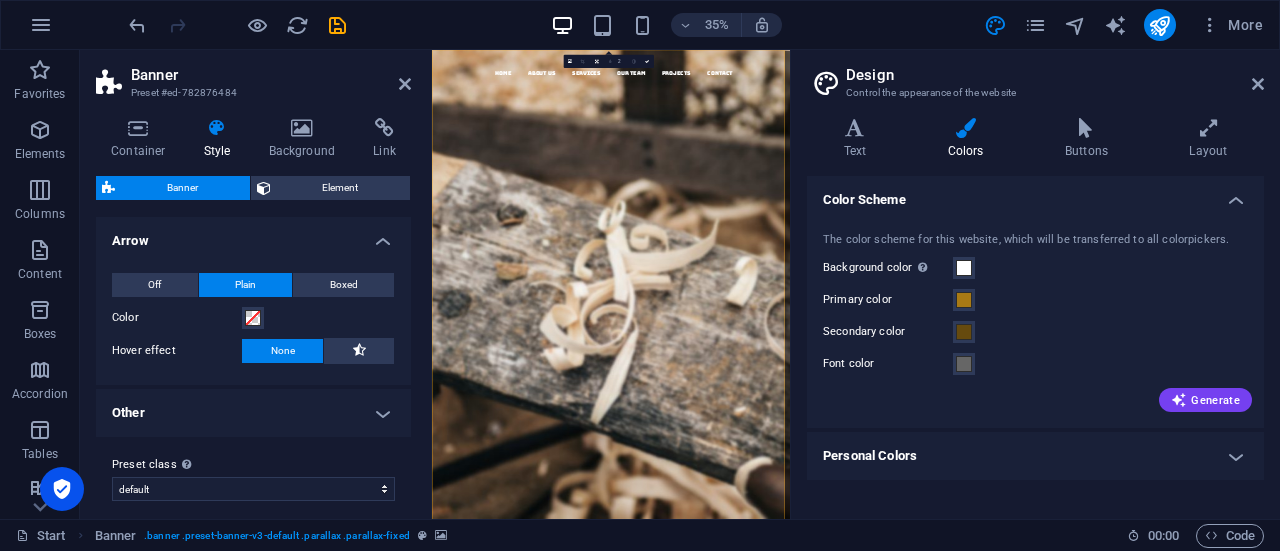 click on "Personal Colors" at bounding box center (1035, 456) 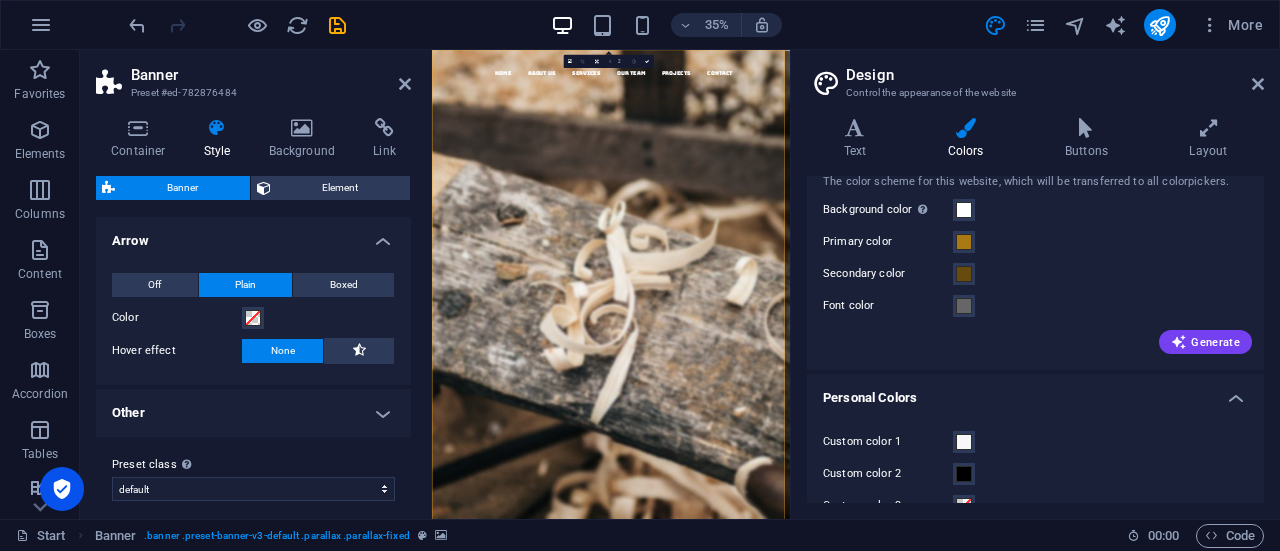 scroll, scrollTop: 0, scrollLeft: 0, axis: both 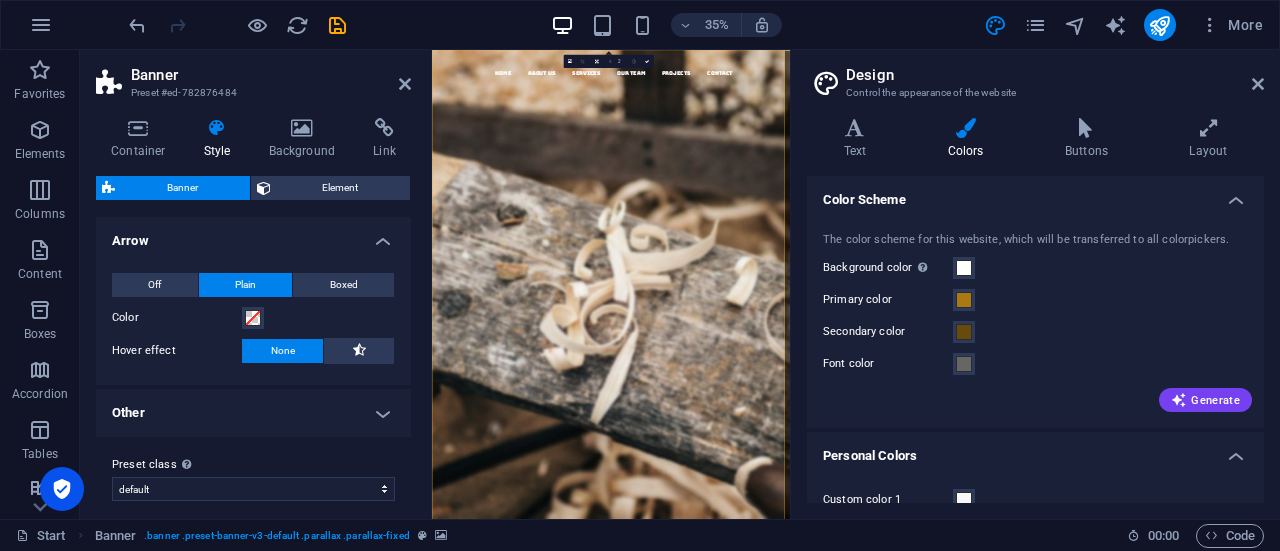 click on "Personal Colors" at bounding box center [1035, 450] 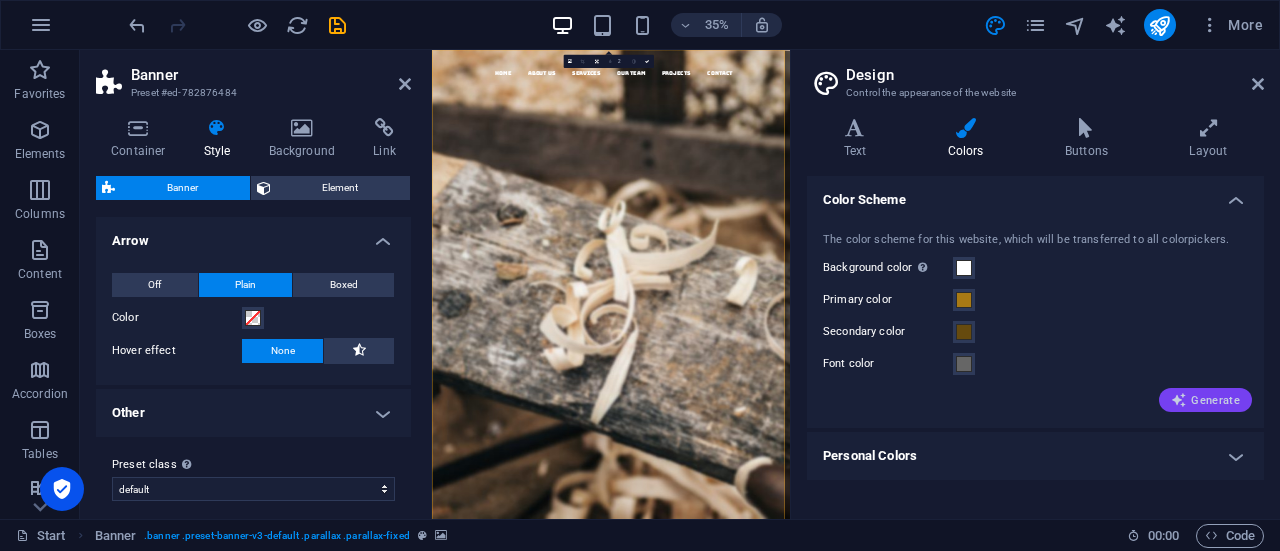 click on "Generate" at bounding box center [1205, 400] 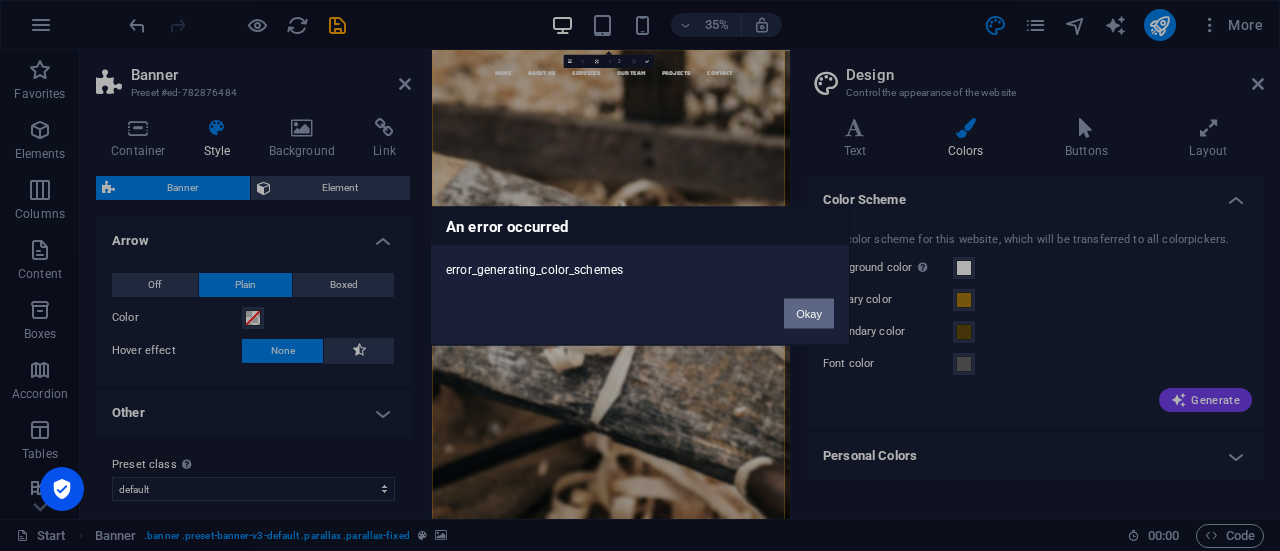 click on "Okay" at bounding box center (809, 313) 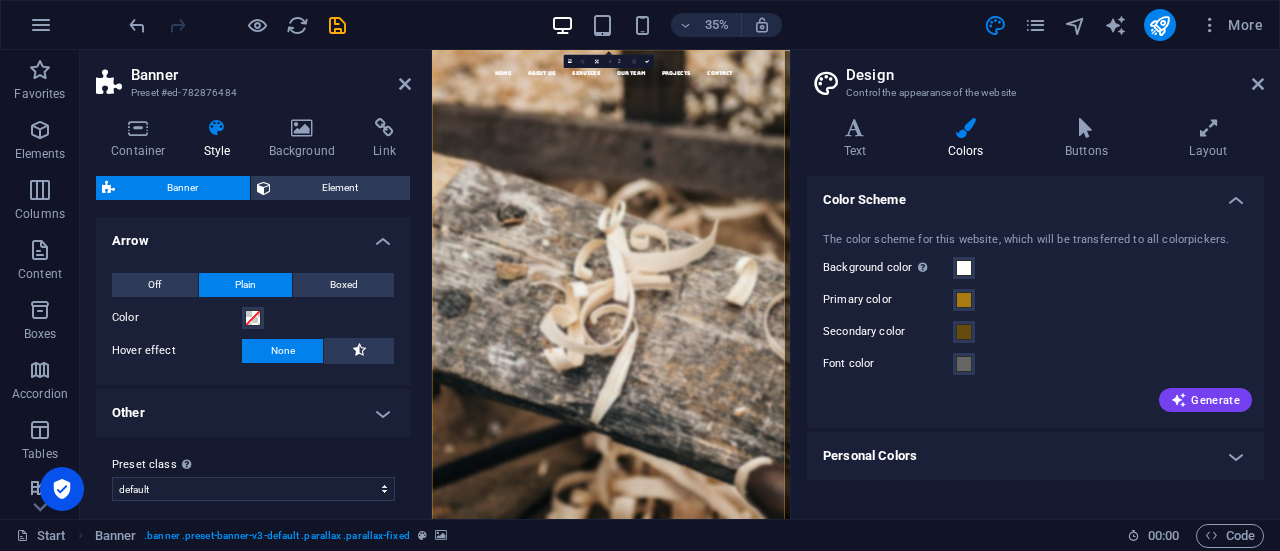 click at bounding box center (965, 128) 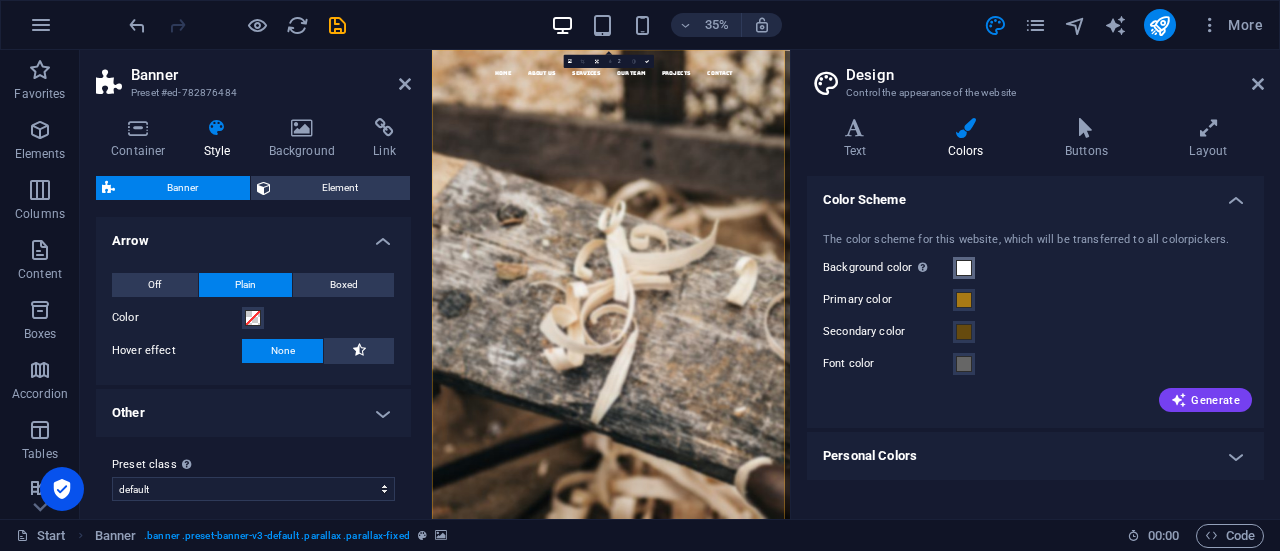 click on "Background color Only visible if it is not covered by other backgrounds." at bounding box center [964, 268] 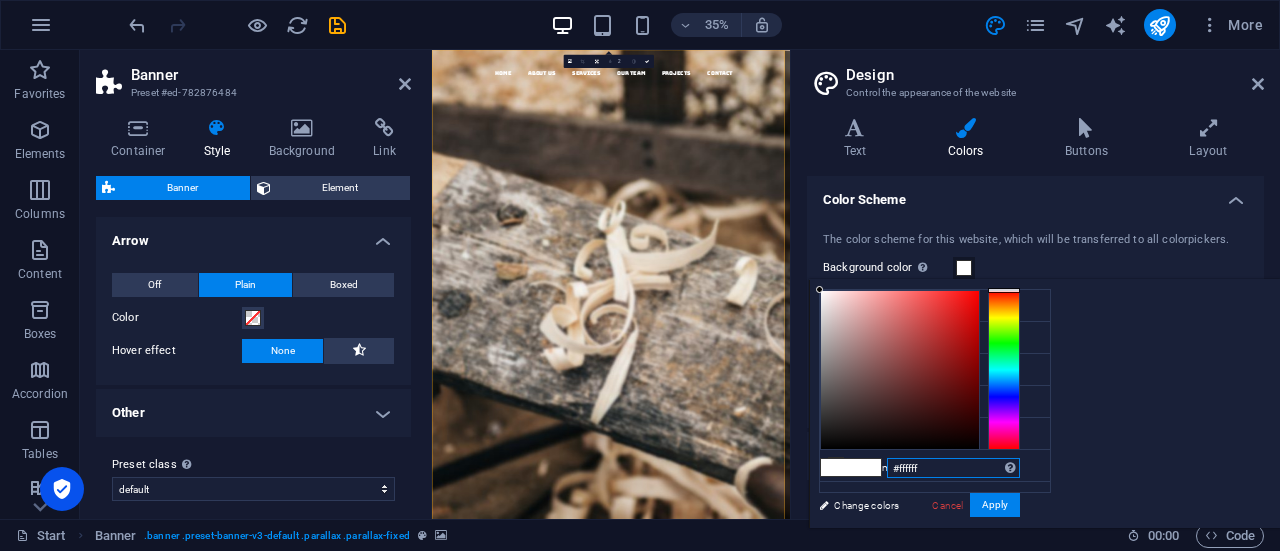click on "#ffffff" at bounding box center (953, 468) 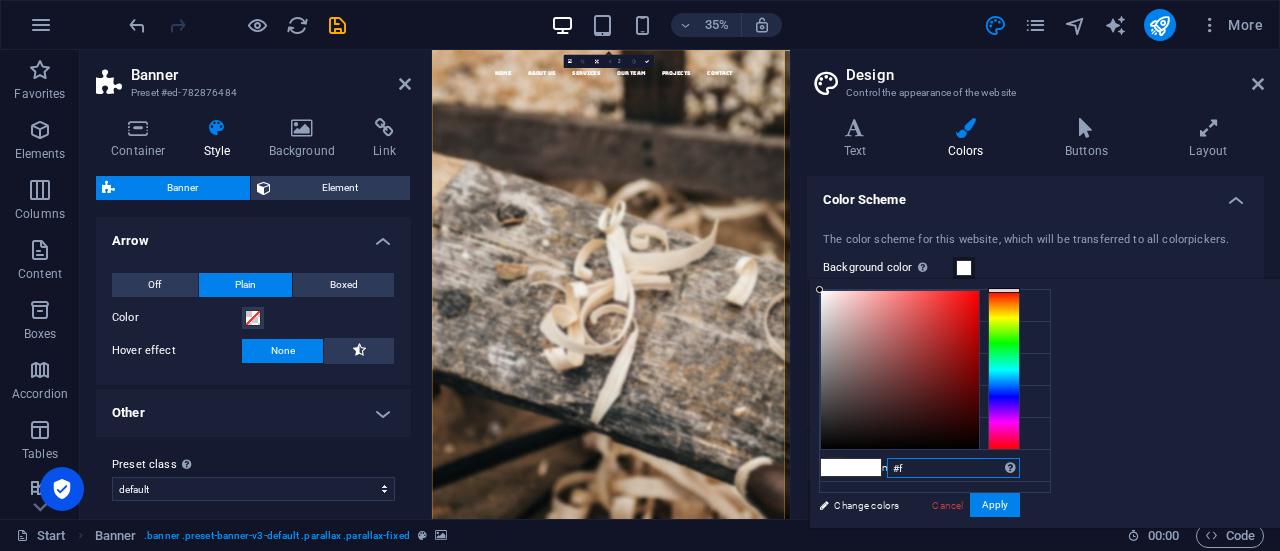 type on "#" 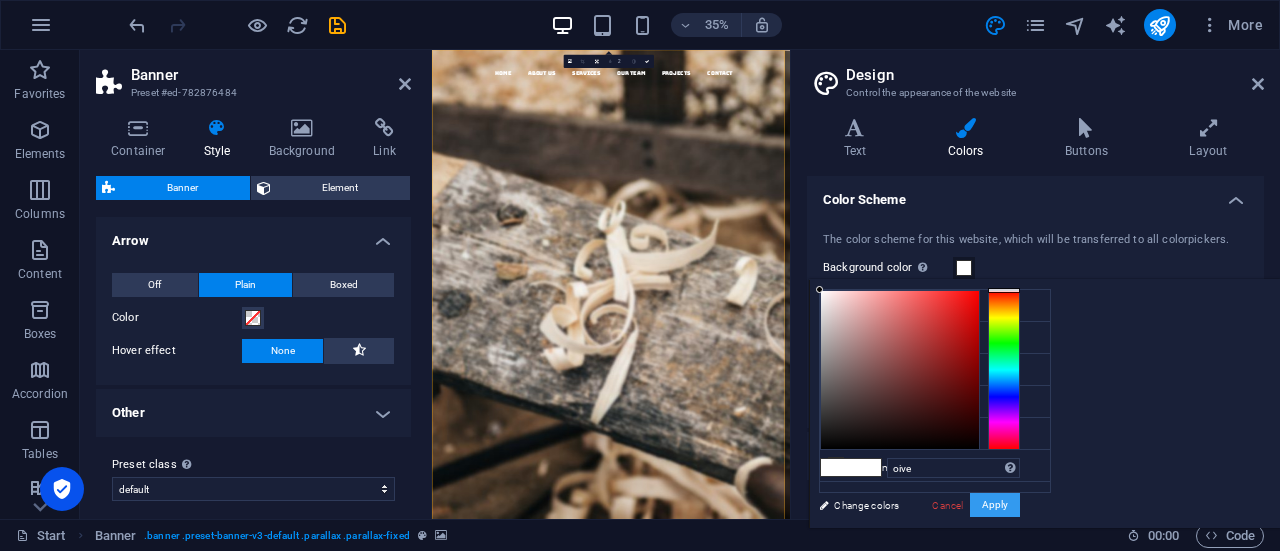 click on "Apply" at bounding box center [995, 505] 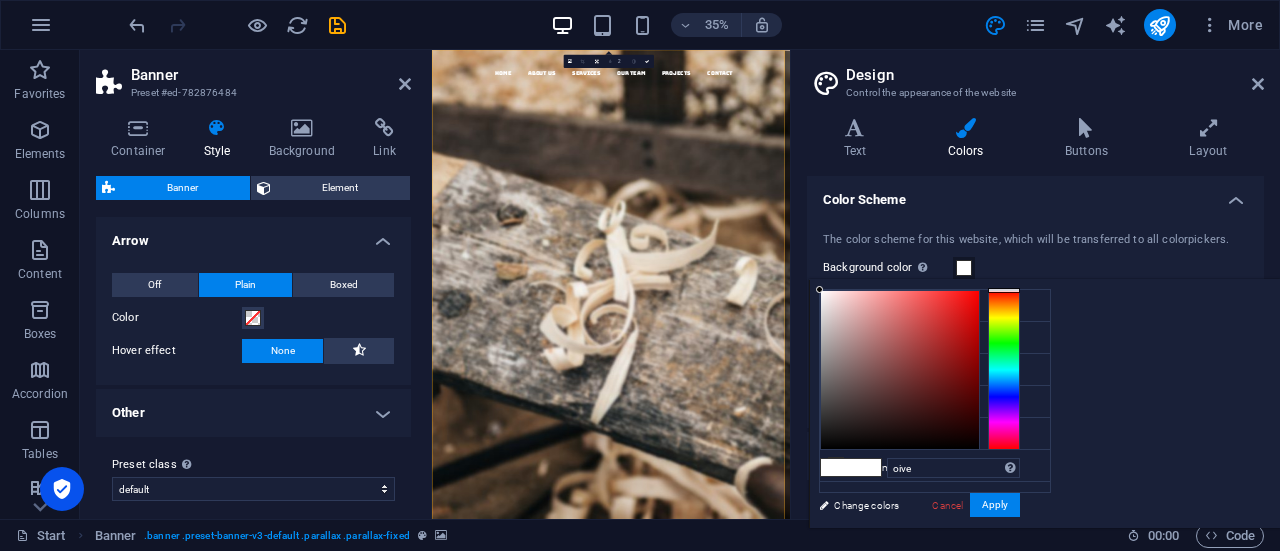 click at bounding box center [836, 467] 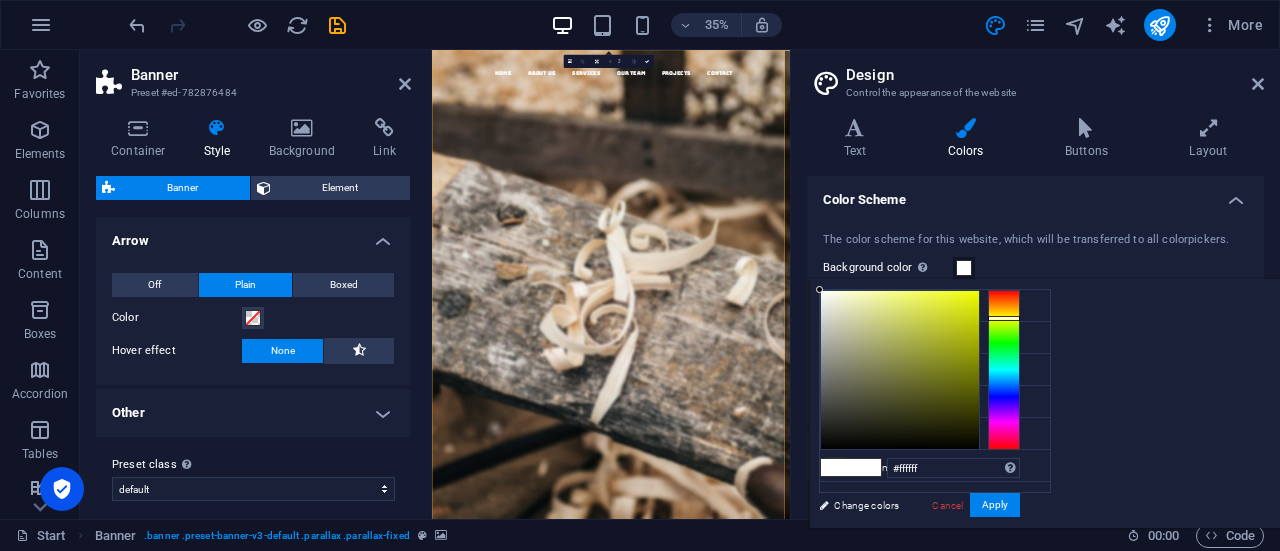 click at bounding box center (1004, 370) 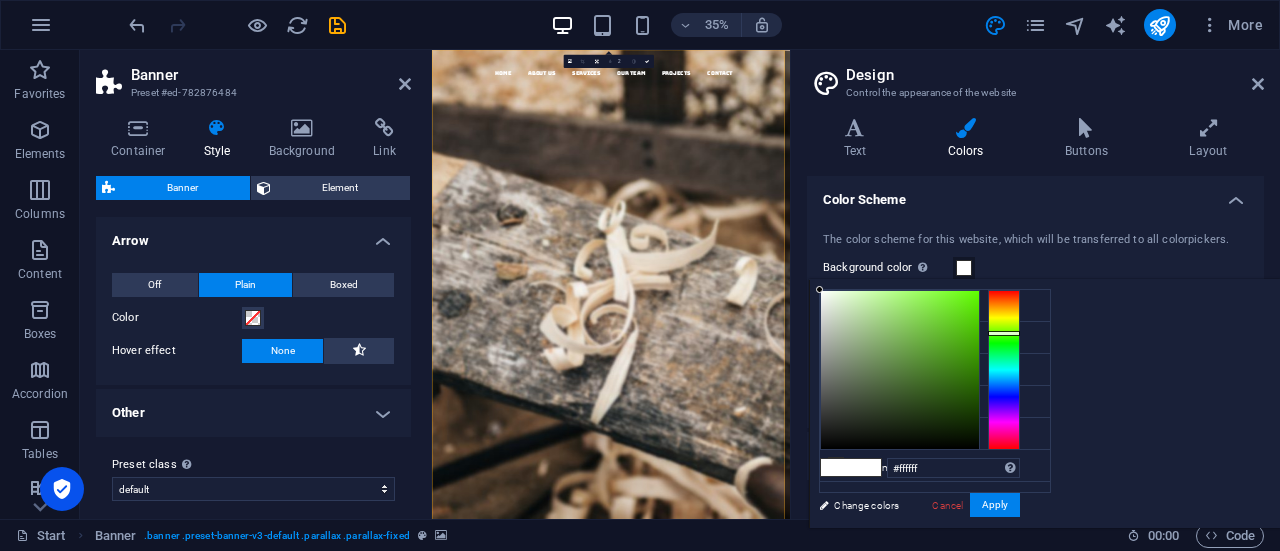 click at bounding box center [1004, 370] 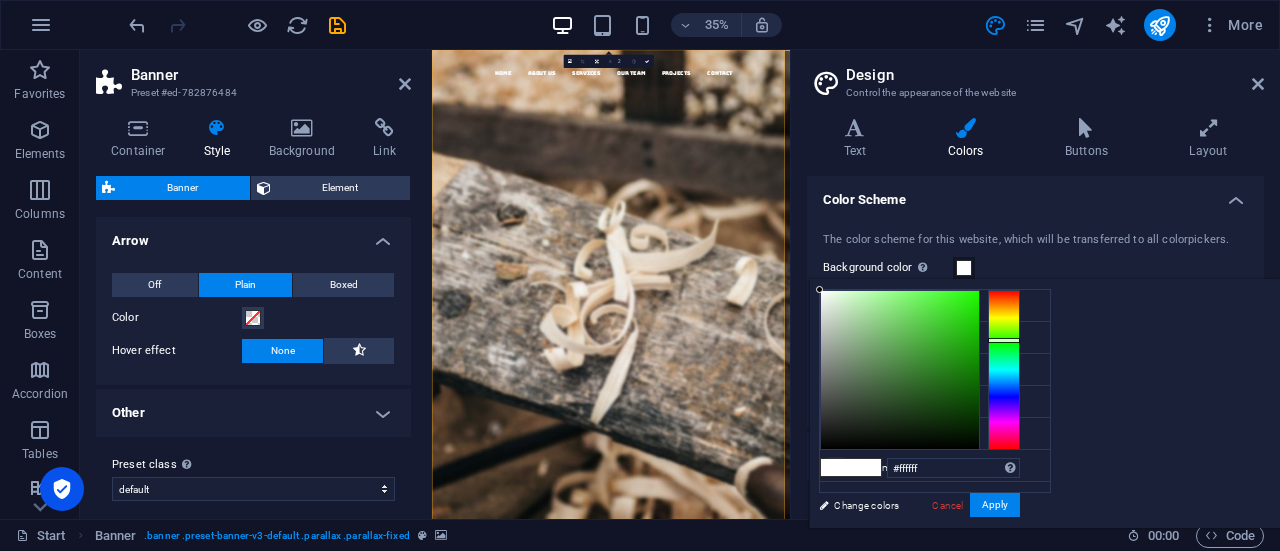 click at bounding box center [1004, 340] 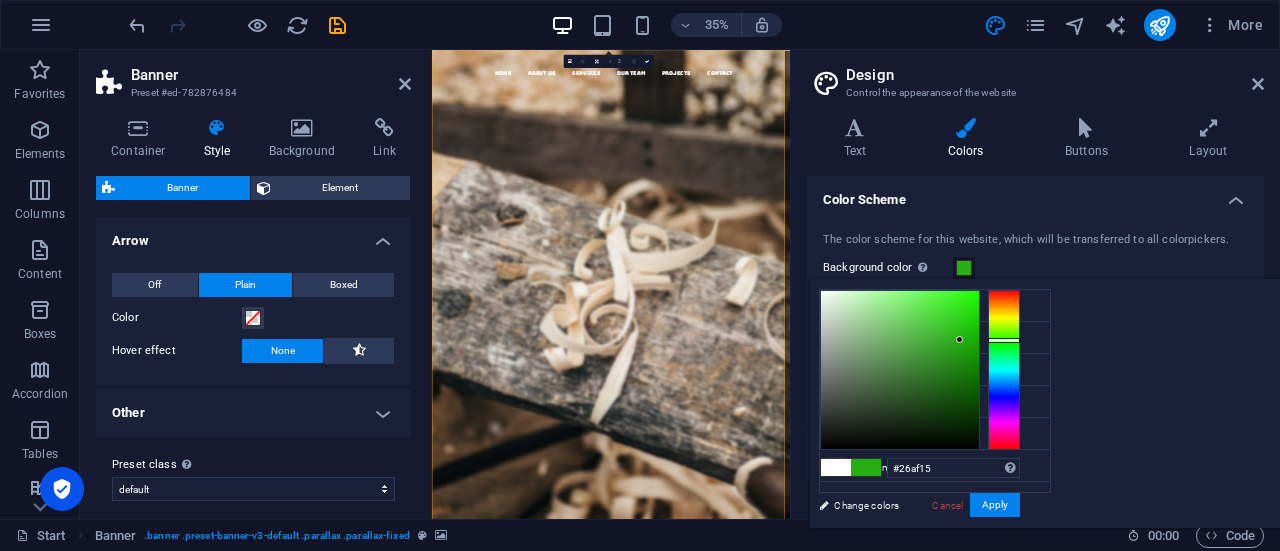 click at bounding box center [900, 370] 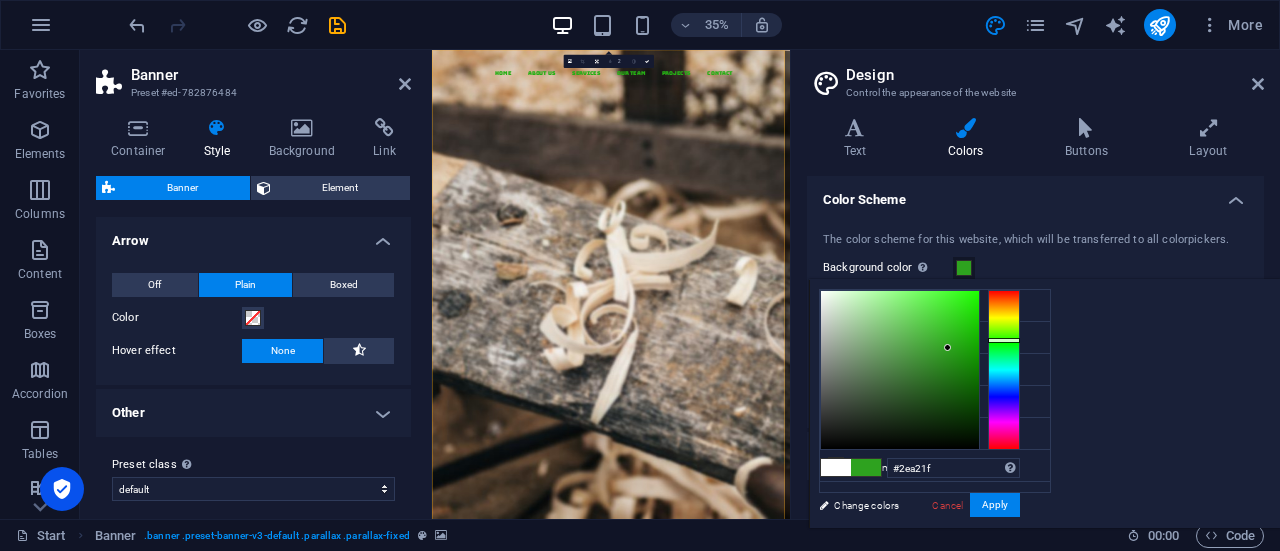 click at bounding box center [900, 370] 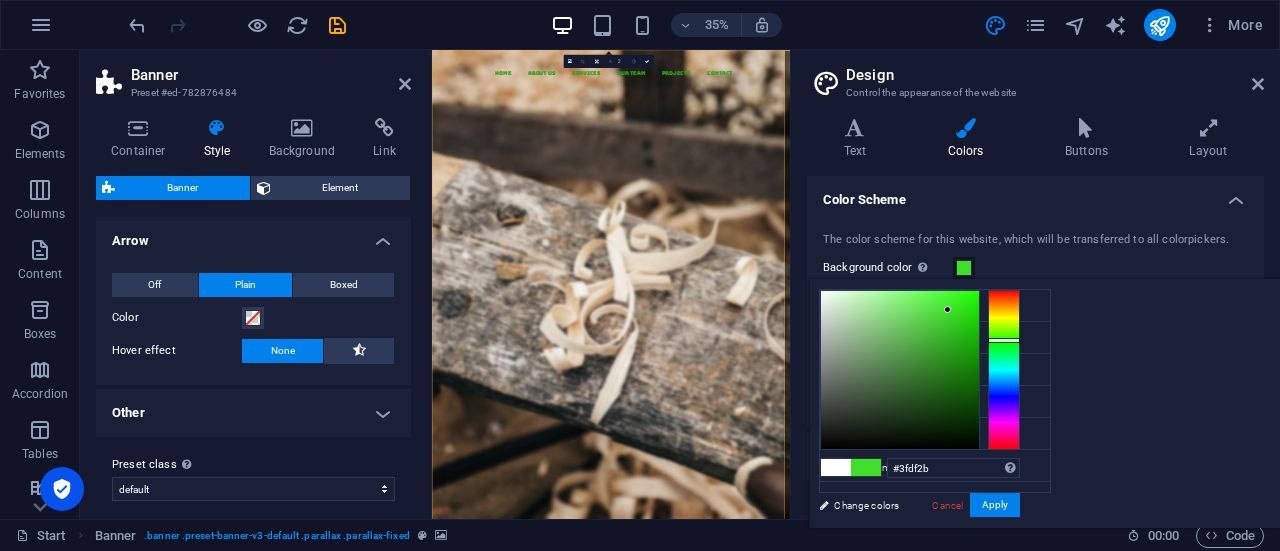 click at bounding box center [900, 370] 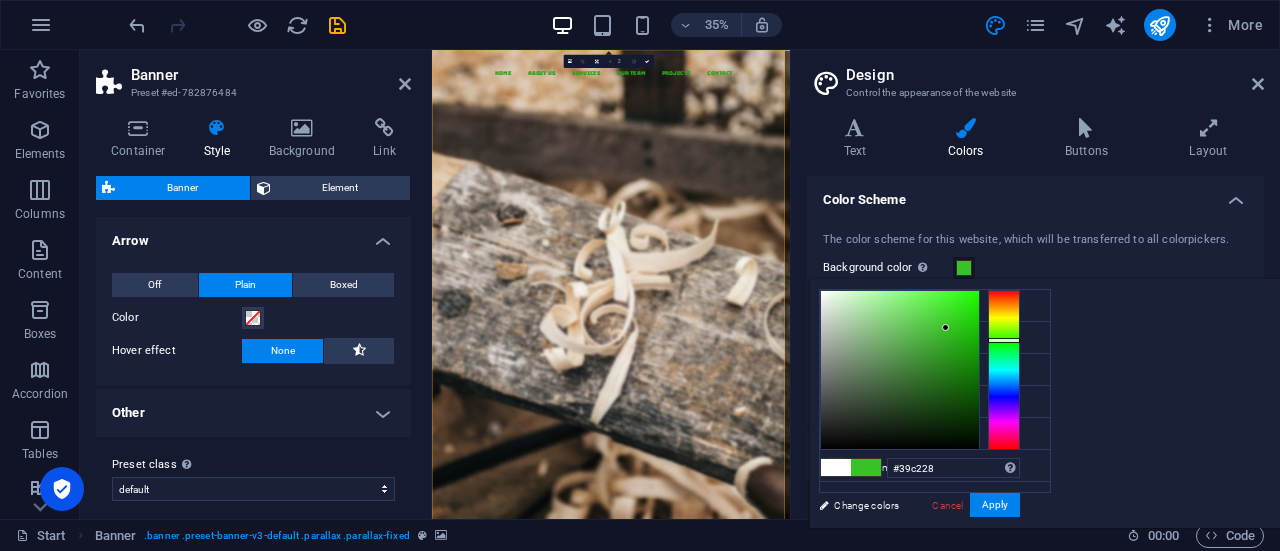 click at bounding box center (900, 370) 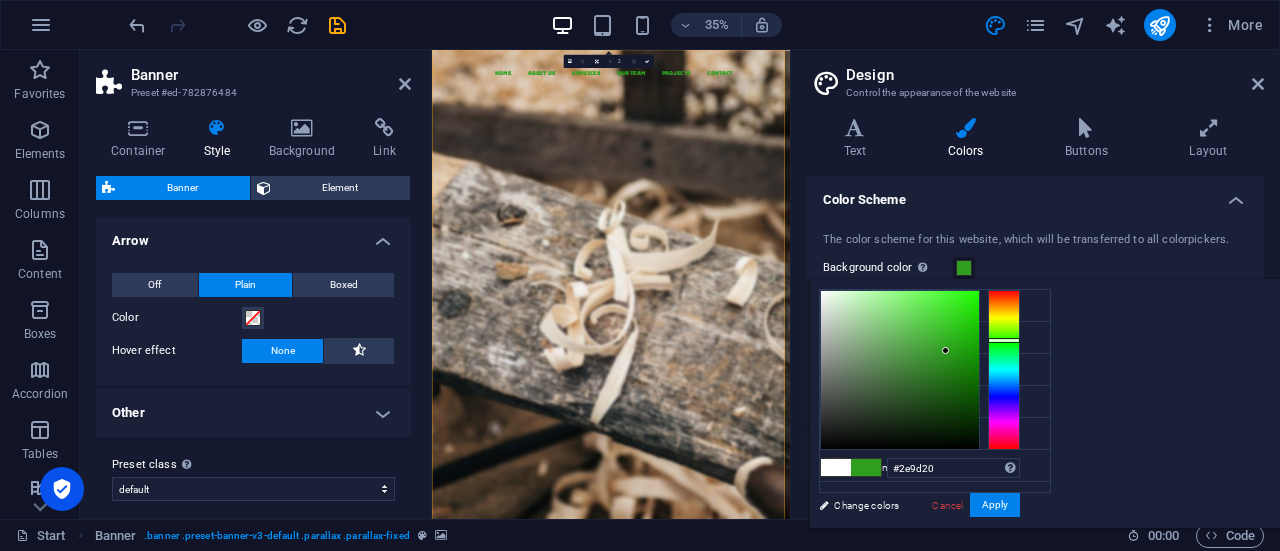 click at bounding box center [900, 370] 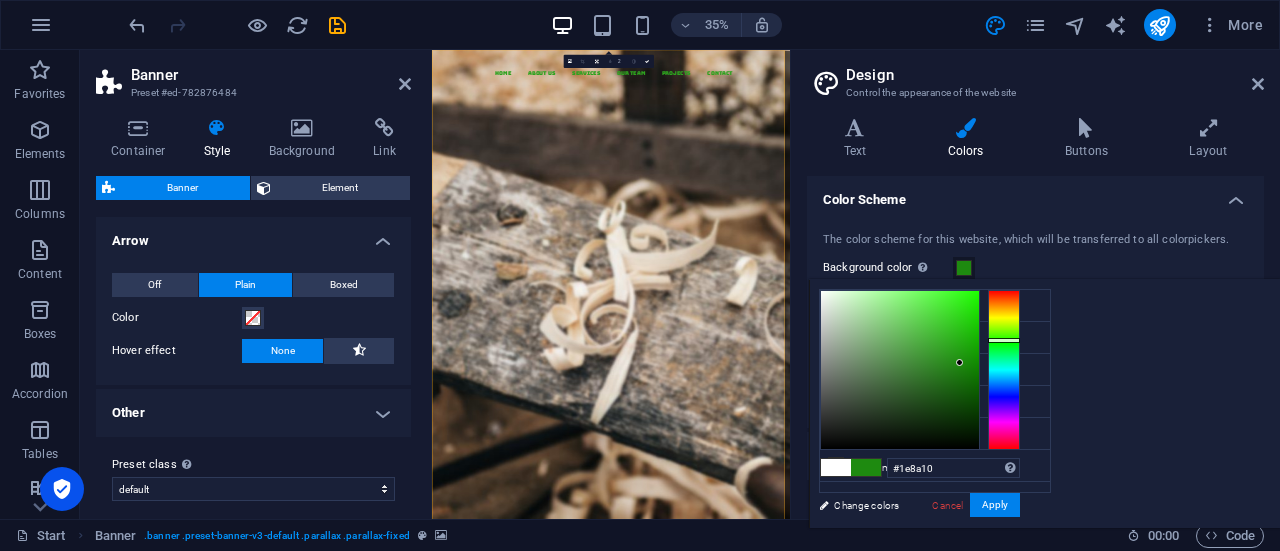 click at bounding box center (900, 370) 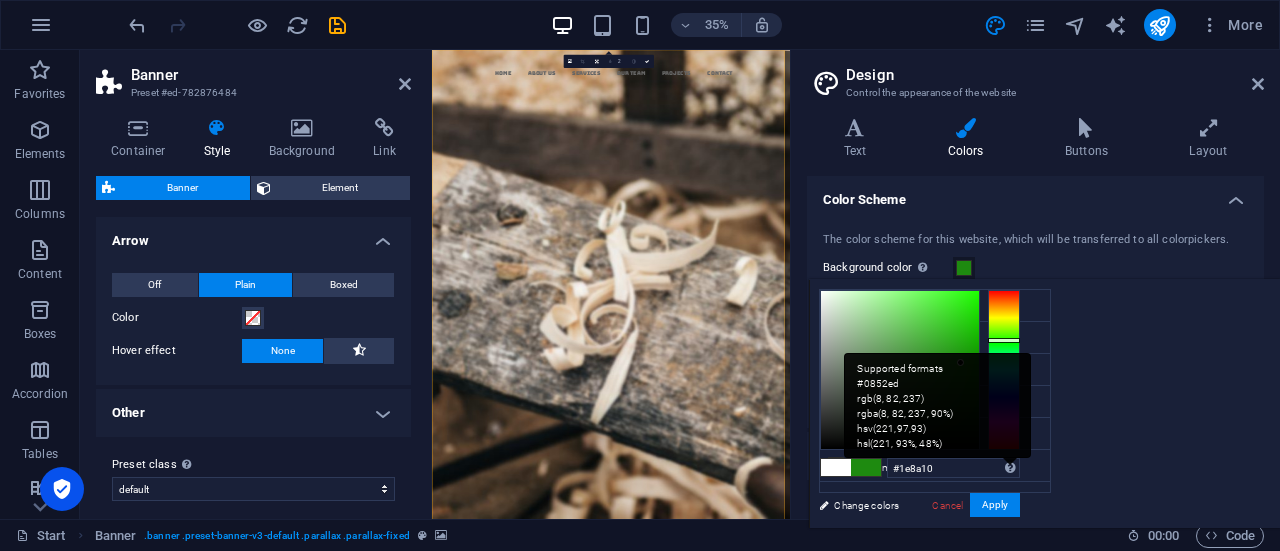 click on "Supported formats #0852ed rgb(8, 82, 237) rgba(8, 82, 237, 90%) hsv(221,97,93) hsl(221, 93%, 48%)" at bounding box center [938, 405] 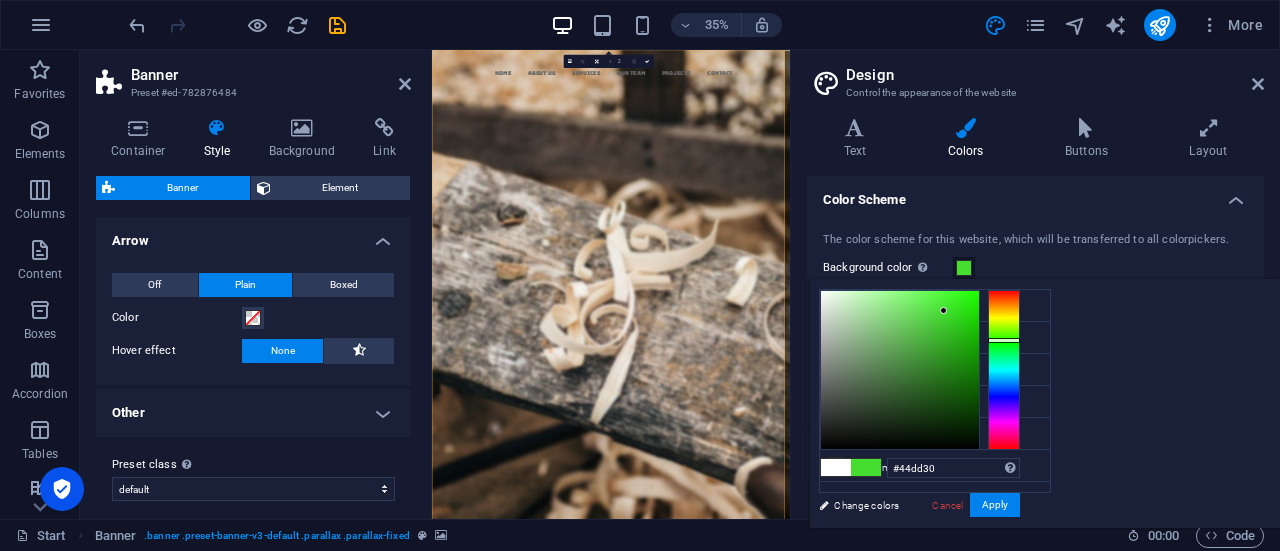 click at bounding box center (900, 370) 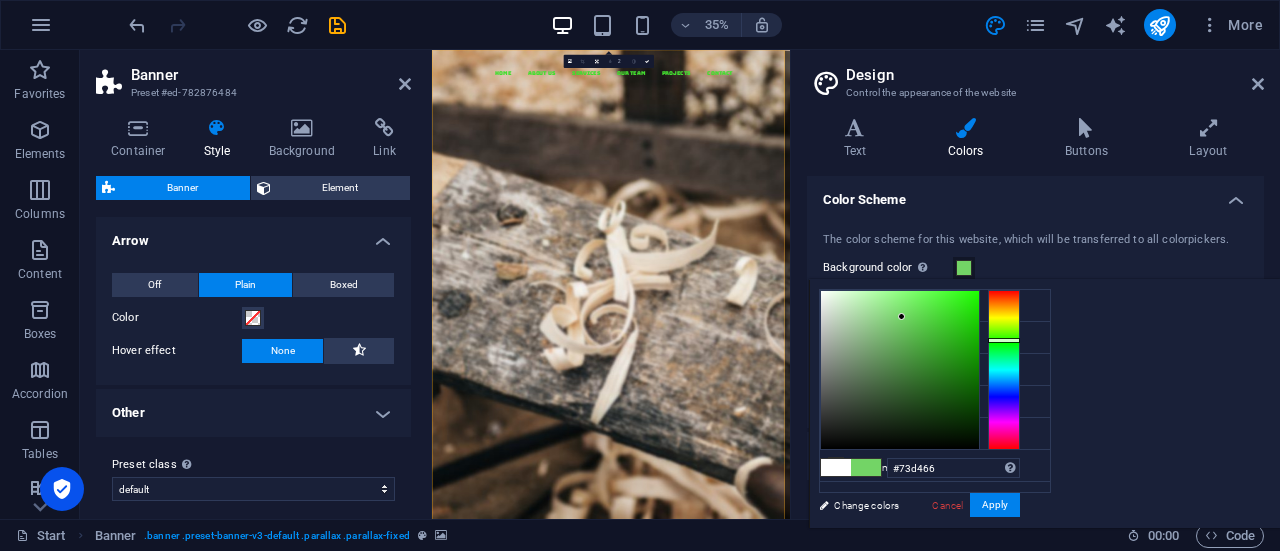 click at bounding box center [900, 370] 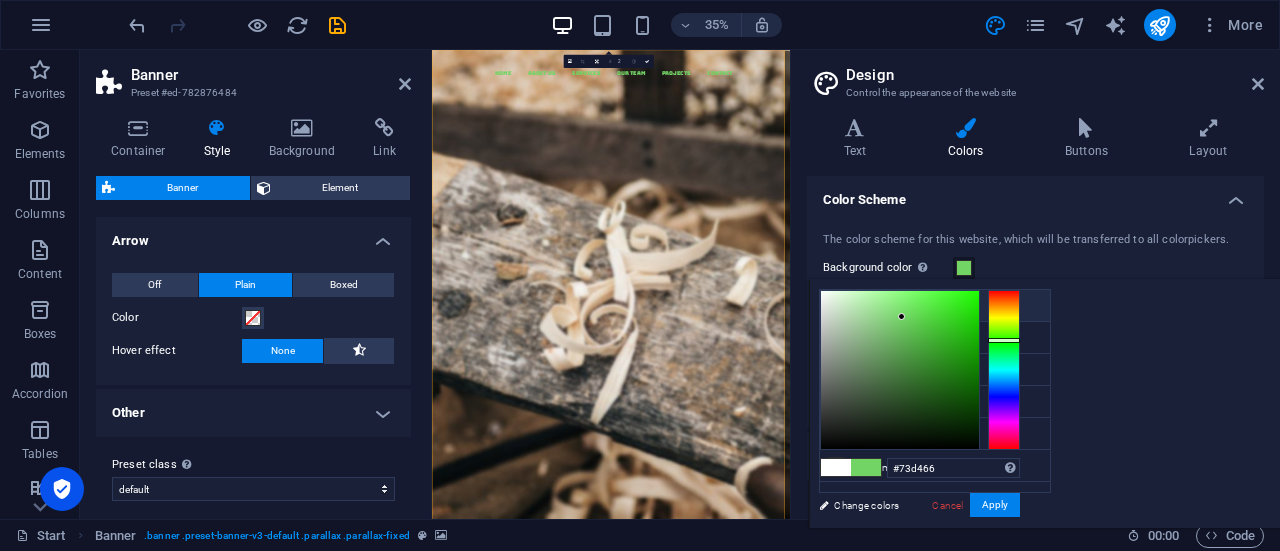 click on "Background color
#ffffff" at bounding box center (935, 306) 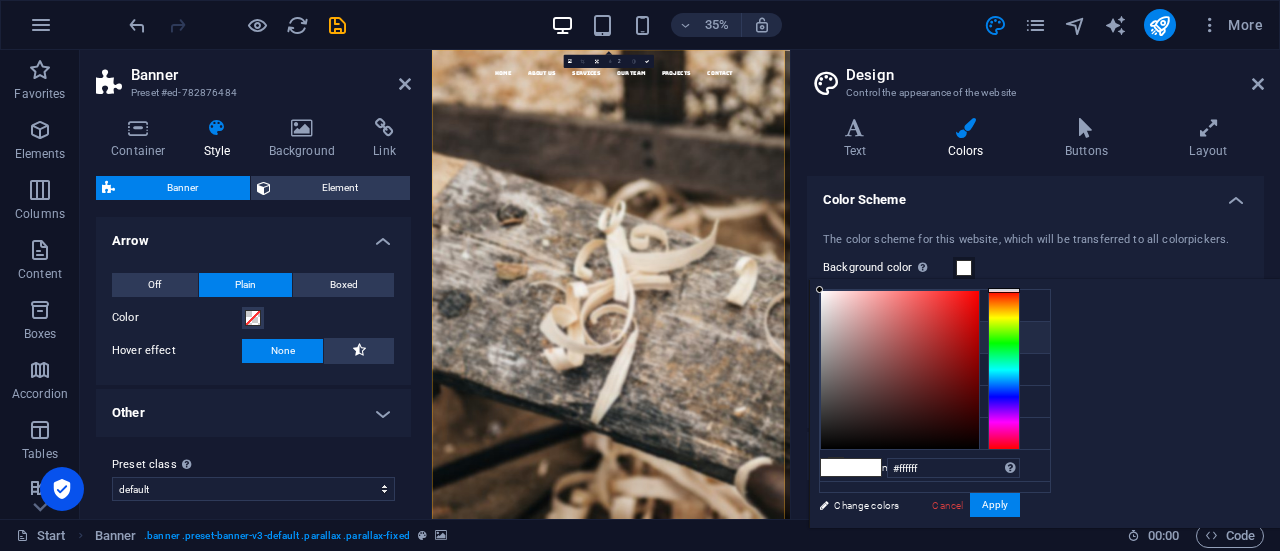 click on "Primary color
#a97a14" at bounding box center (935, 338) 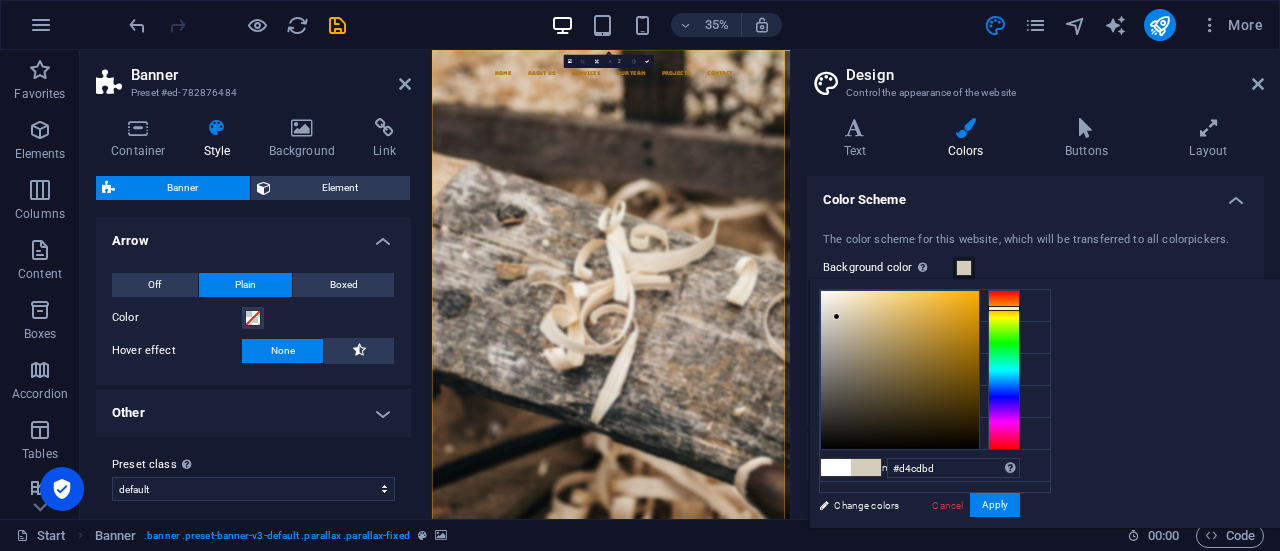 click at bounding box center [900, 370] 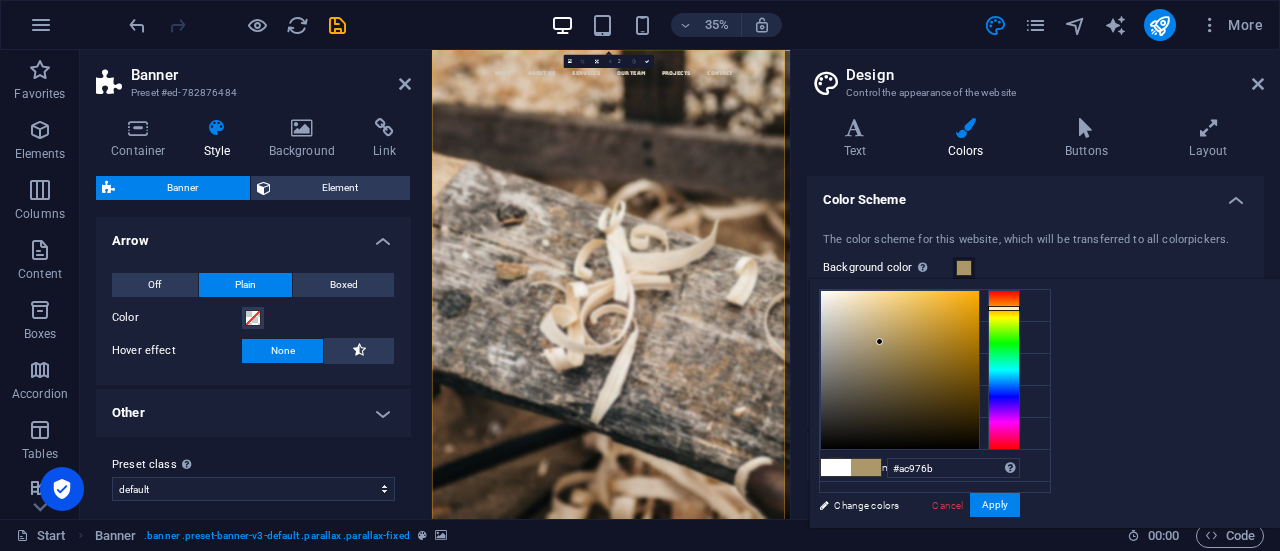 click at bounding box center [900, 370] 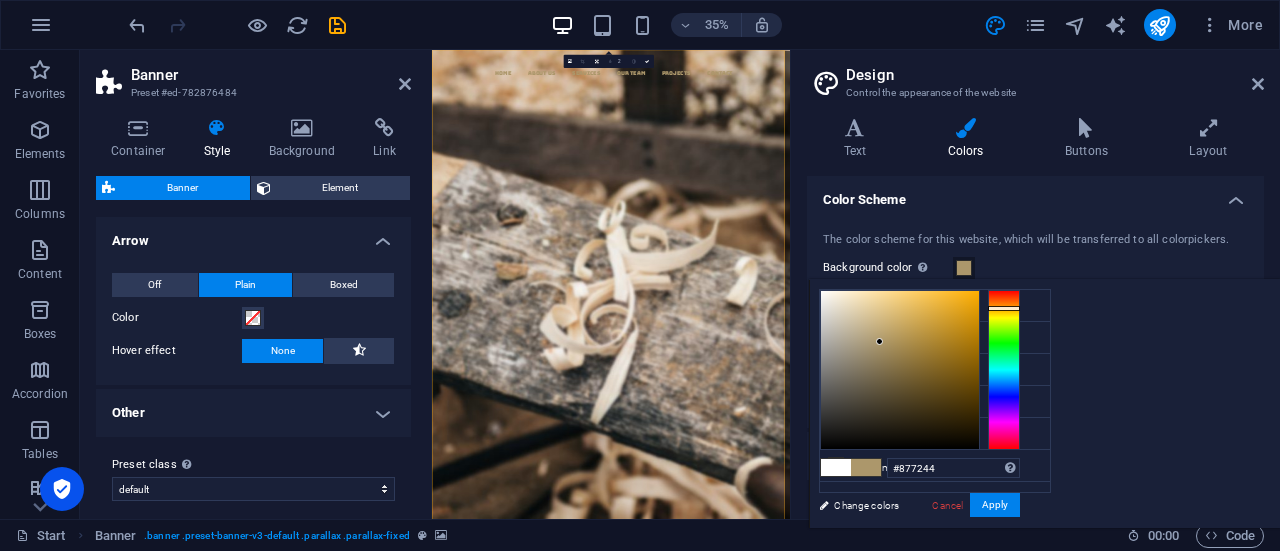 click at bounding box center [900, 370] 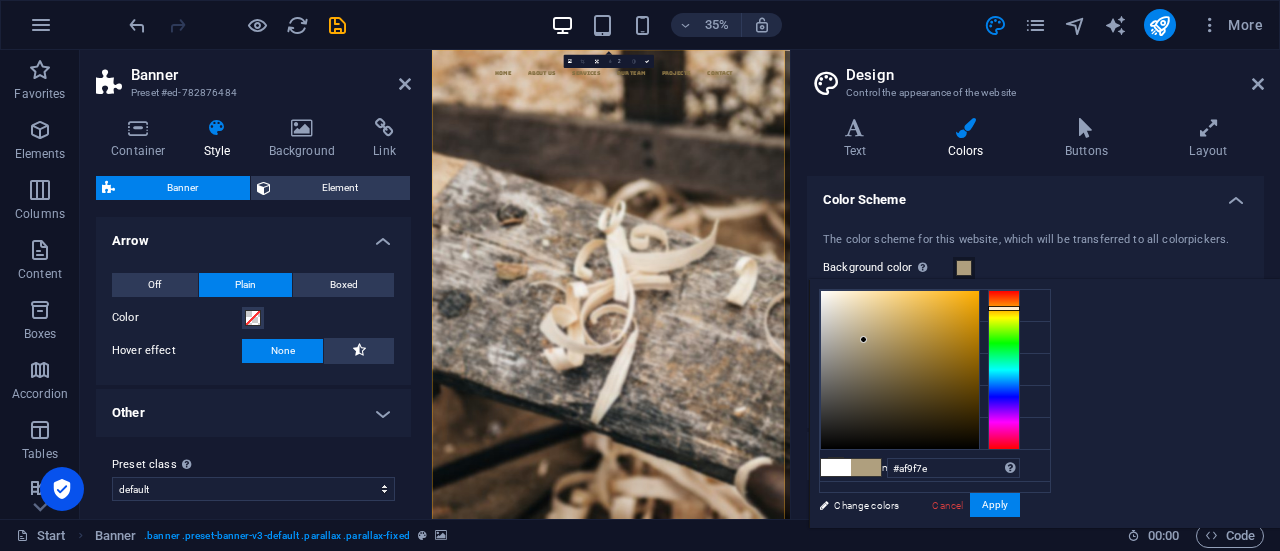 click at bounding box center (900, 370) 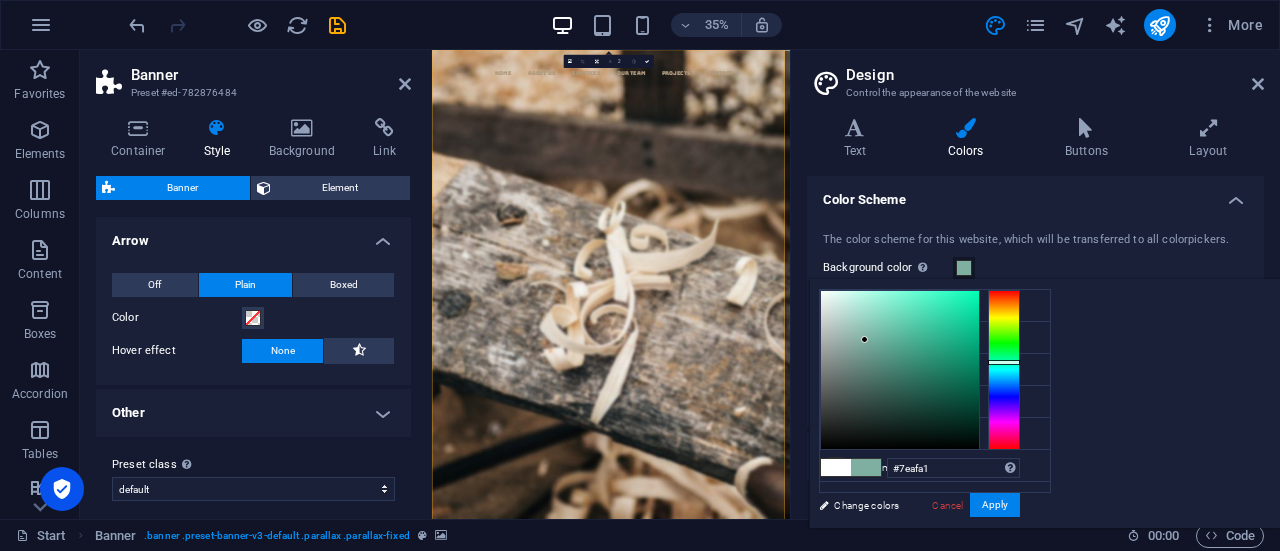 drag, startPoint x: 1254, startPoint y: 304, endPoint x: 1254, endPoint y: 361, distance: 57 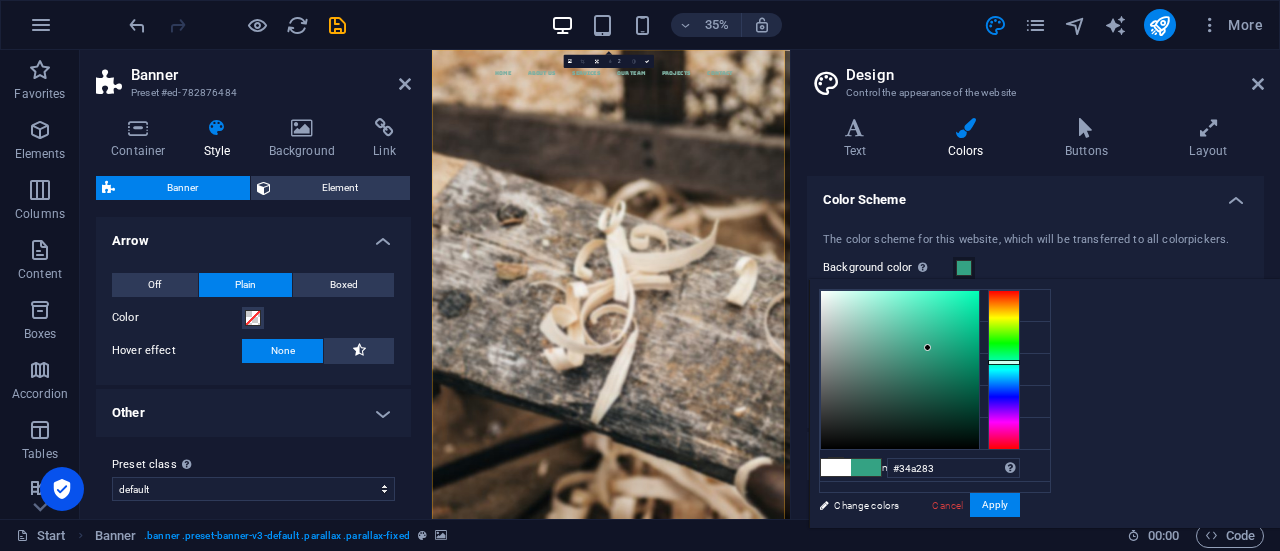 click at bounding box center (900, 370) 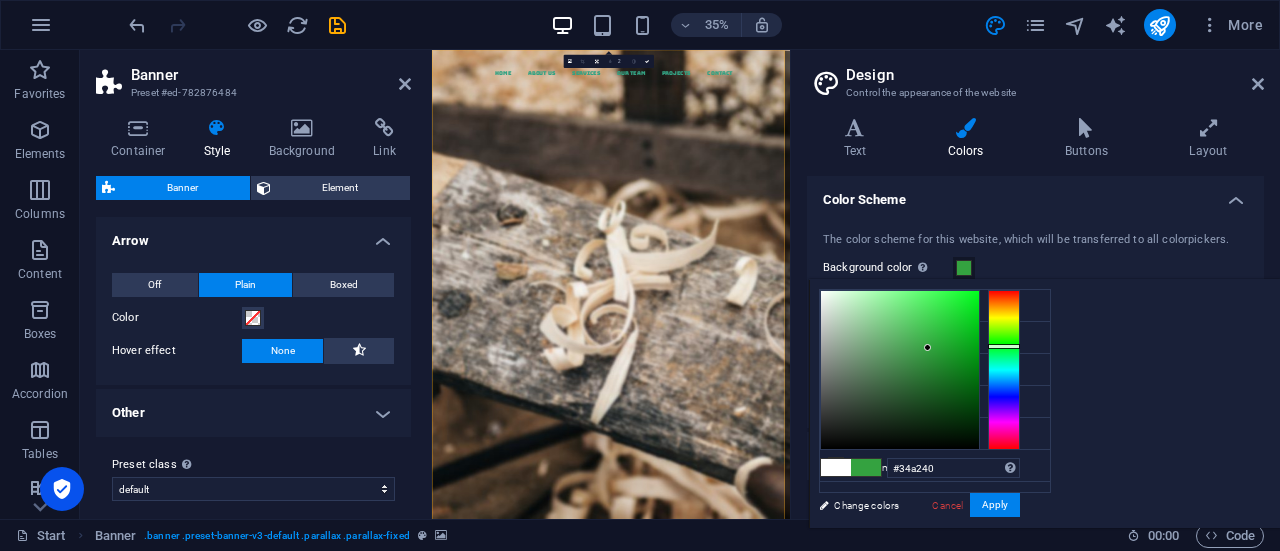 drag, startPoint x: 1253, startPoint y: 361, endPoint x: 1253, endPoint y: 345, distance: 16 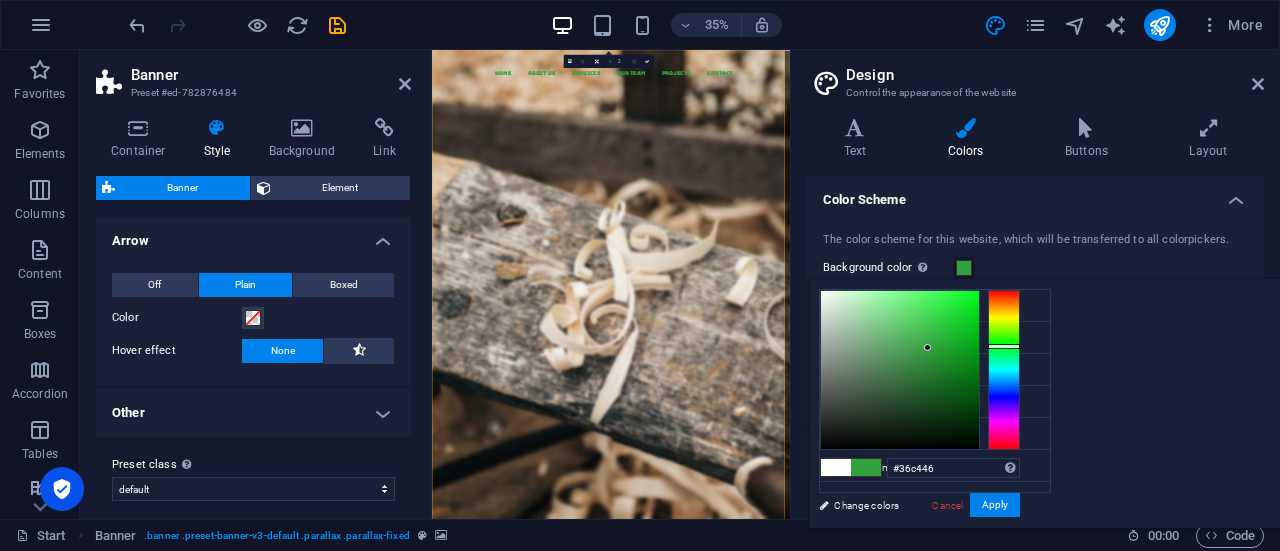 click at bounding box center (900, 370) 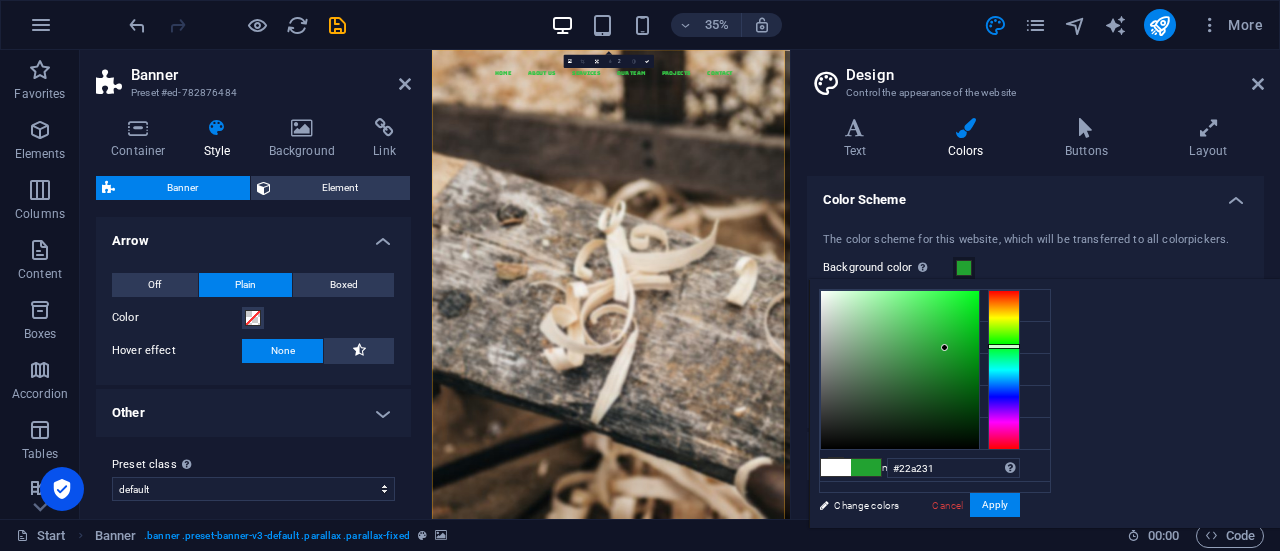 click at bounding box center (900, 370) 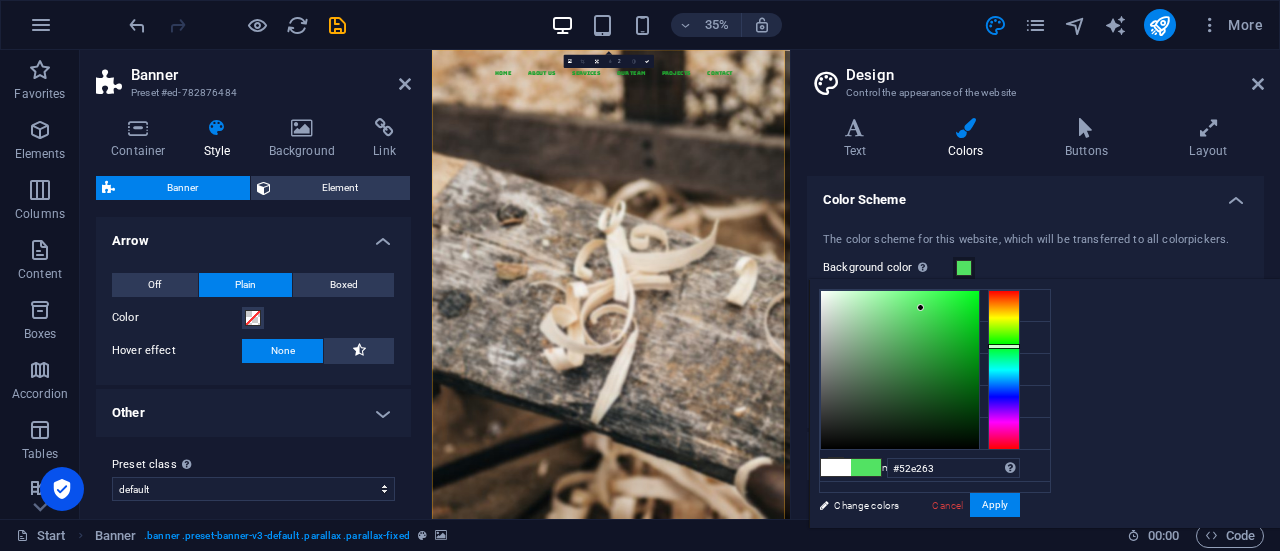 click at bounding box center [900, 370] 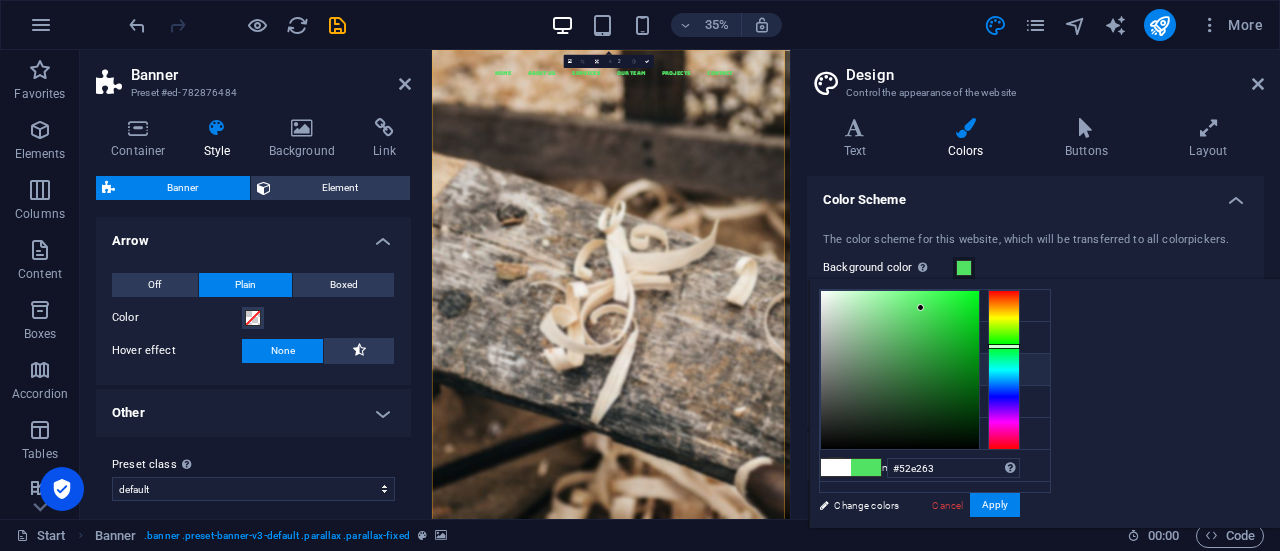 click on "Secondary color
#664a0e" at bounding box center [935, 370] 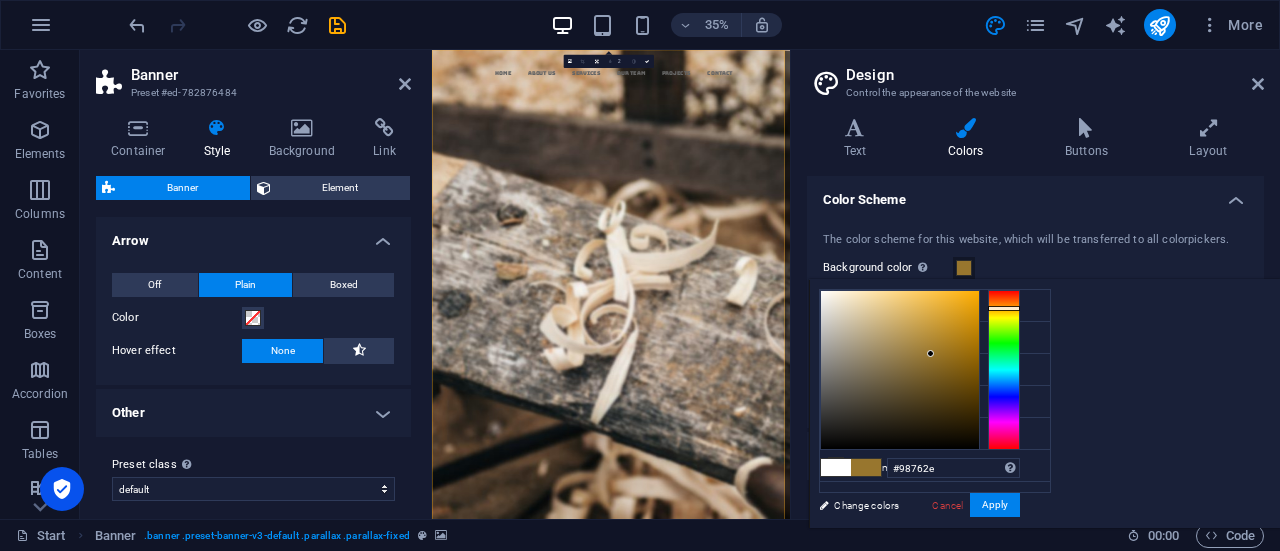 click at bounding box center [900, 370] 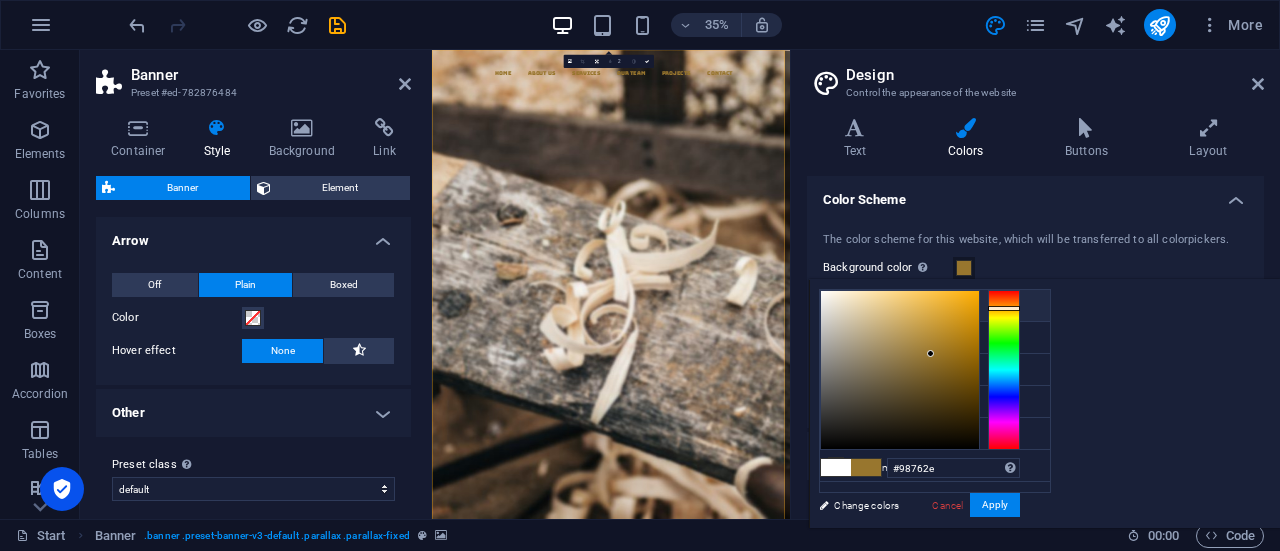 click on "Background color
#ffffff" at bounding box center [935, 306] 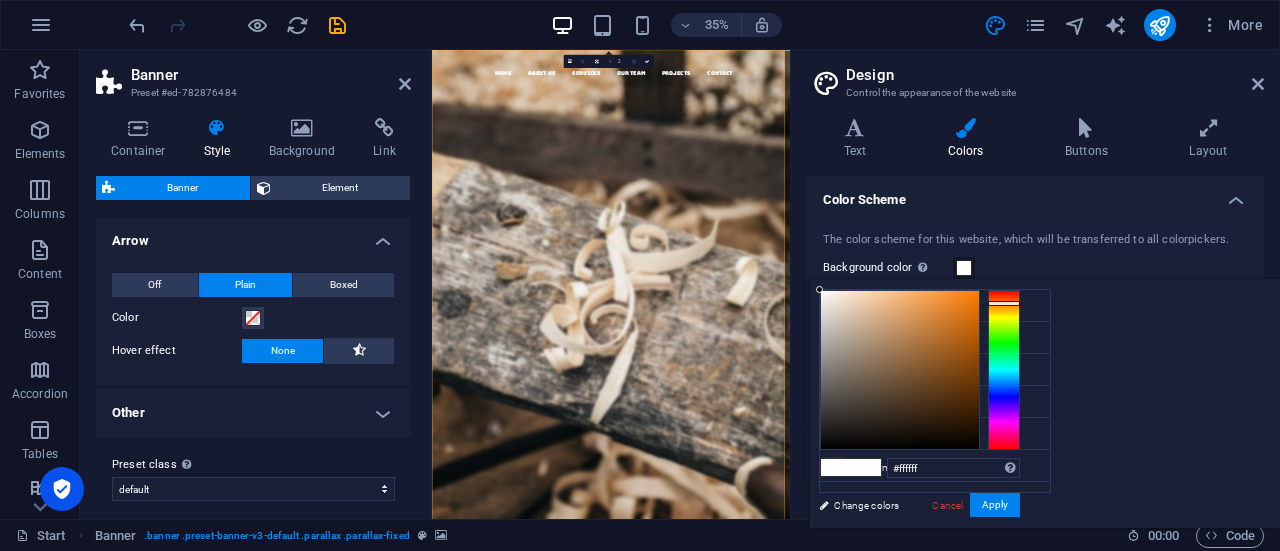 drag, startPoint x: 1255, startPoint y: 287, endPoint x: 1255, endPoint y: 301, distance: 14 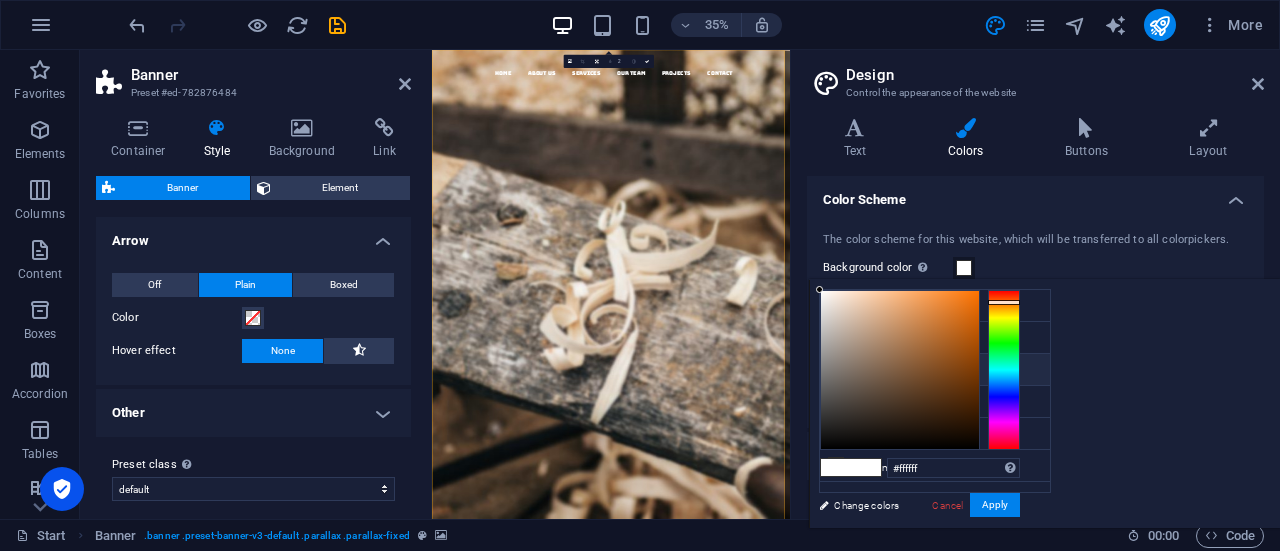 click on "Secondary color
#664a0e" at bounding box center (935, 370) 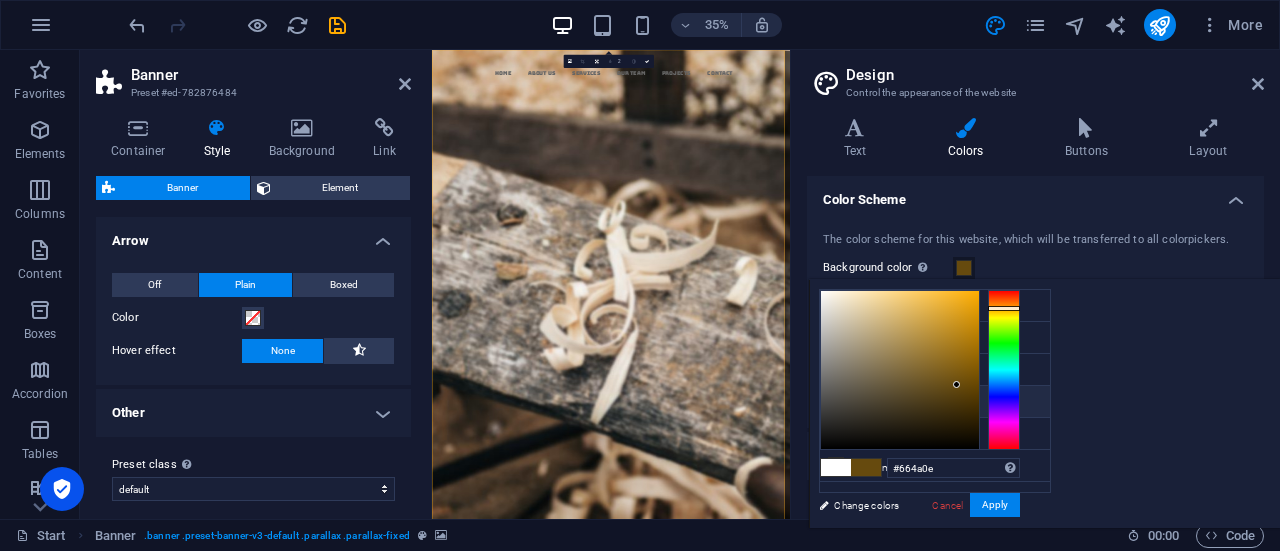 click on "Font color
#666666" at bounding box center (935, 402) 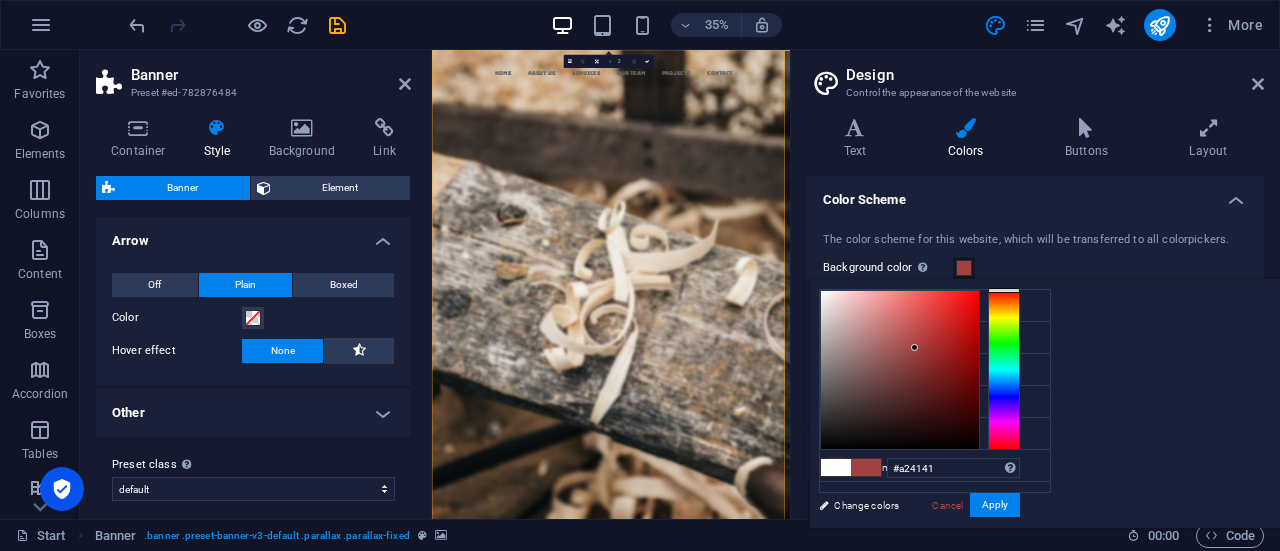 click at bounding box center [900, 370] 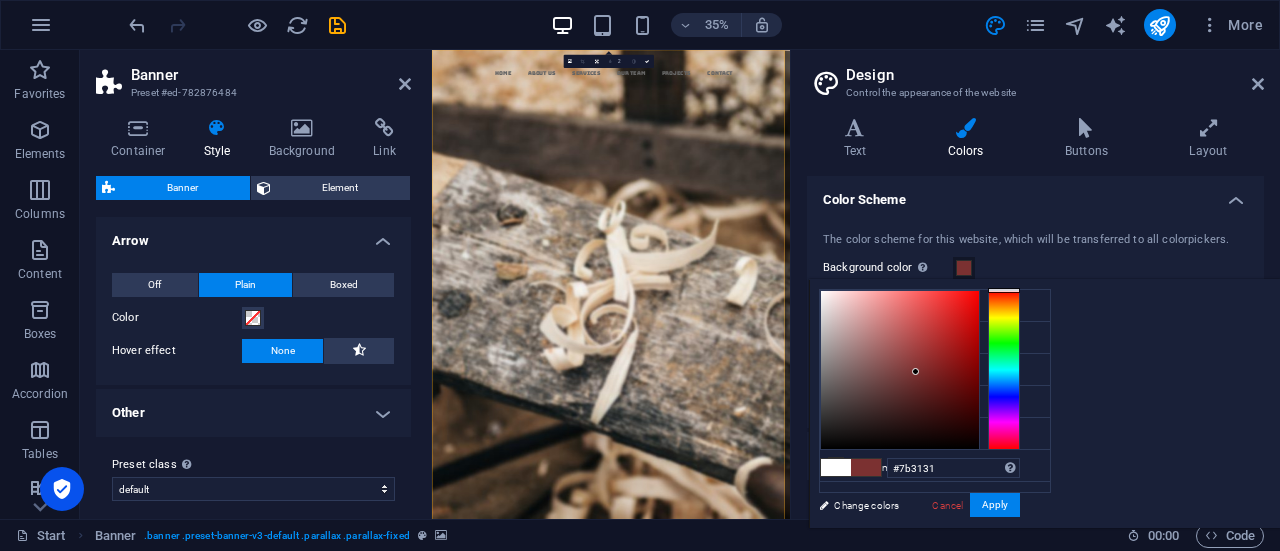click at bounding box center (900, 370) 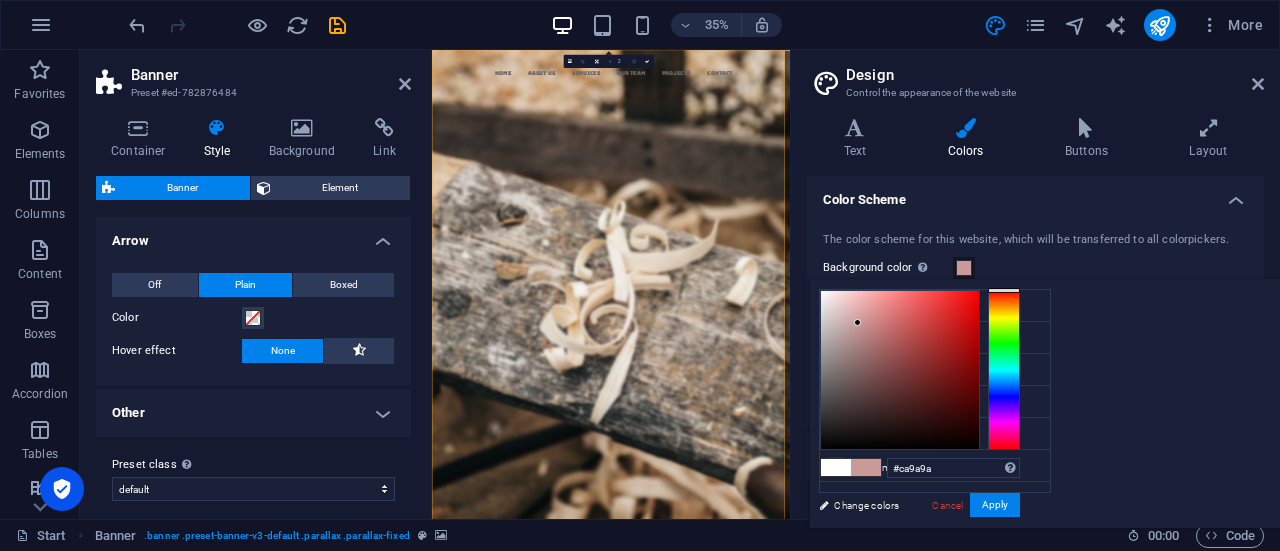click at bounding box center (900, 370) 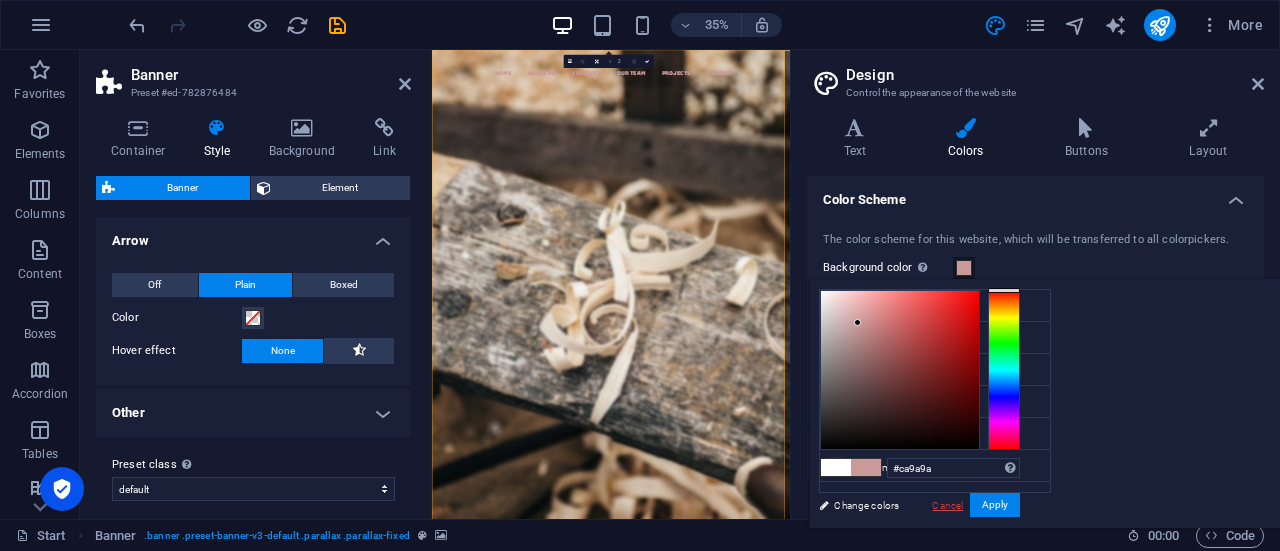 click on "Cancel" at bounding box center (947, 505) 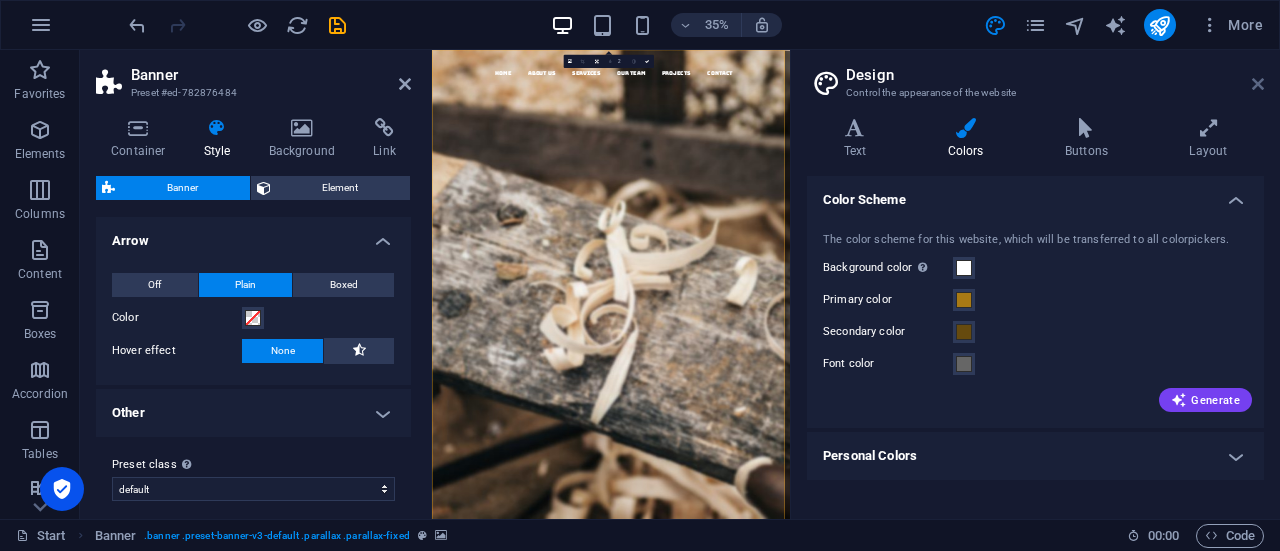 click at bounding box center (1258, 84) 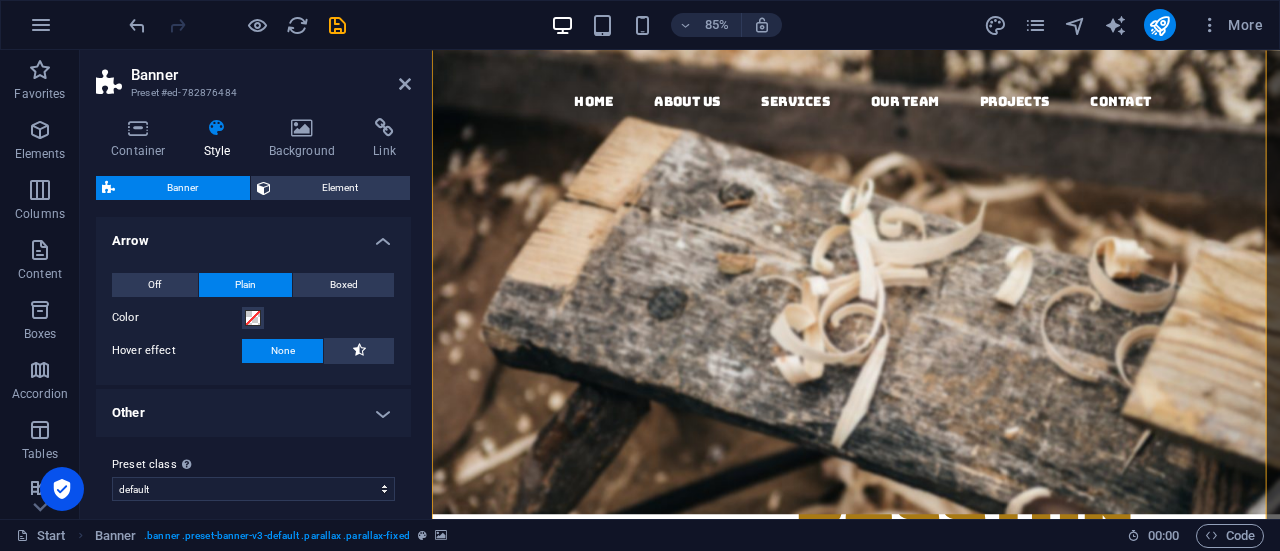 scroll, scrollTop: 0, scrollLeft: 0, axis: both 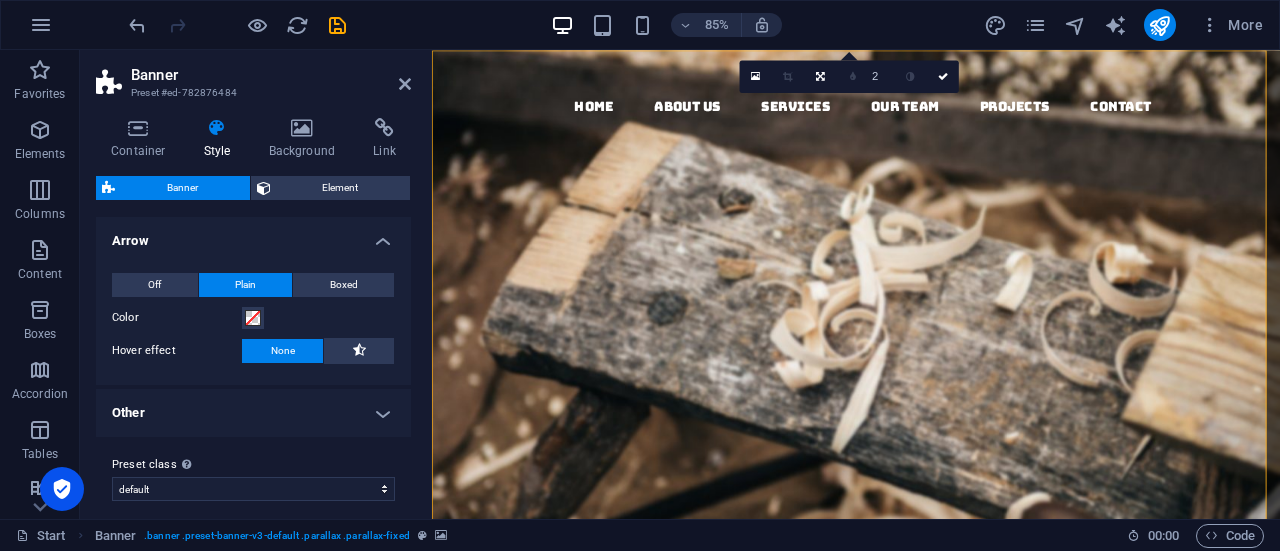 drag, startPoint x: 1424, startPoint y: 342, endPoint x: 1711, endPoint y: 79, distance: 389.2788 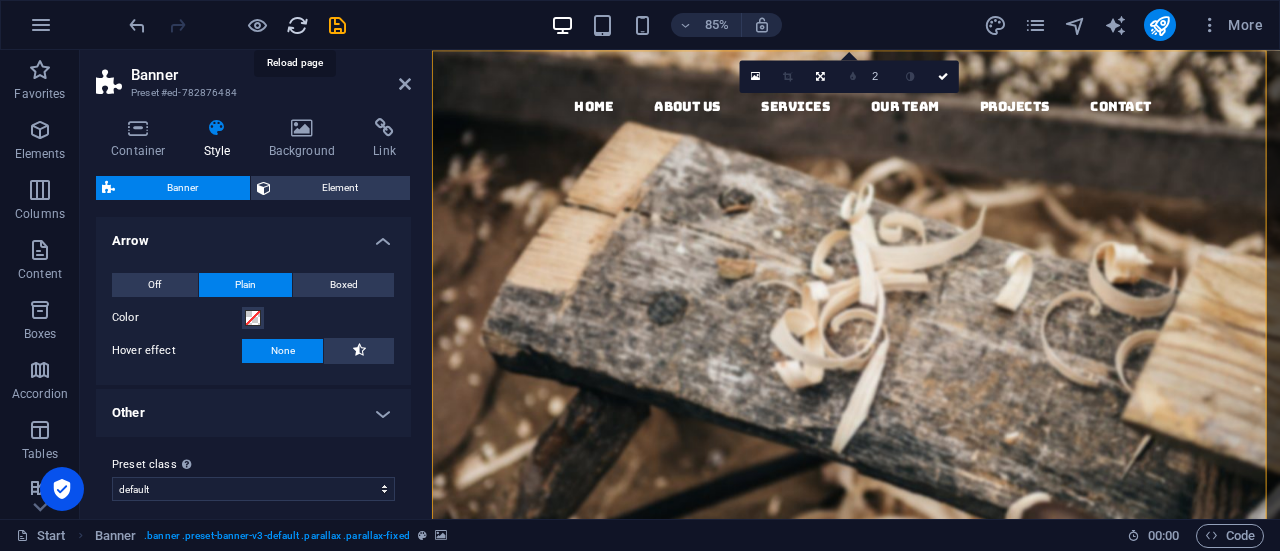 drag, startPoint x: 297, startPoint y: 23, endPoint x: 428, endPoint y: 25, distance: 131.01526 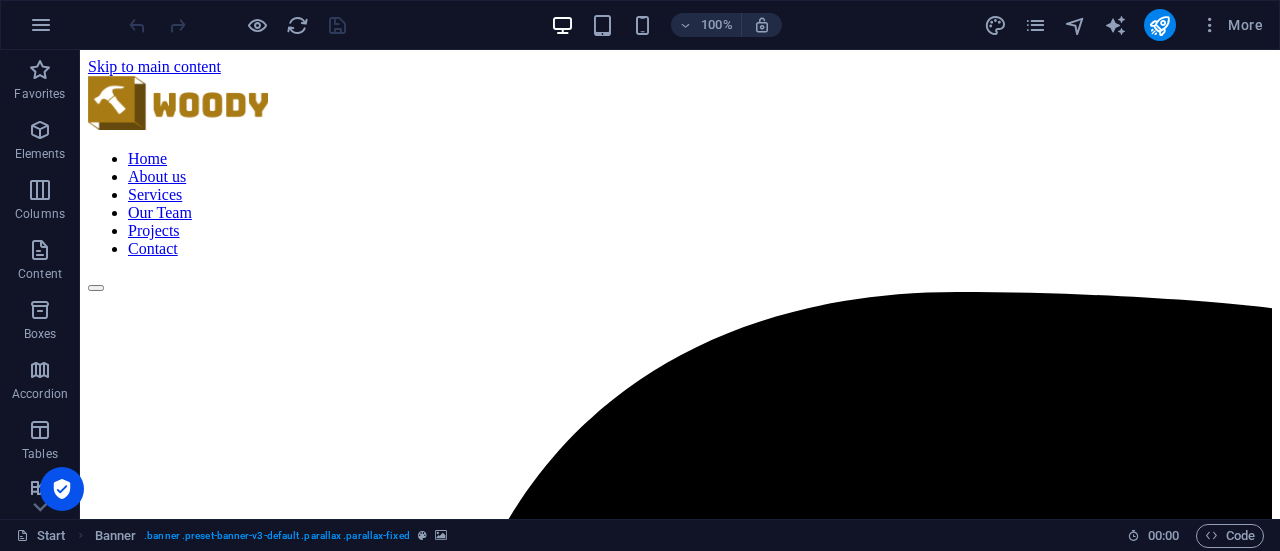 scroll, scrollTop: 0, scrollLeft: 0, axis: both 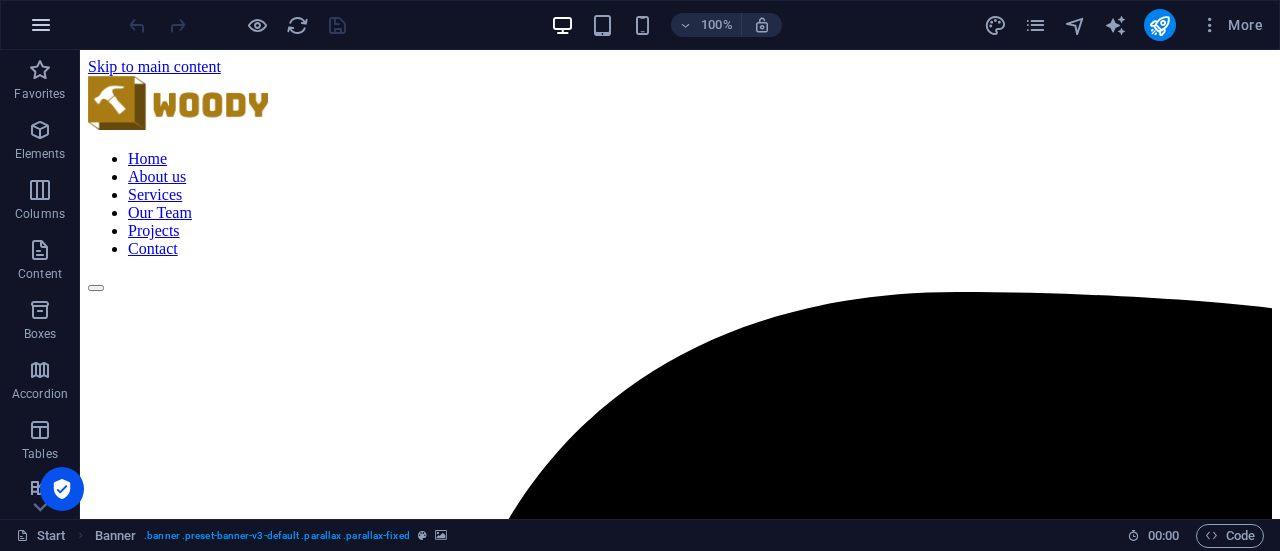 click at bounding box center (41, 25) 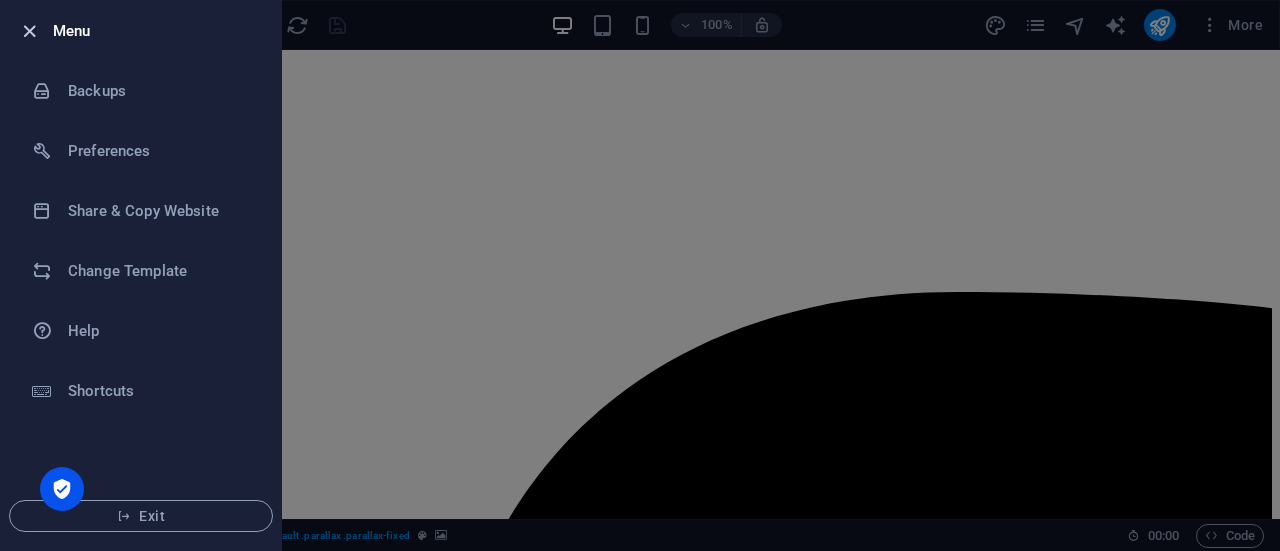 click at bounding box center [29, 31] 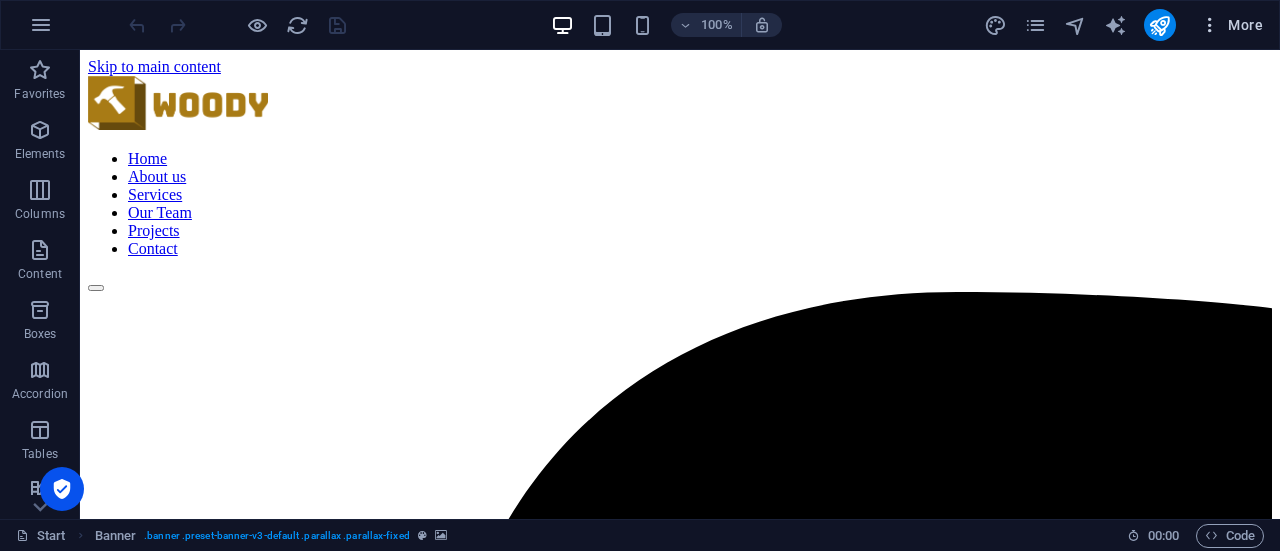 click on "More" at bounding box center [1231, 25] 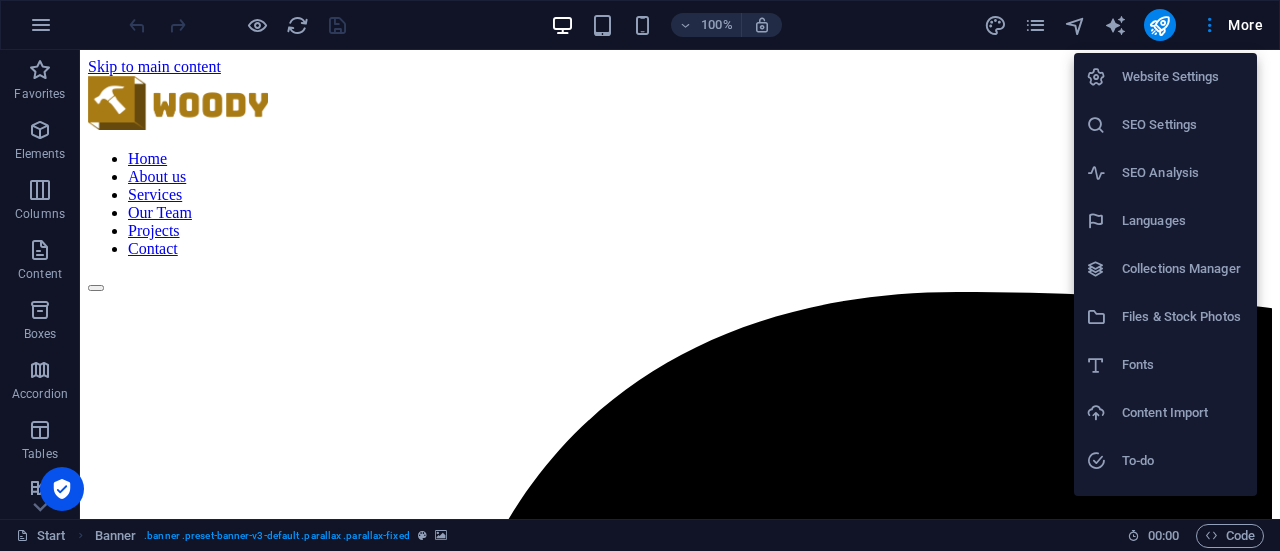 click on "Website Settings" at bounding box center [1183, 77] 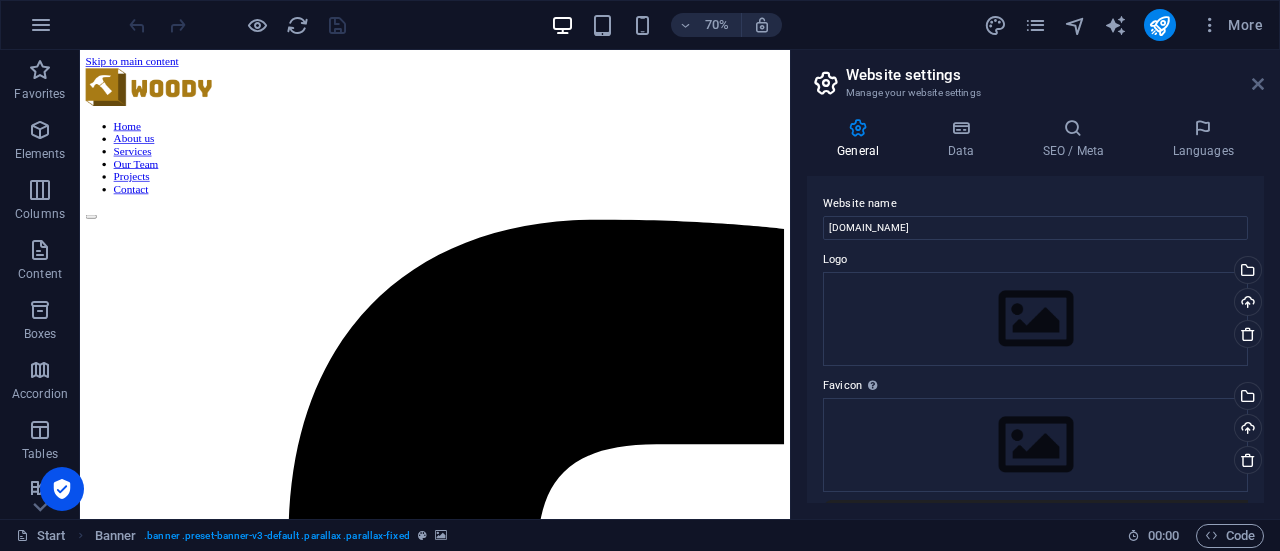 click at bounding box center [1258, 84] 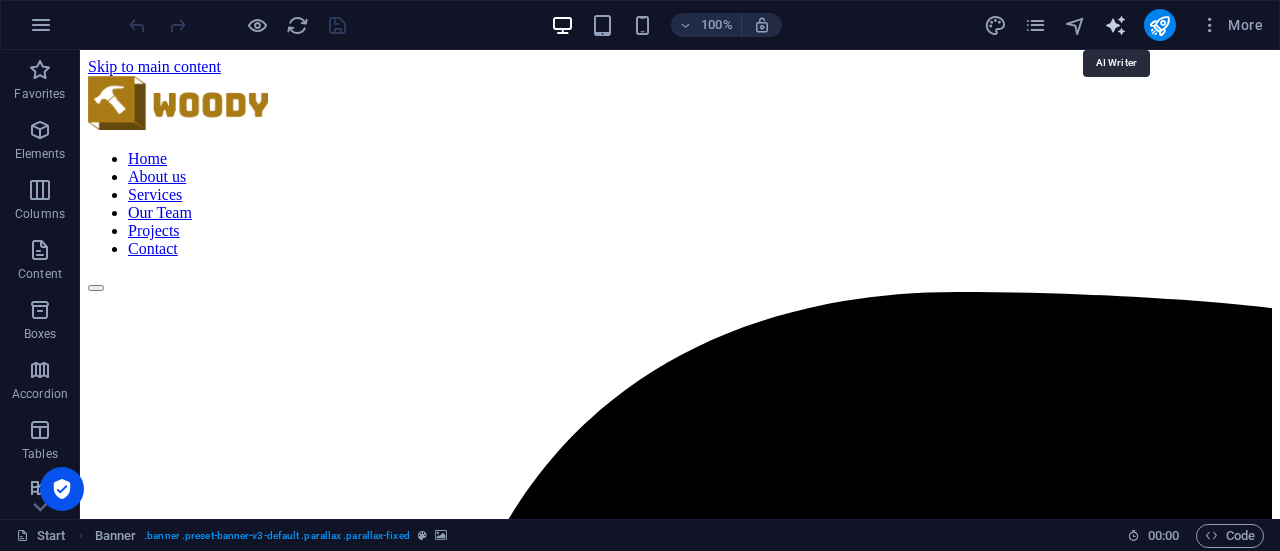 click at bounding box center [1115, 25] 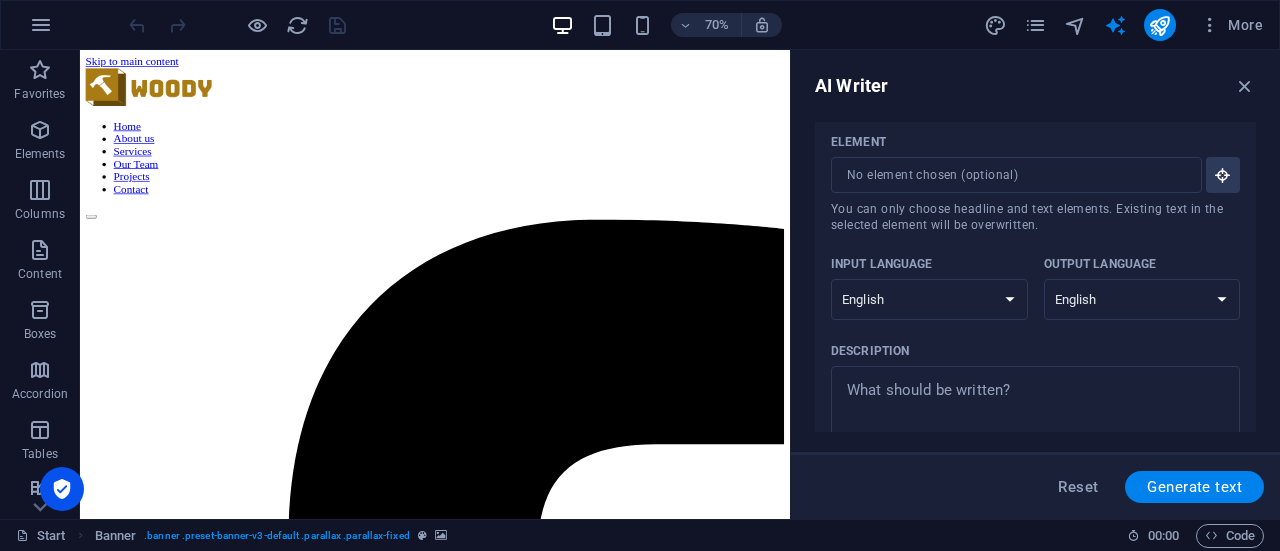 scroll, scrollTop: 0, scrollLeft: 0, axis: both 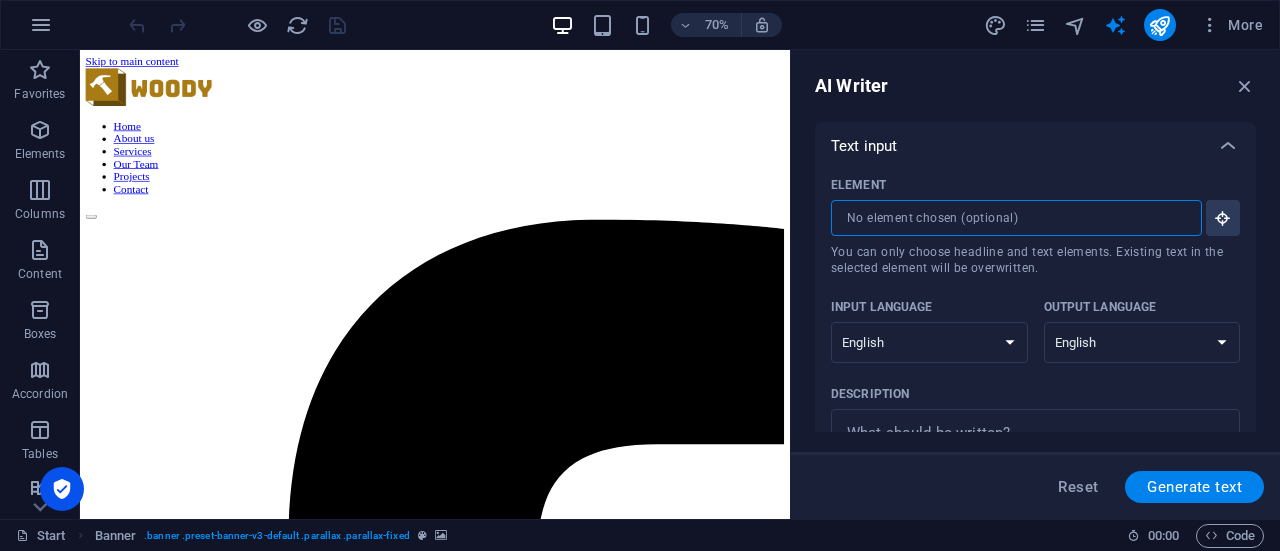 click on "Element ​ You can only choose headline and text elements. Existing text in the selected element will be overwritten." at bounding box center [1009, 218] 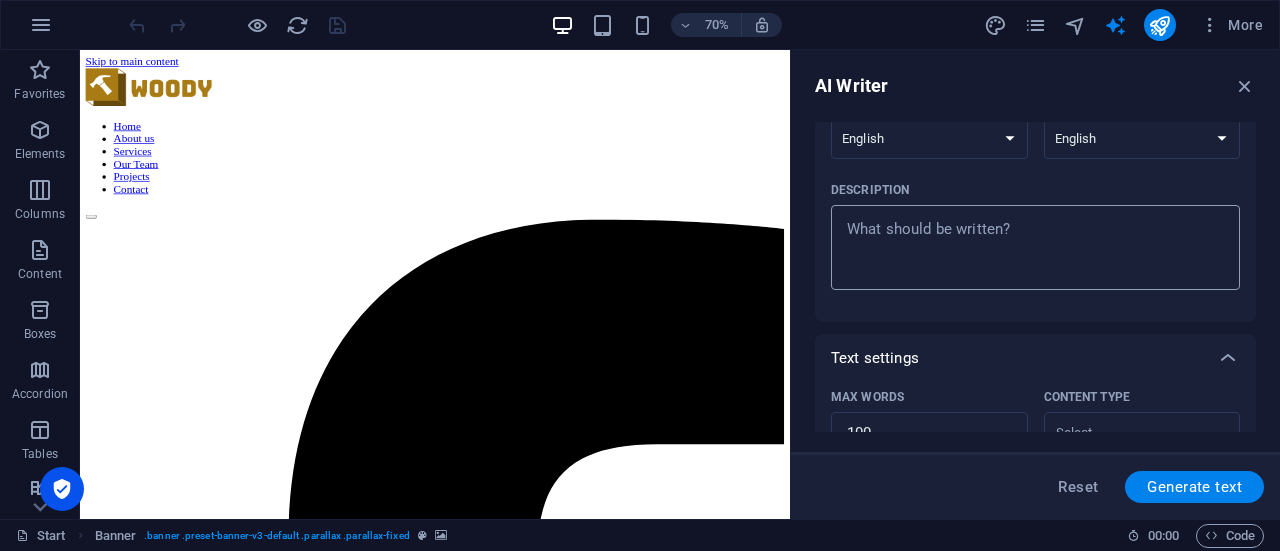 scroll, scrollTop: 88, scrollLeft: 0, axis: vertical 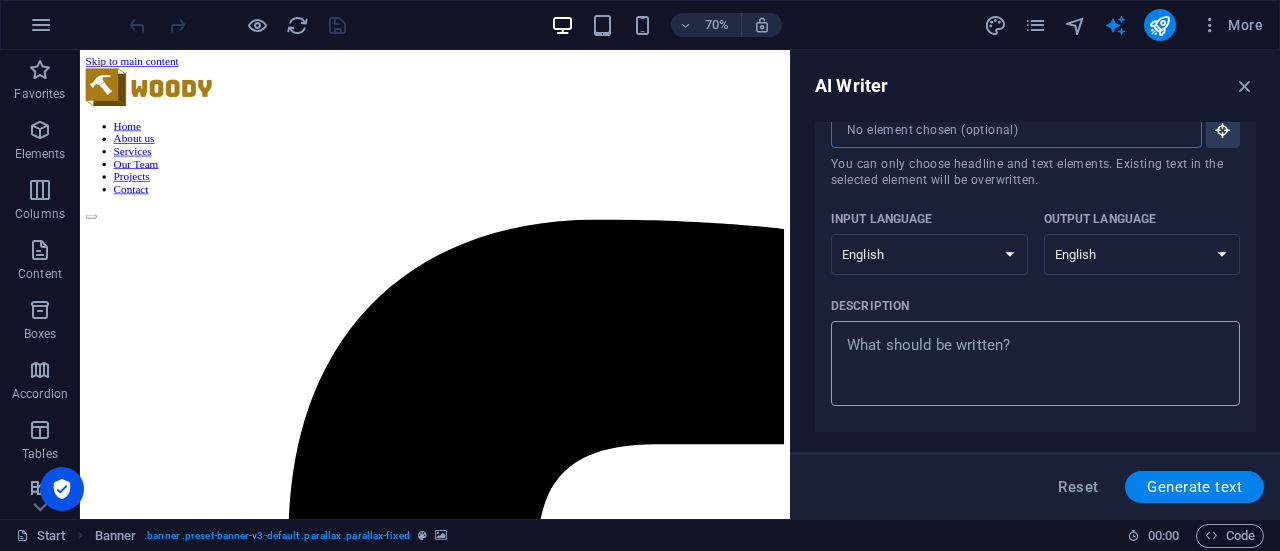 type 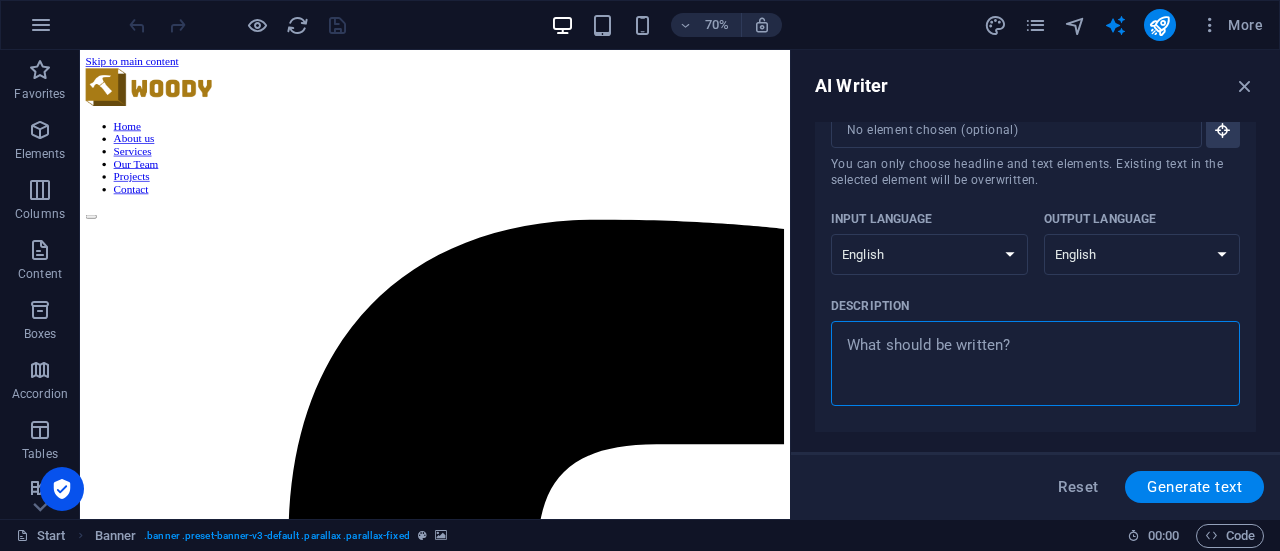 click on "Description x ​" at bounding box center [1035, 363] 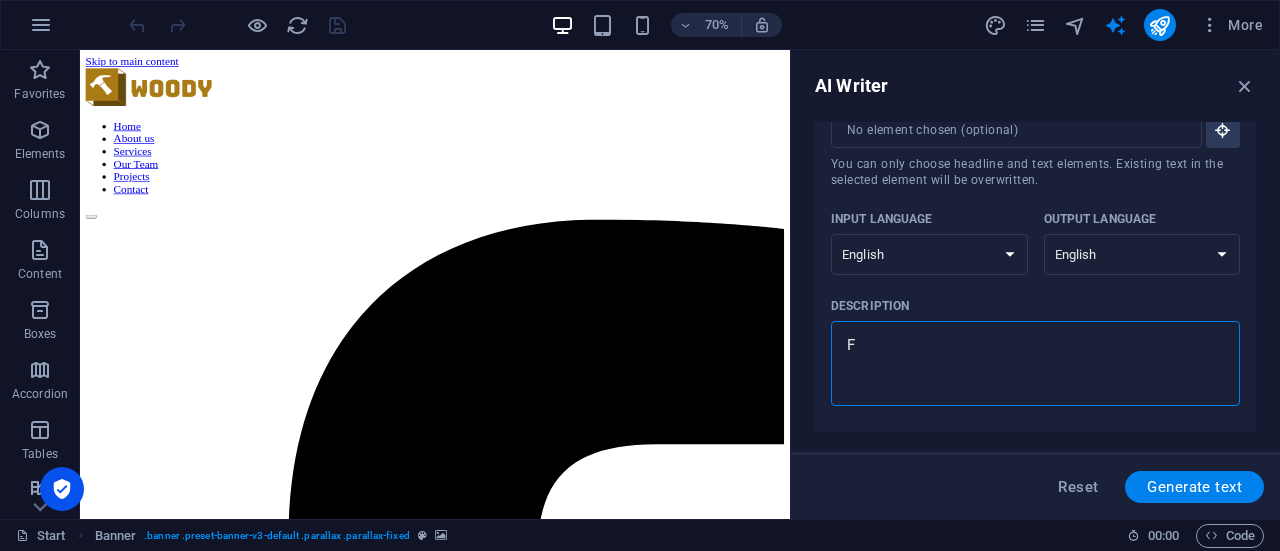 type 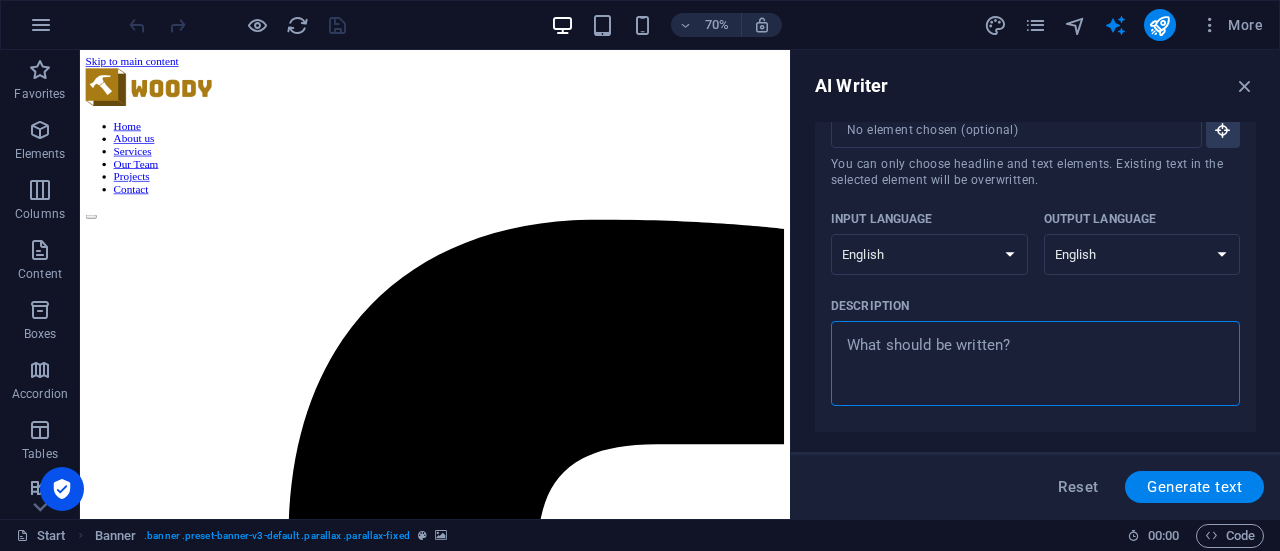 type on "x" 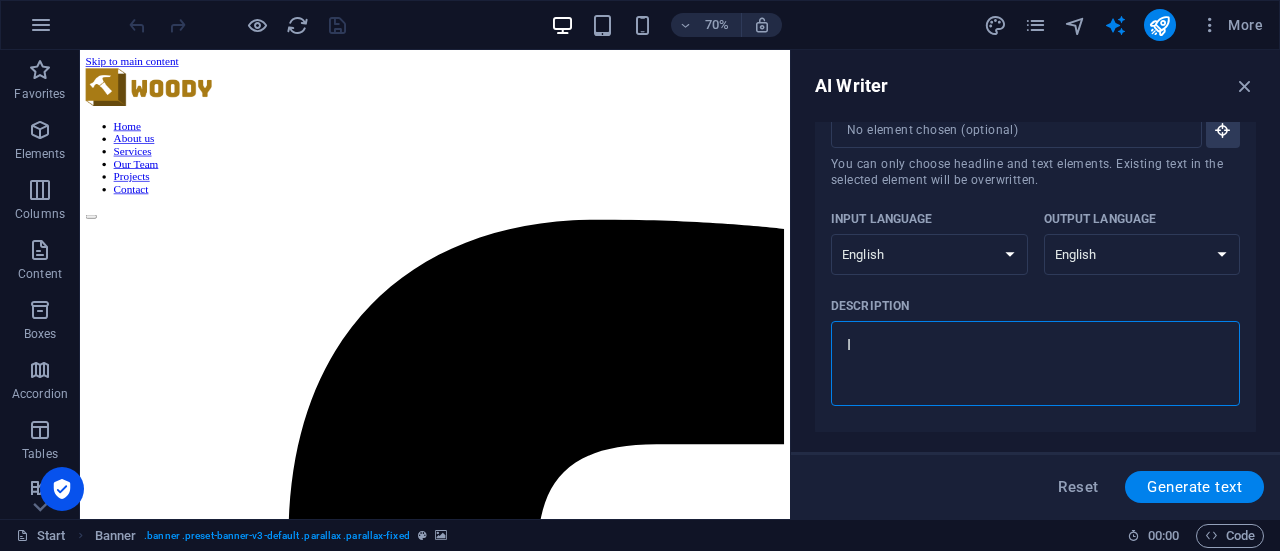 type on "I" 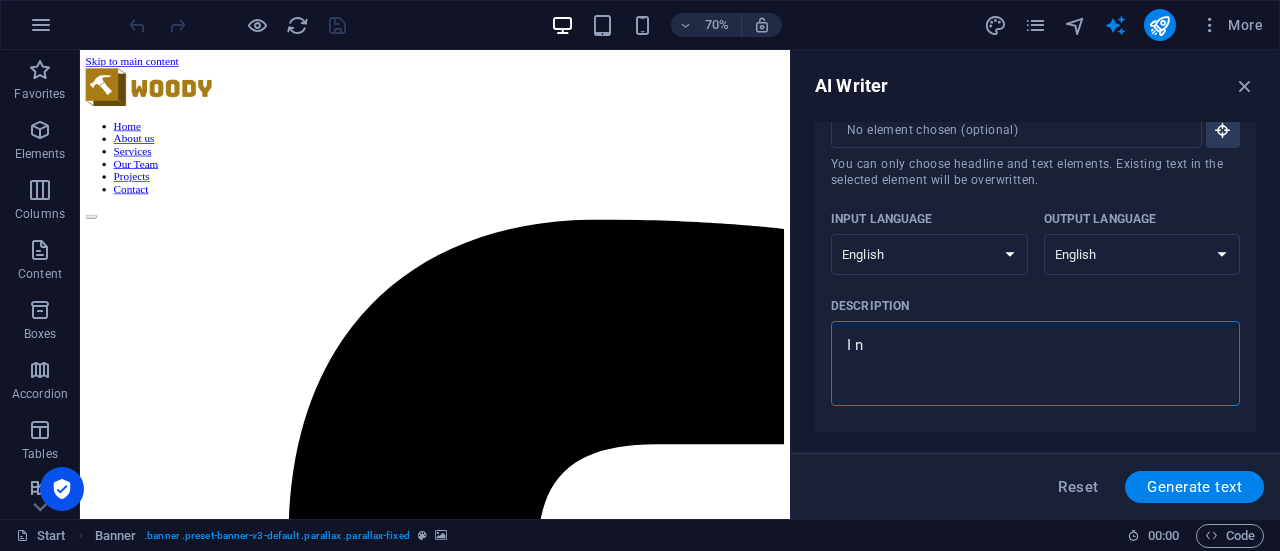 type on "I ne" 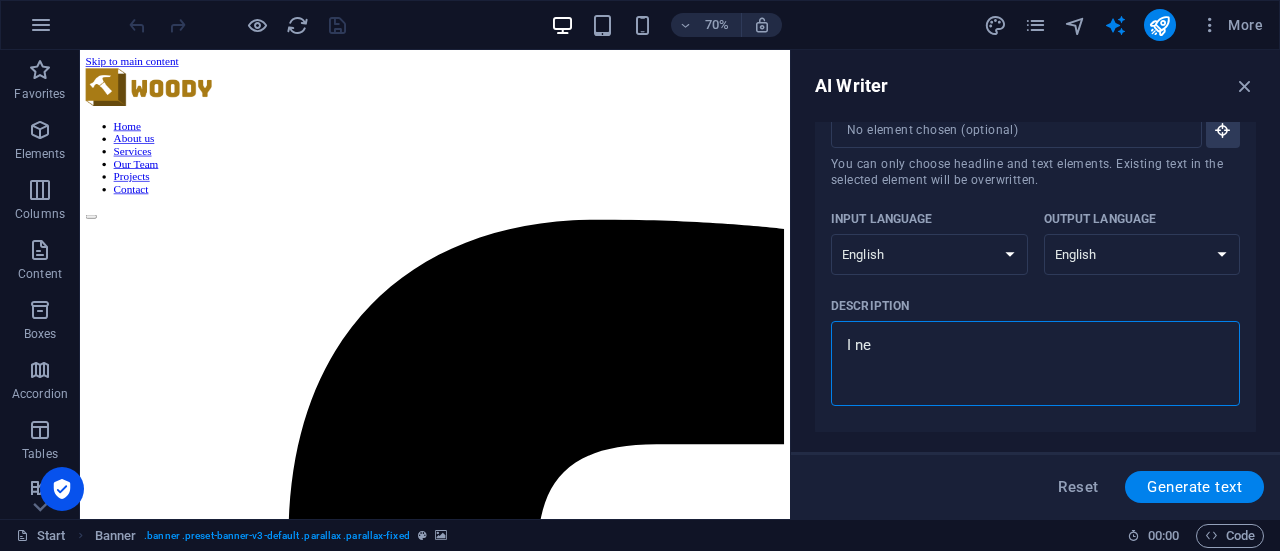 type on "I nee" 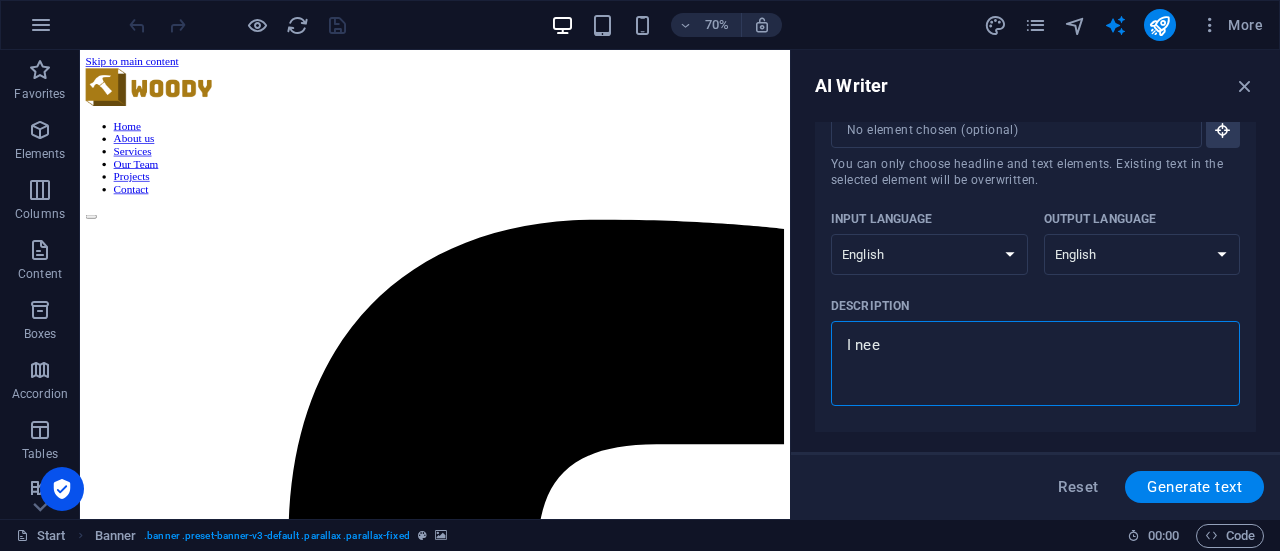 type on "I need" 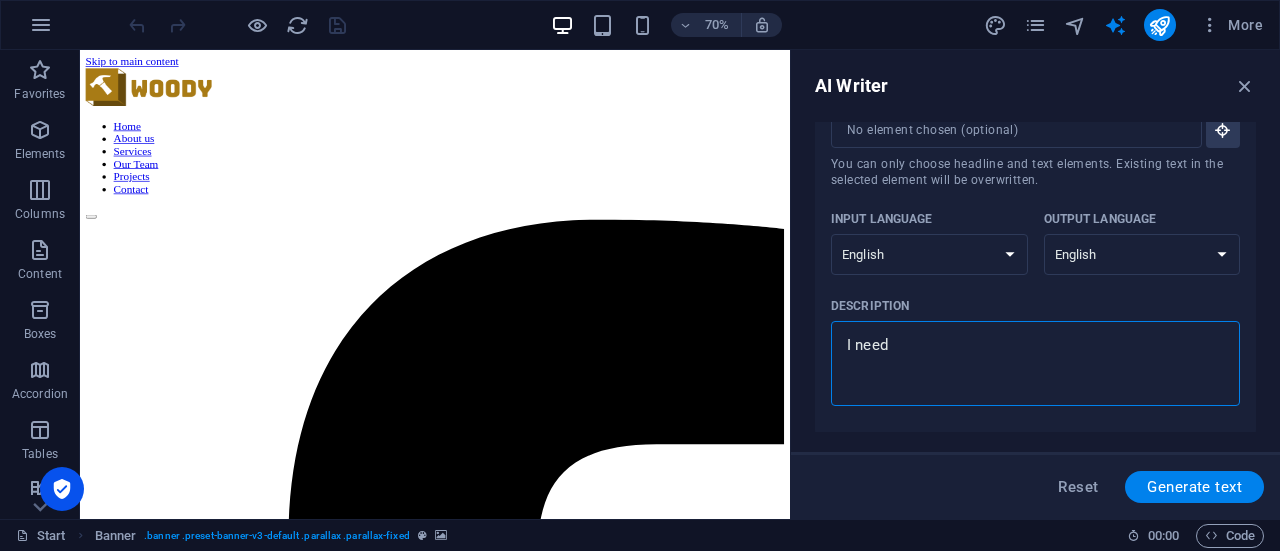 type on "x" 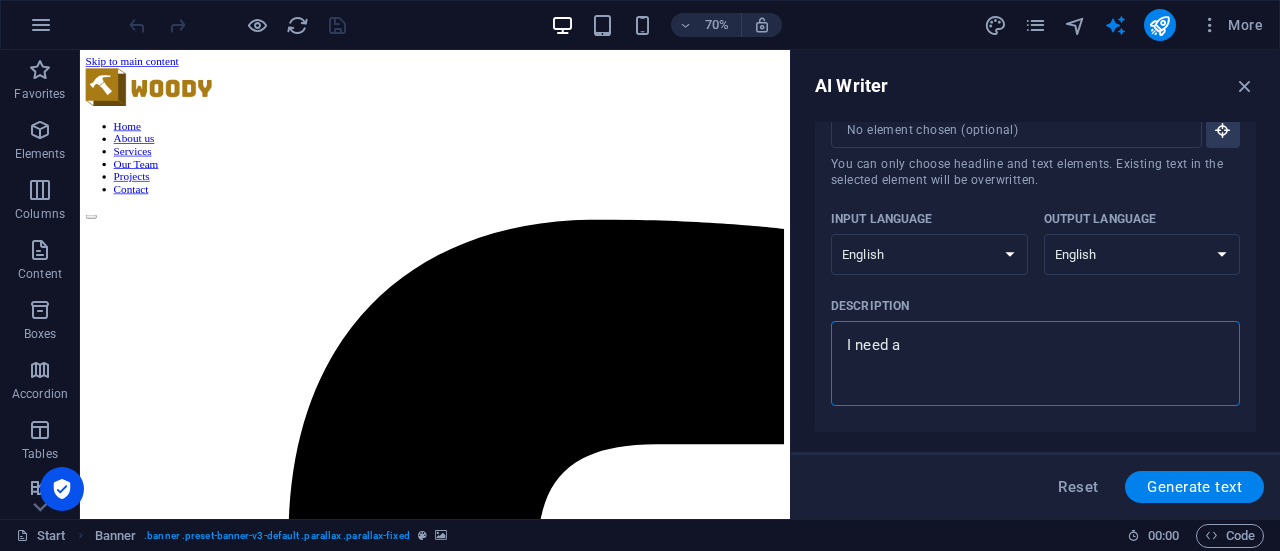 type on "I need a" 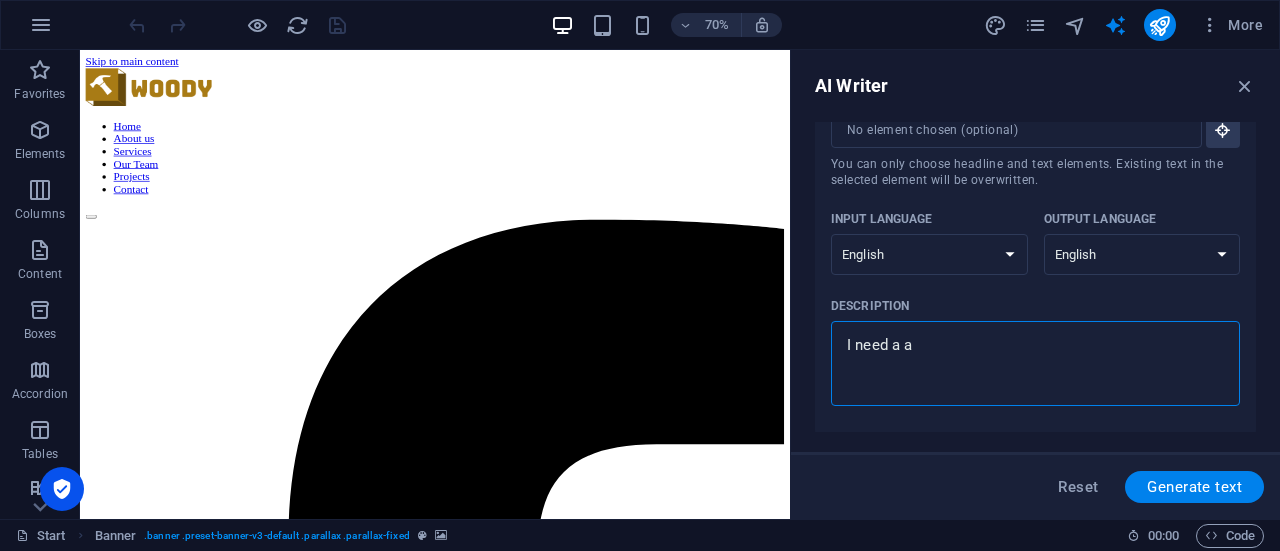 type on "I need a ac" 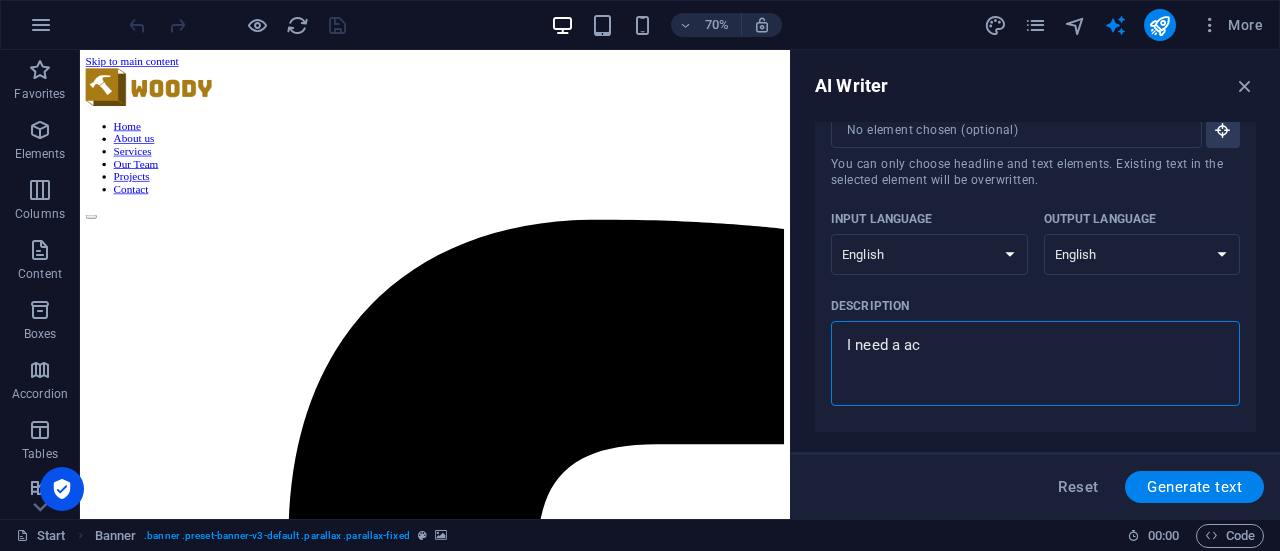 type on "I need a act" 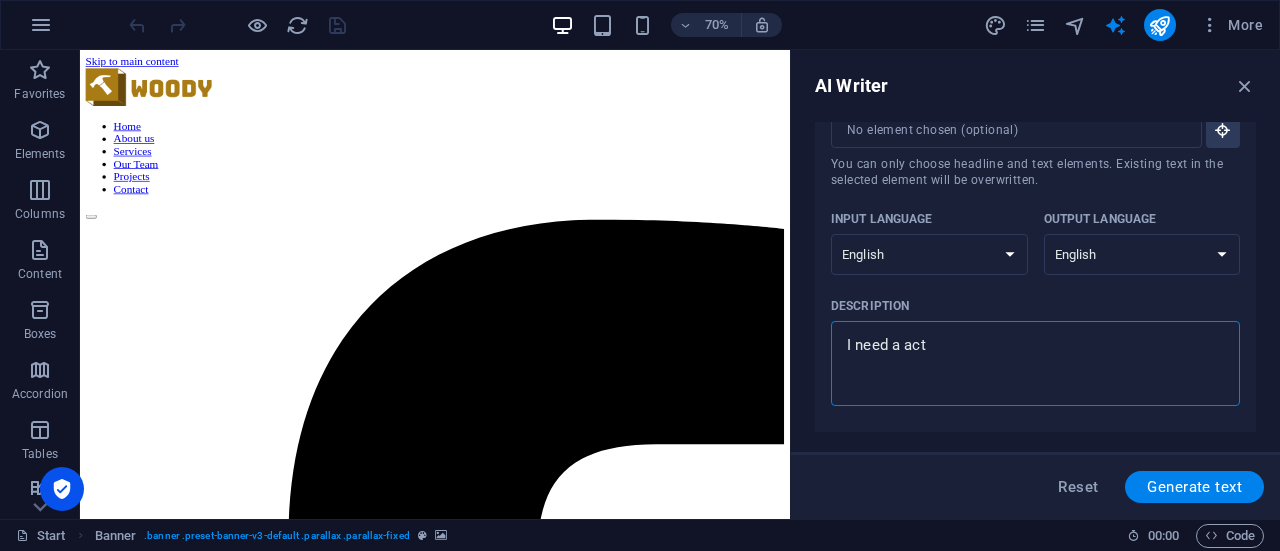 type on "I need a actr" 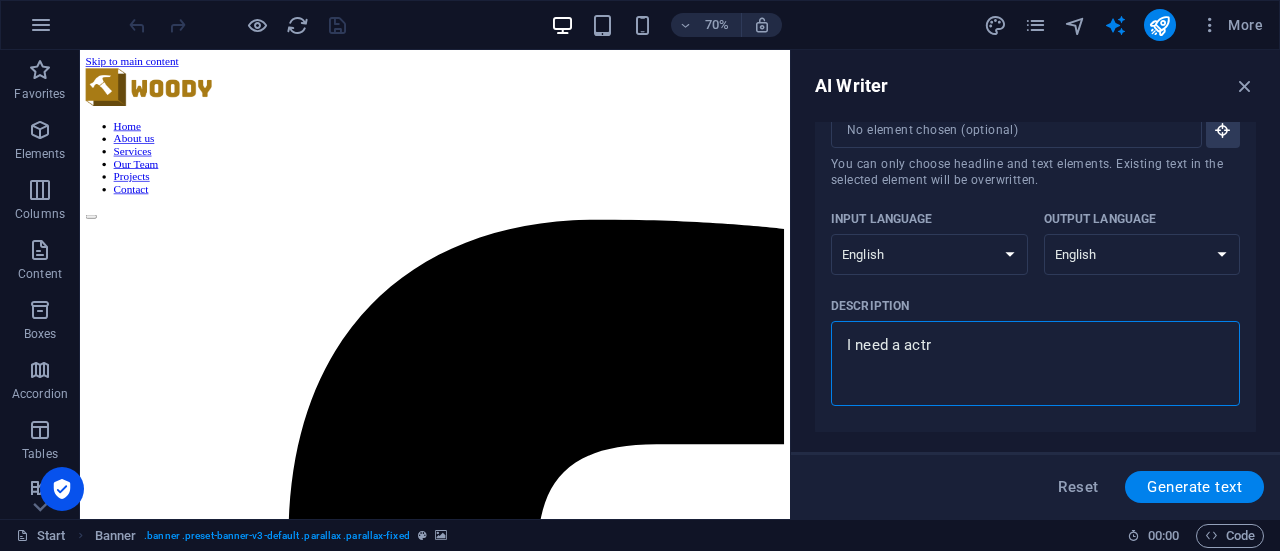 type on "I need a actra" 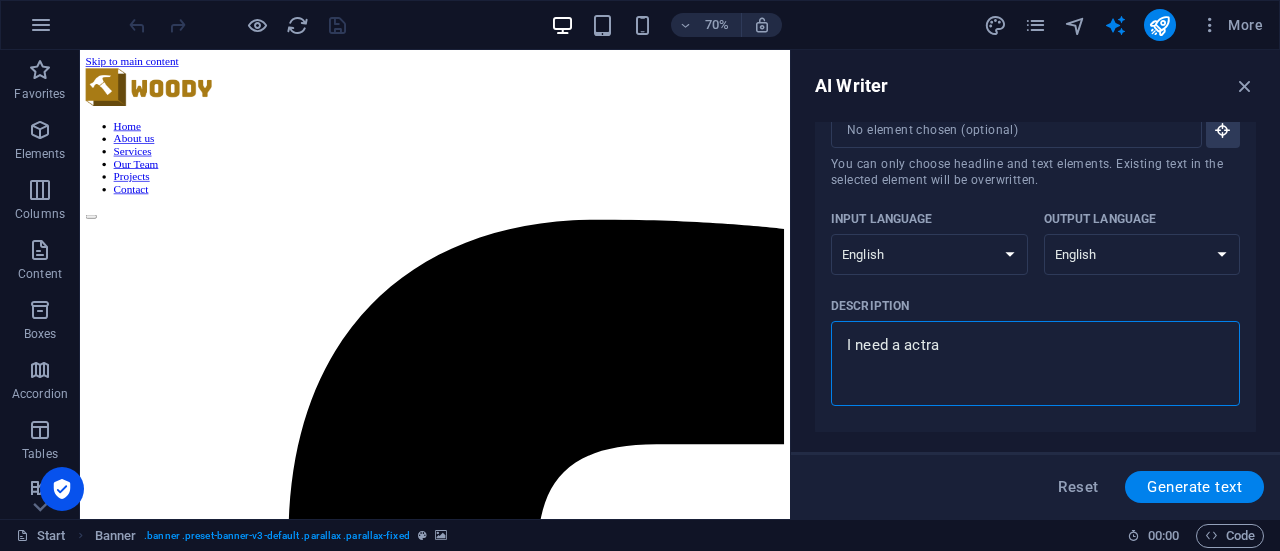 type on "I need a actrac" 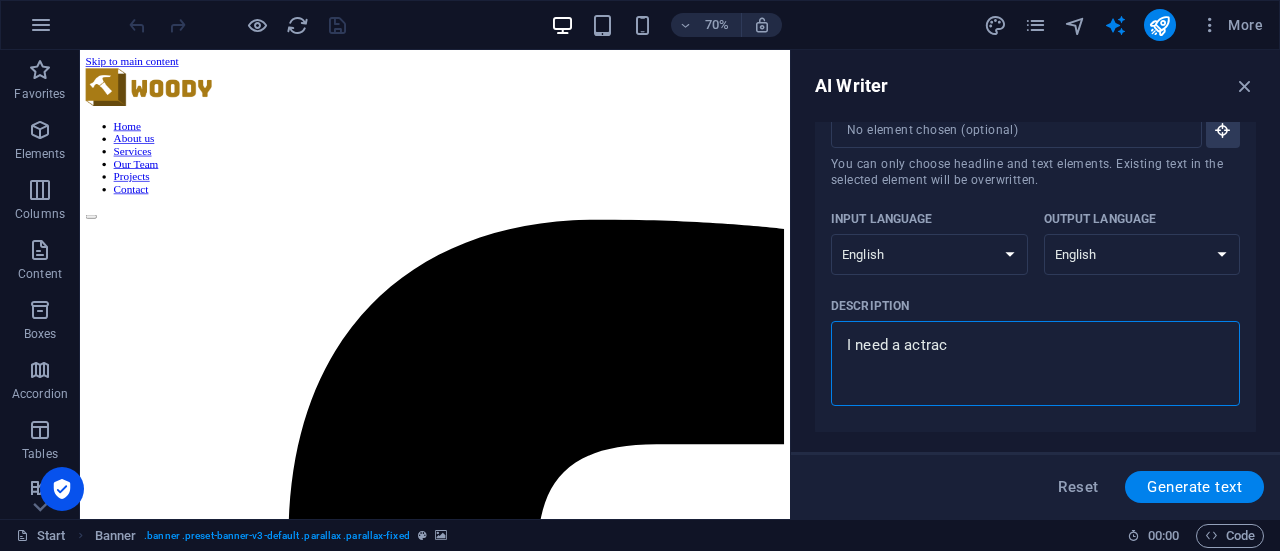 type on "I need a actract" 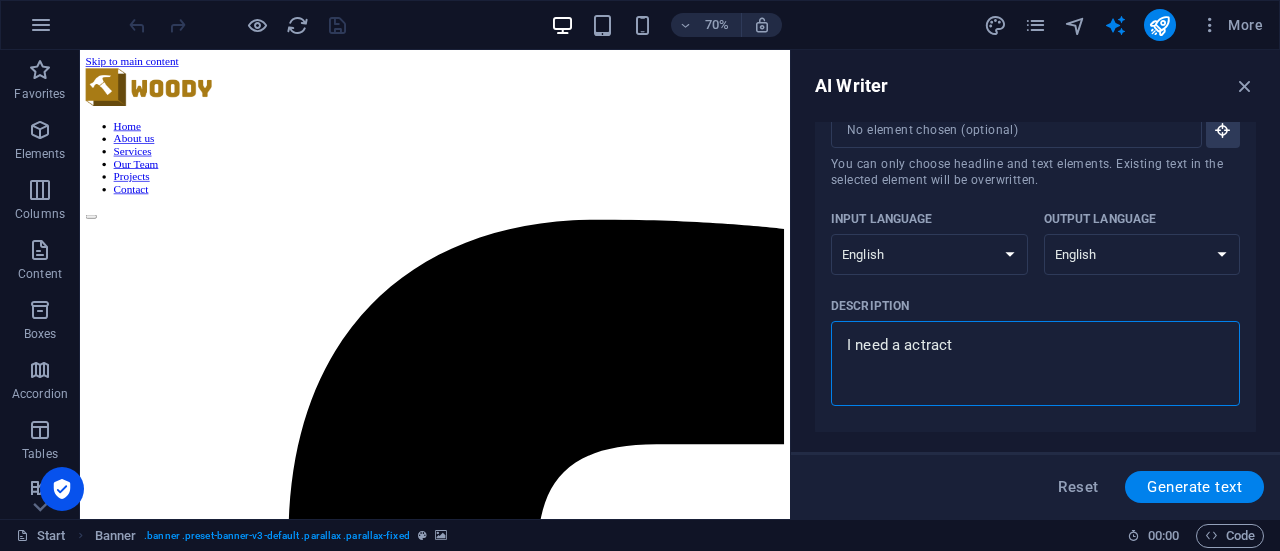 type on "I need a actracti" 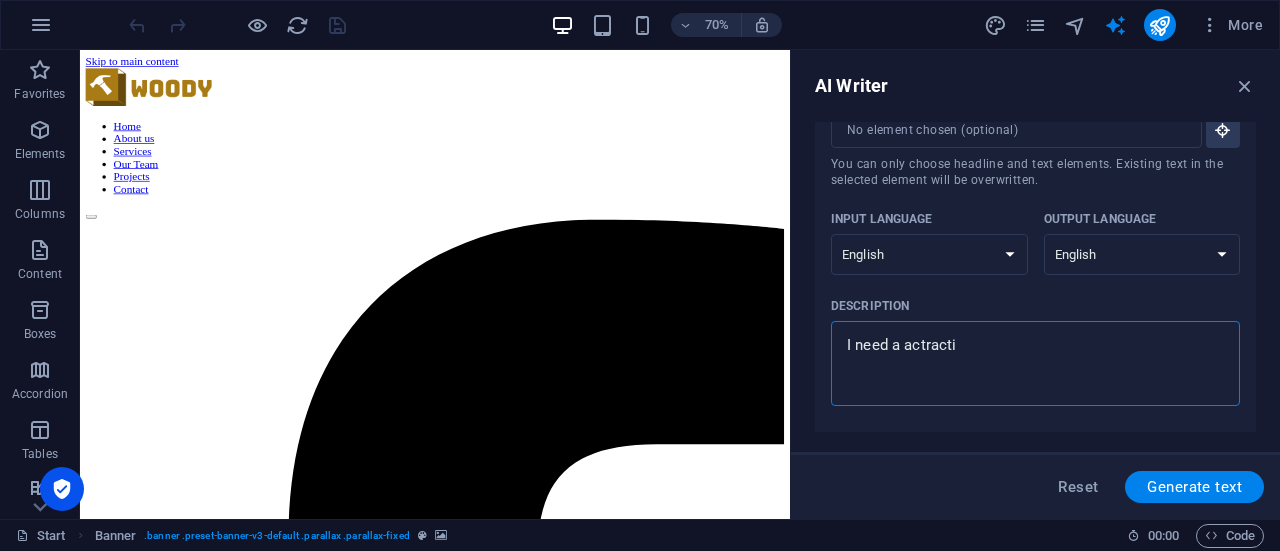 type on "I need a actractiv" 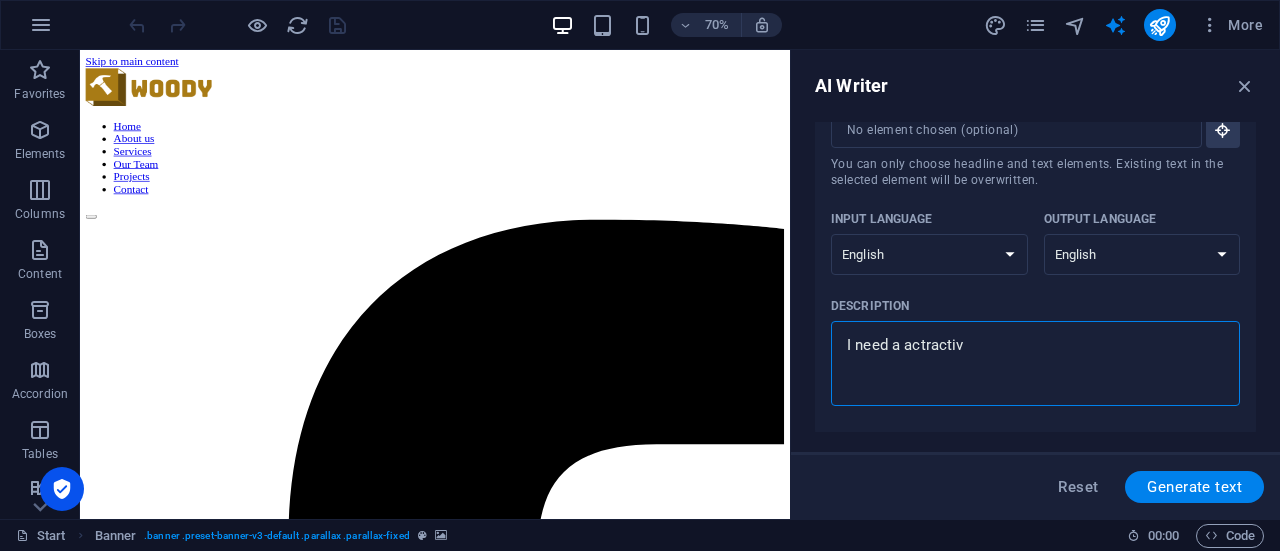 type on "I need a actractive" 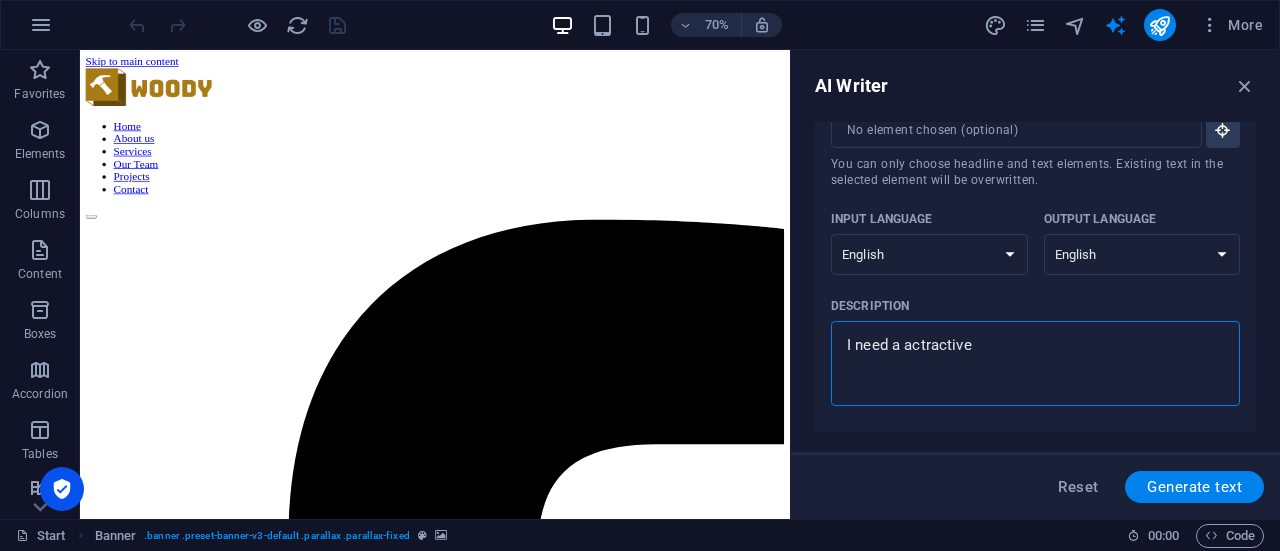 type on "I need a actractive" 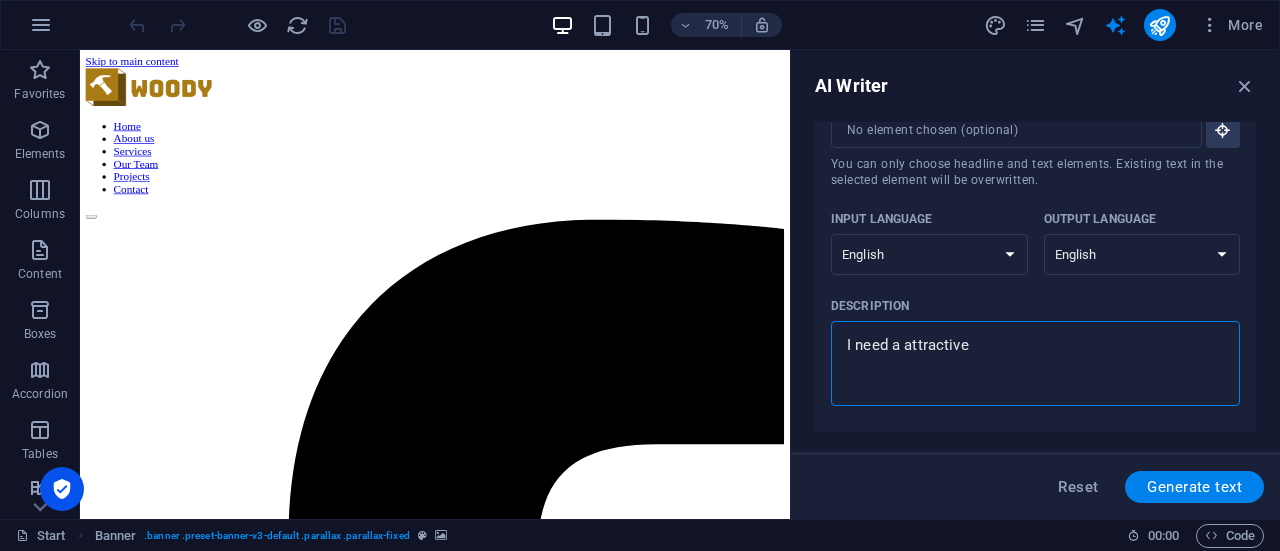 type on "I need a attractive" 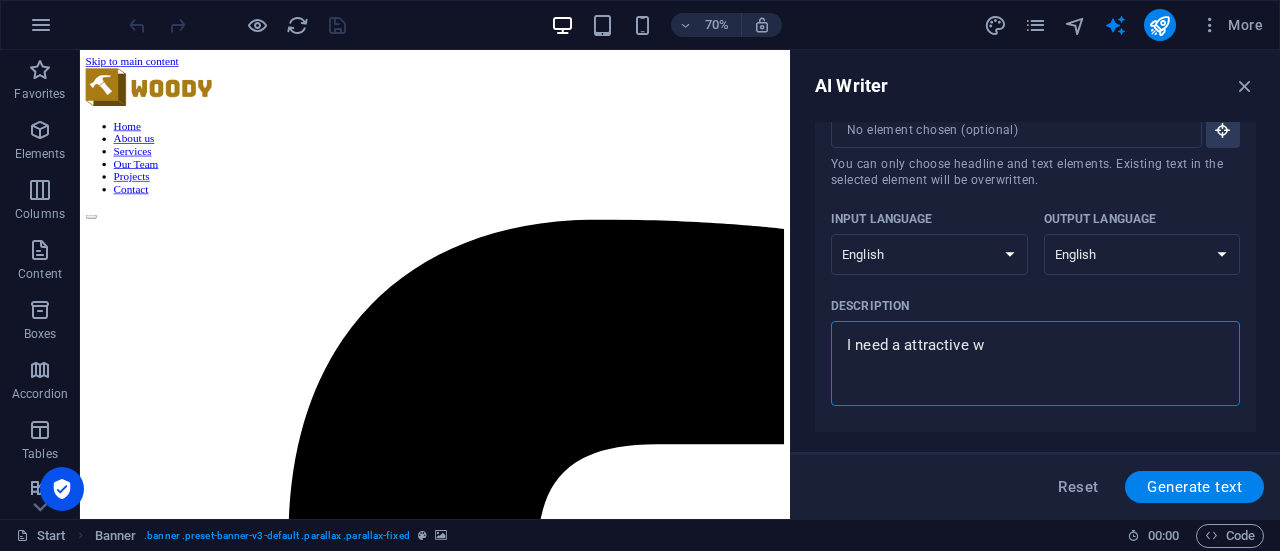 type on "I need a attractive we" 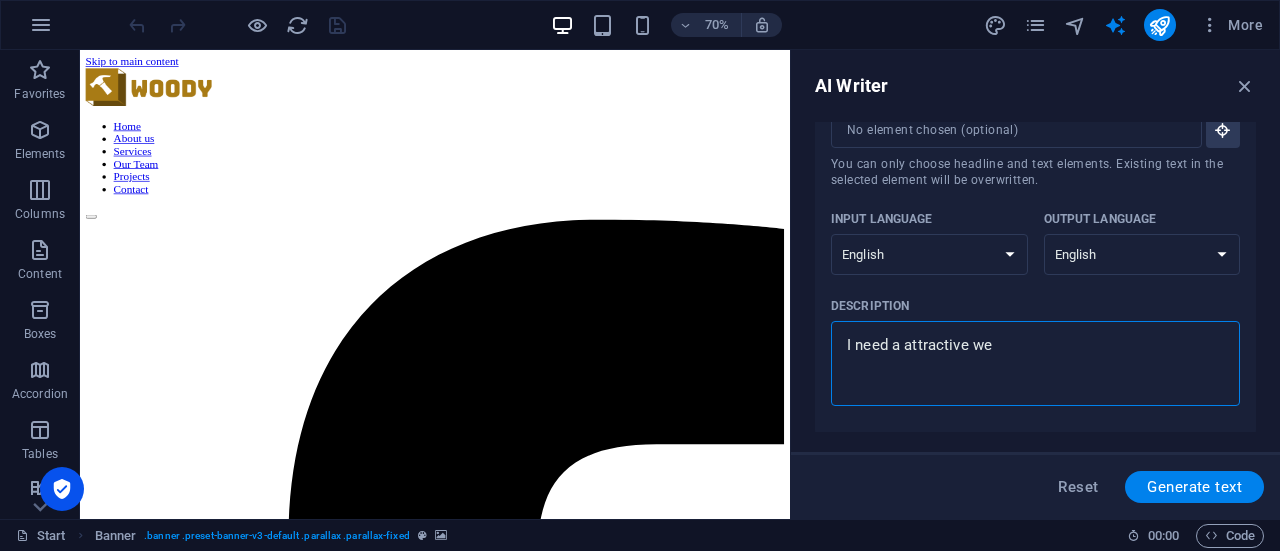 type on "I need a attractive web" 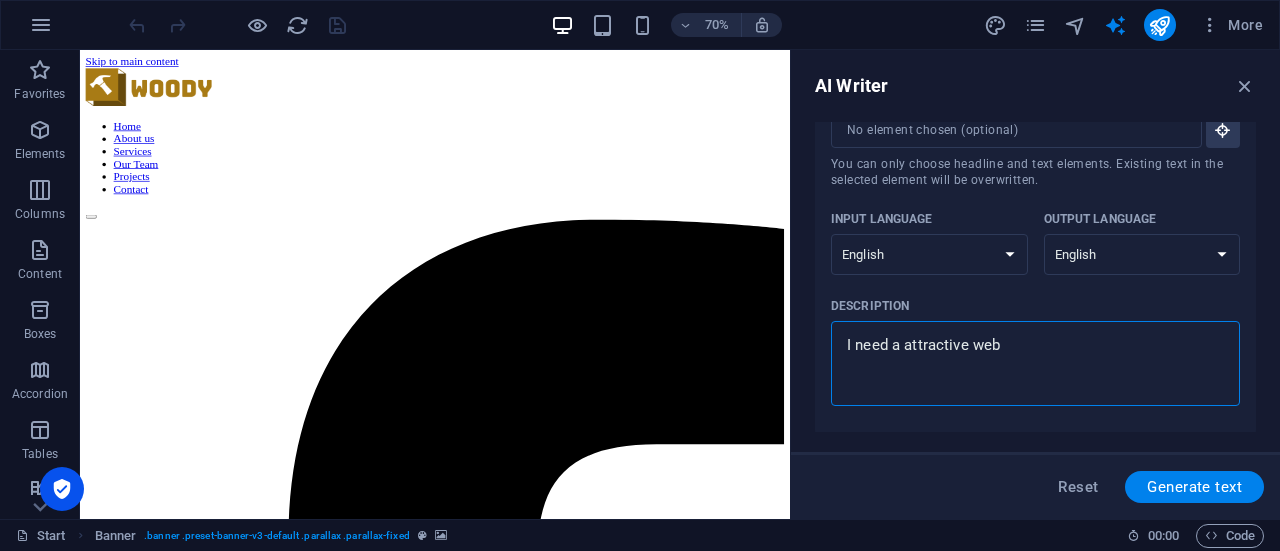 type on "I need a attractive webs" 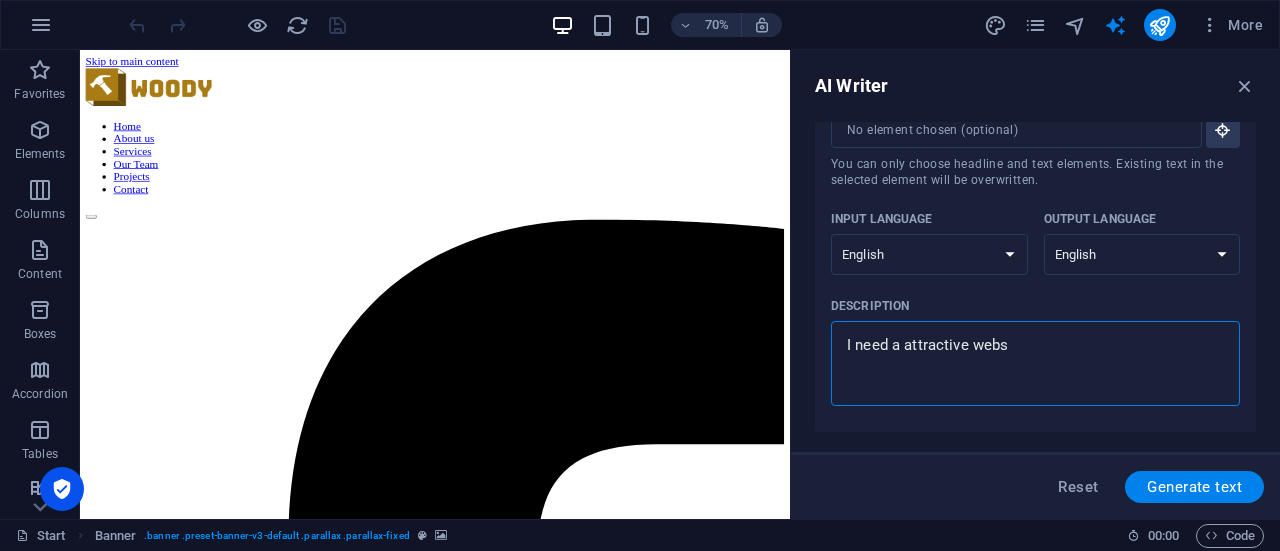 type on "x" 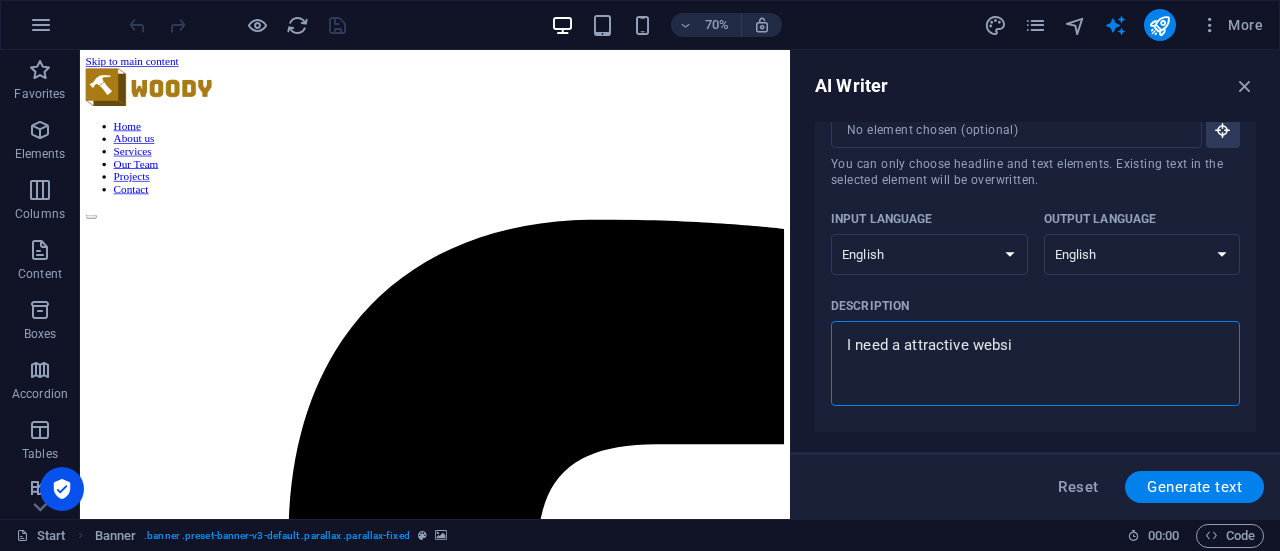 type on "I need a attractive websit" 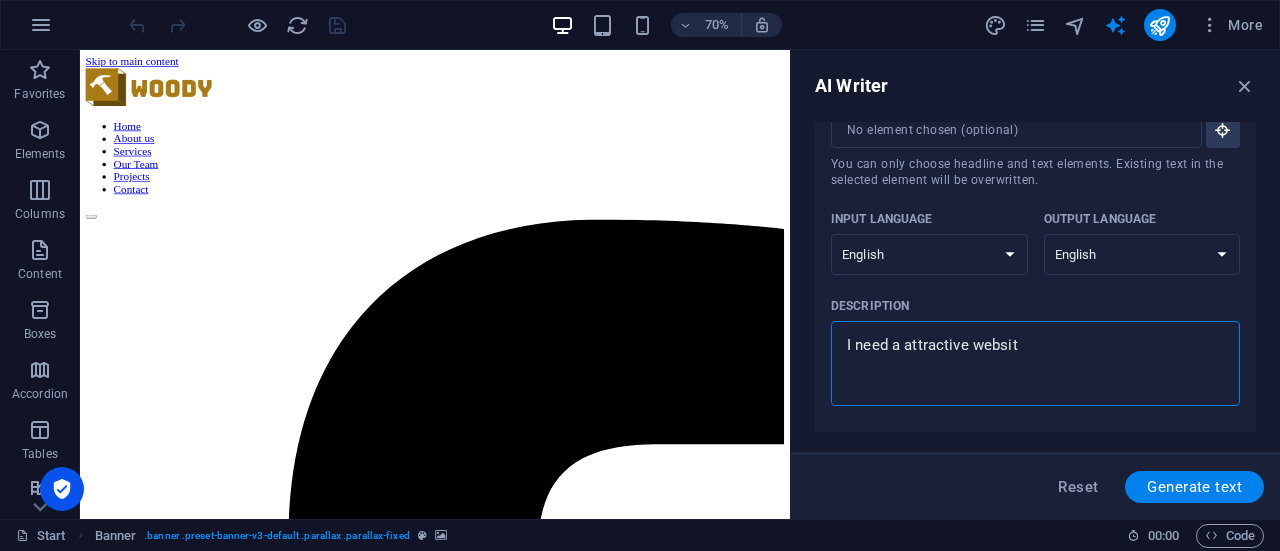 type on "I need a attractive website" 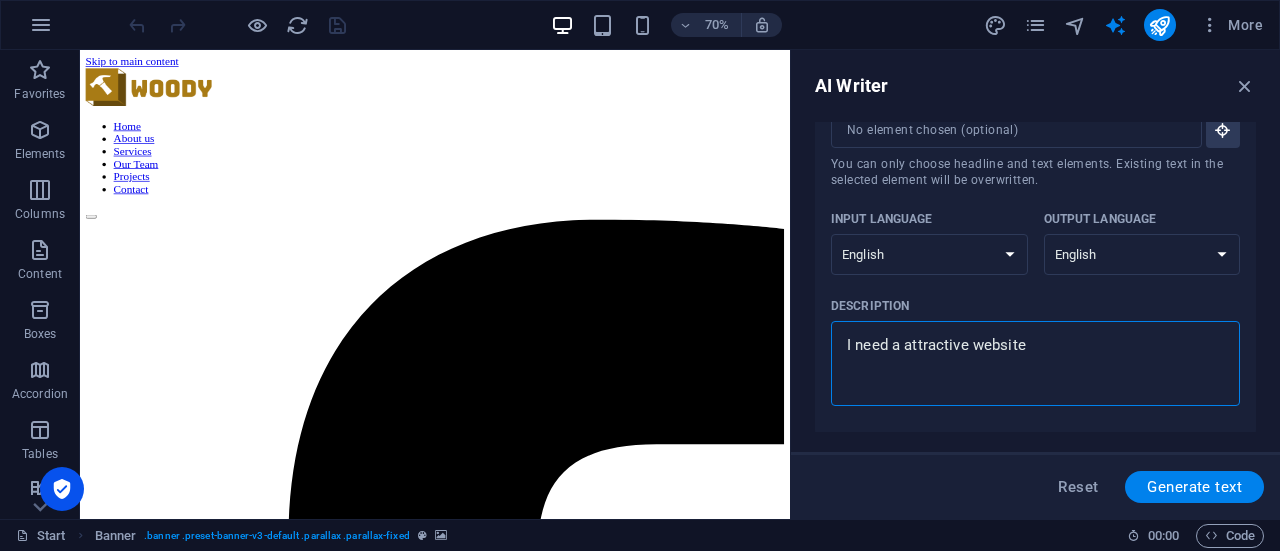 type on "I need a attractive website" 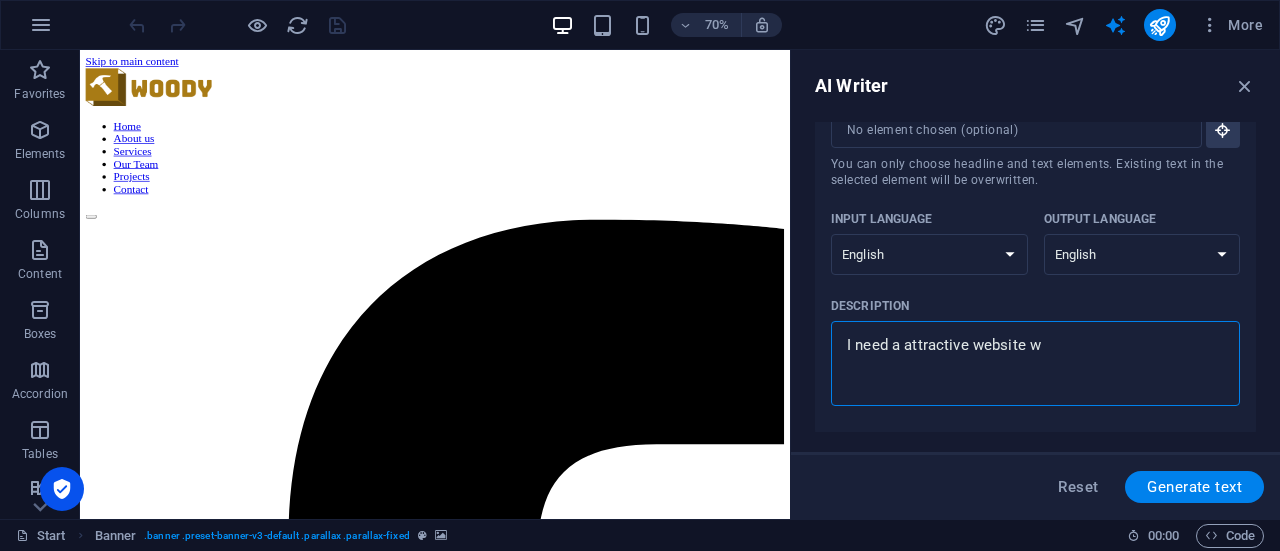 type on "I need a attractive website wh" 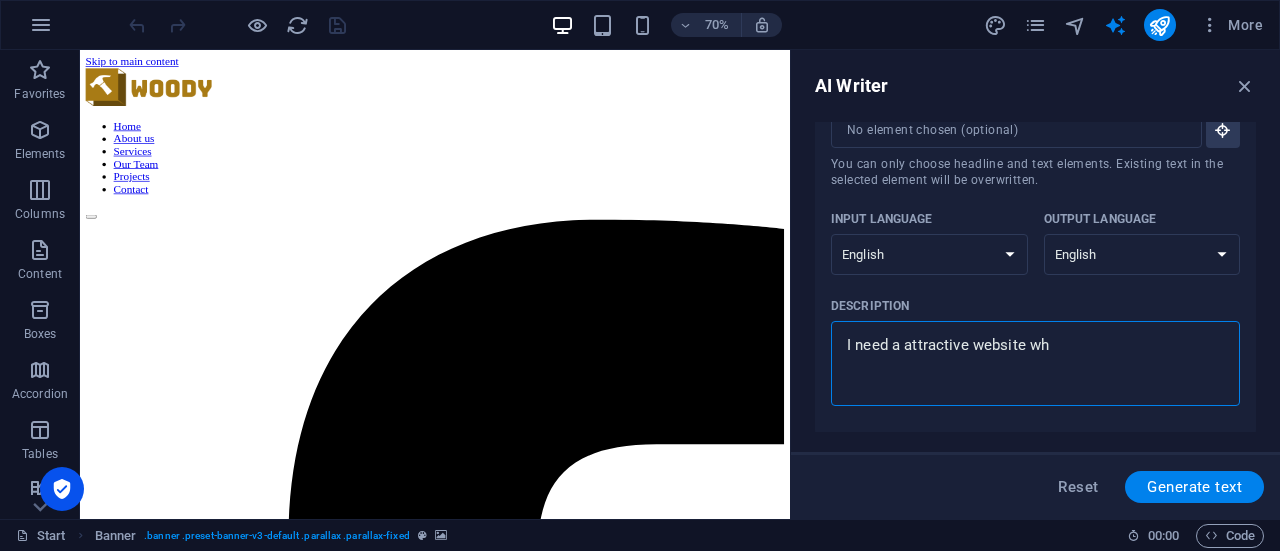 type on "x" 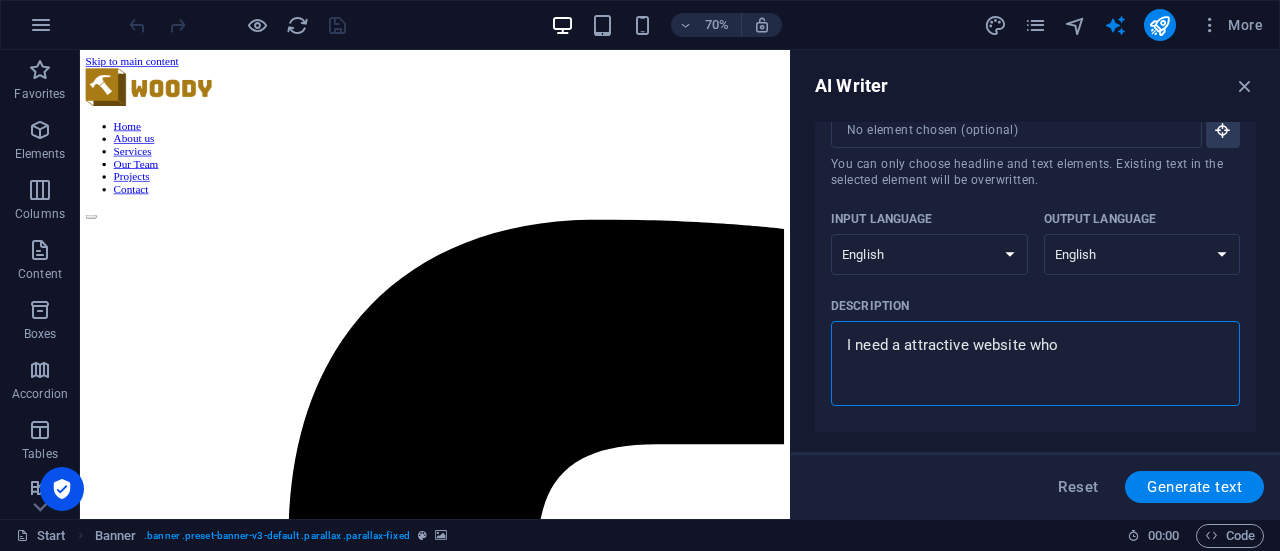 type on "I need a attractive website whos" 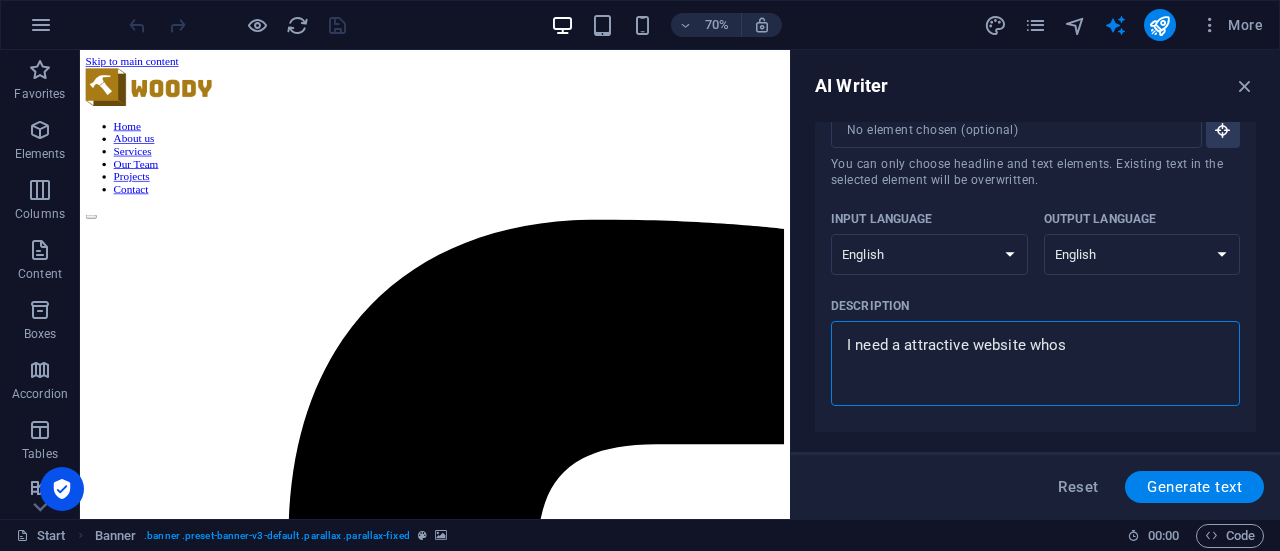 type on "I need a attractive website whos" 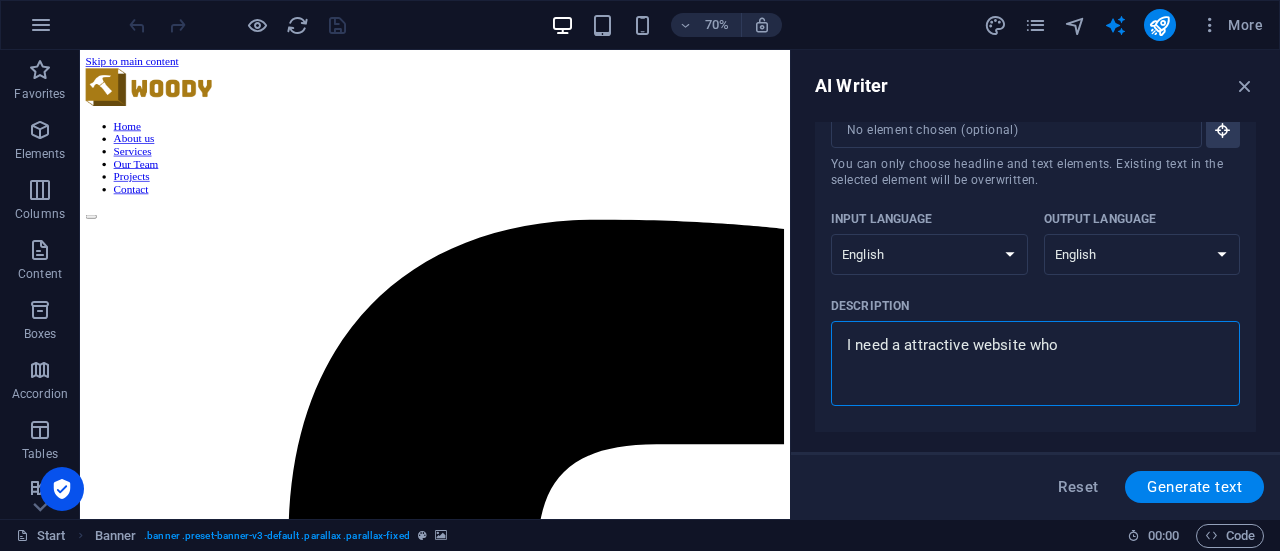 type on "I need a attractive website who'" 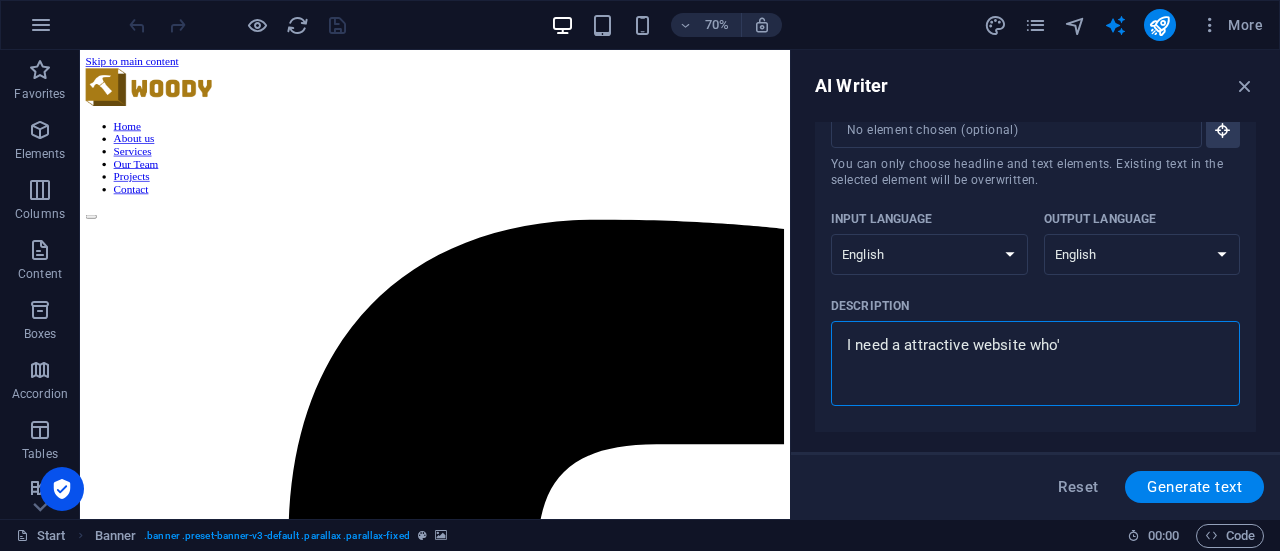 type on "I need a attractive website who's" 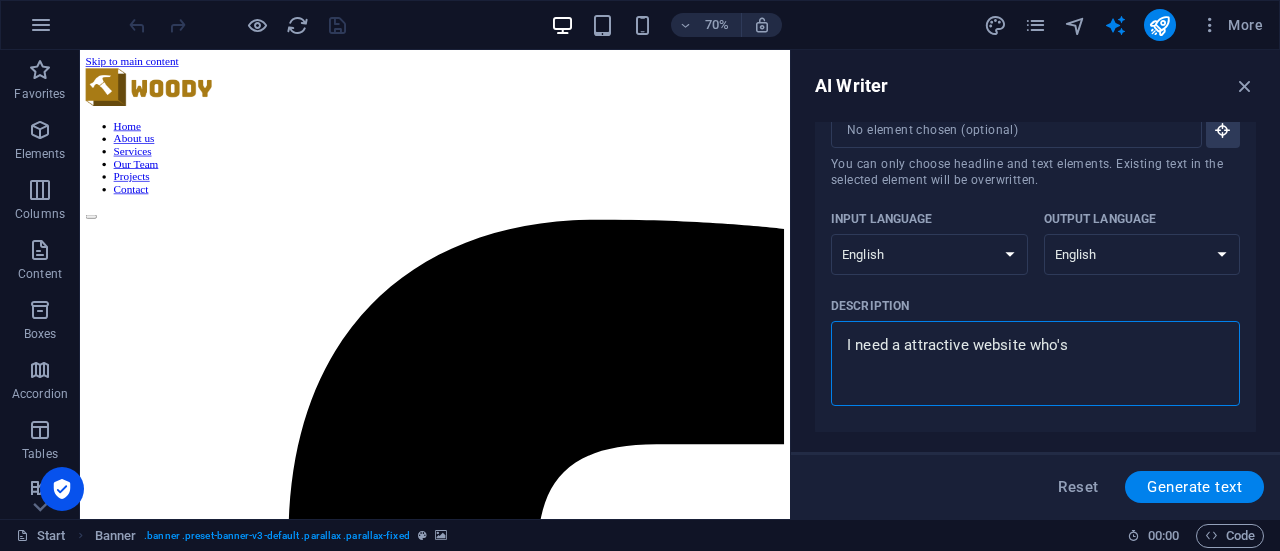 type on "I need a attractive website who's" 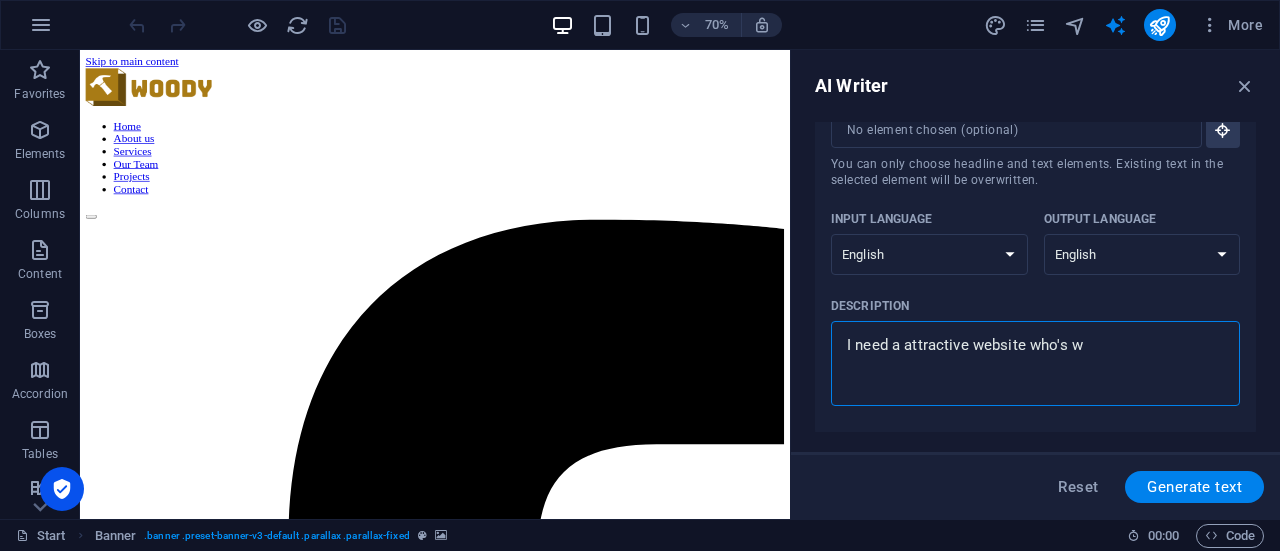 type on "I need a attractive website who's wa" 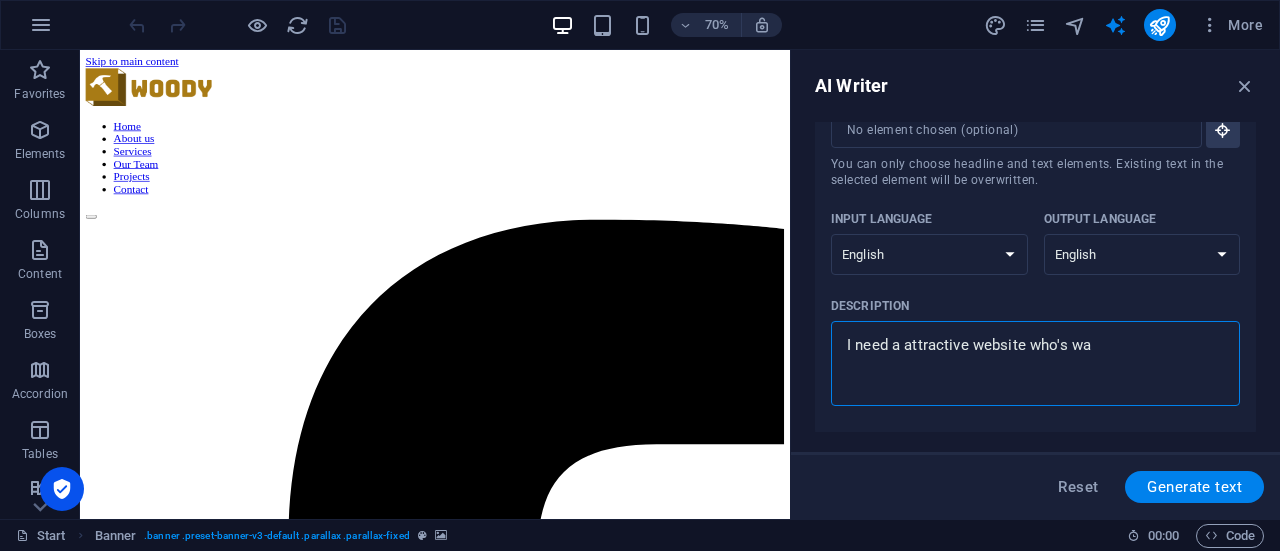 type on "I need a attractive website who's wan" 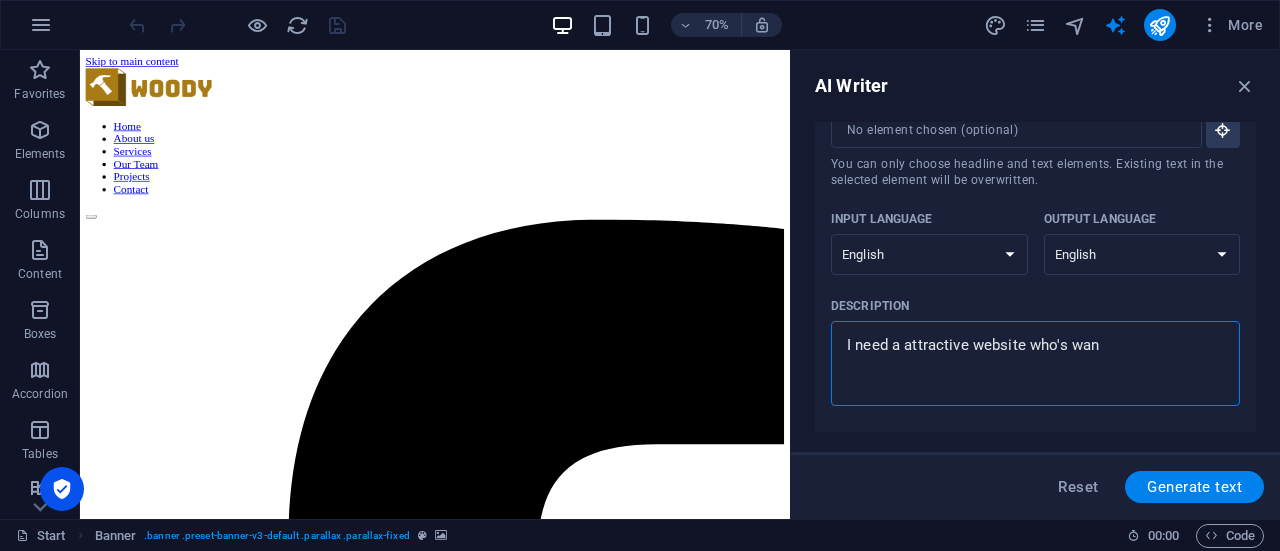 type on "I need a attractive website who's want" 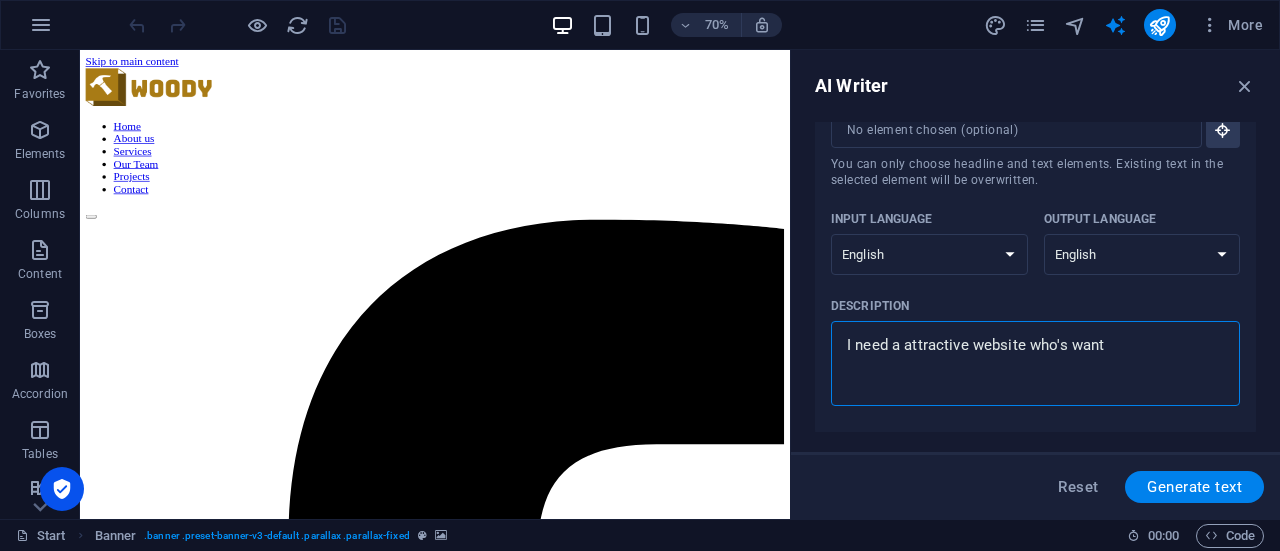 type on "I need a attractive website who's want" 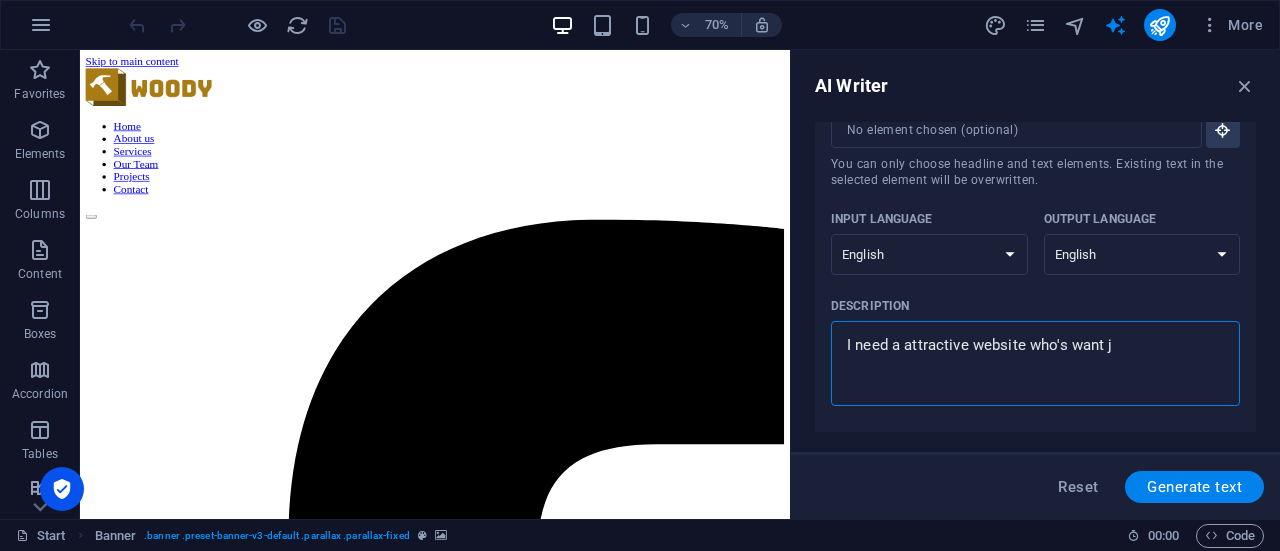 type on "I need a attractive website who's want jo" 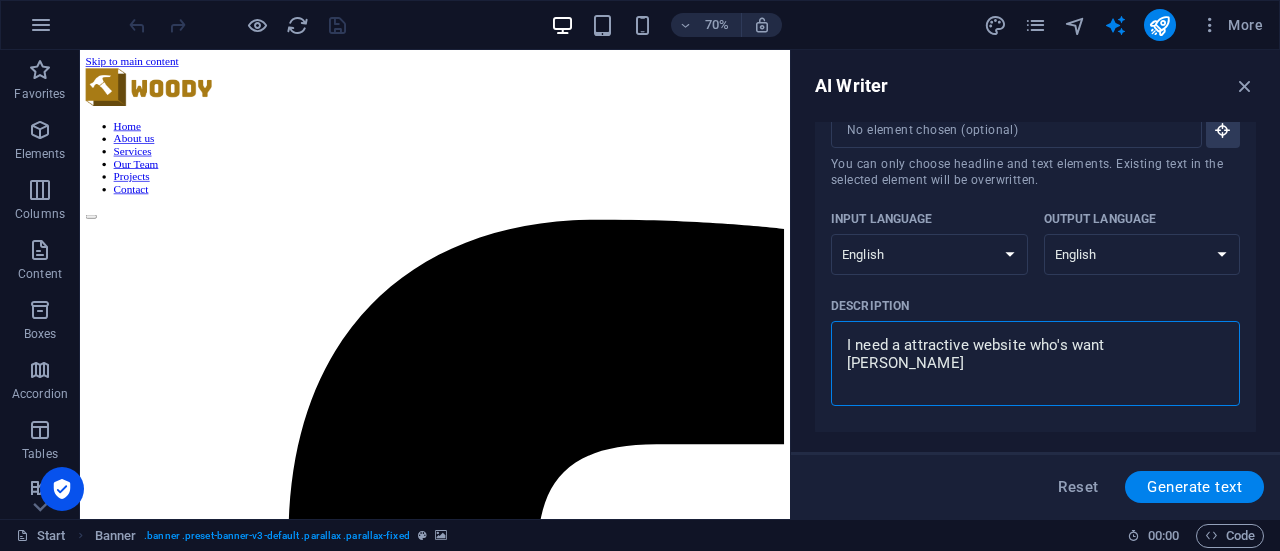 type on "I need a attractive website who's want joi" 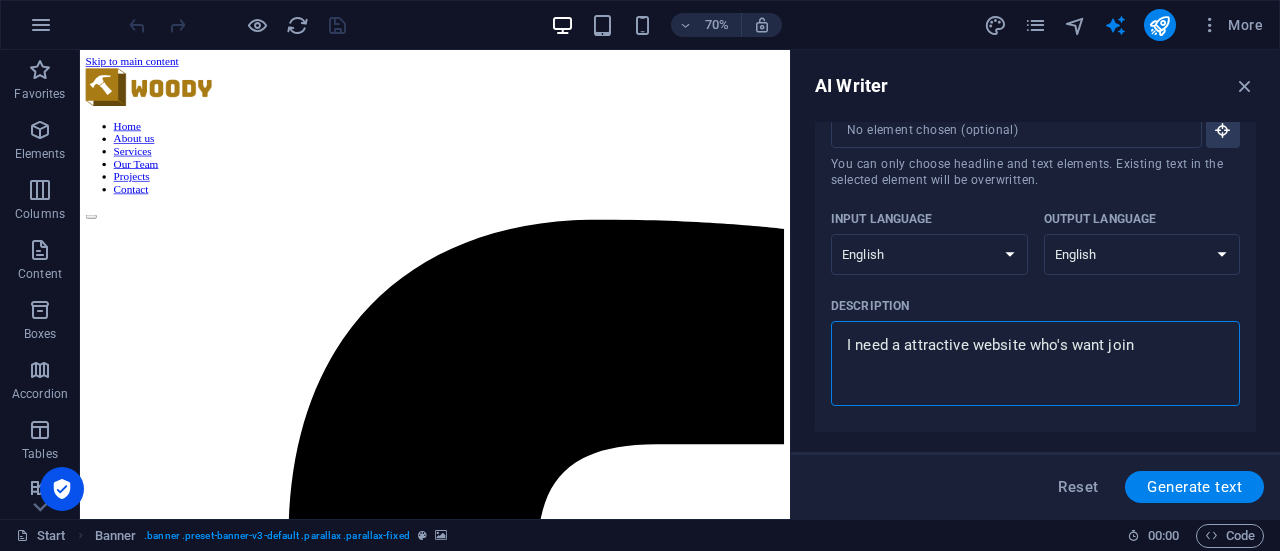 type on "I need a attractive website who's want joine" 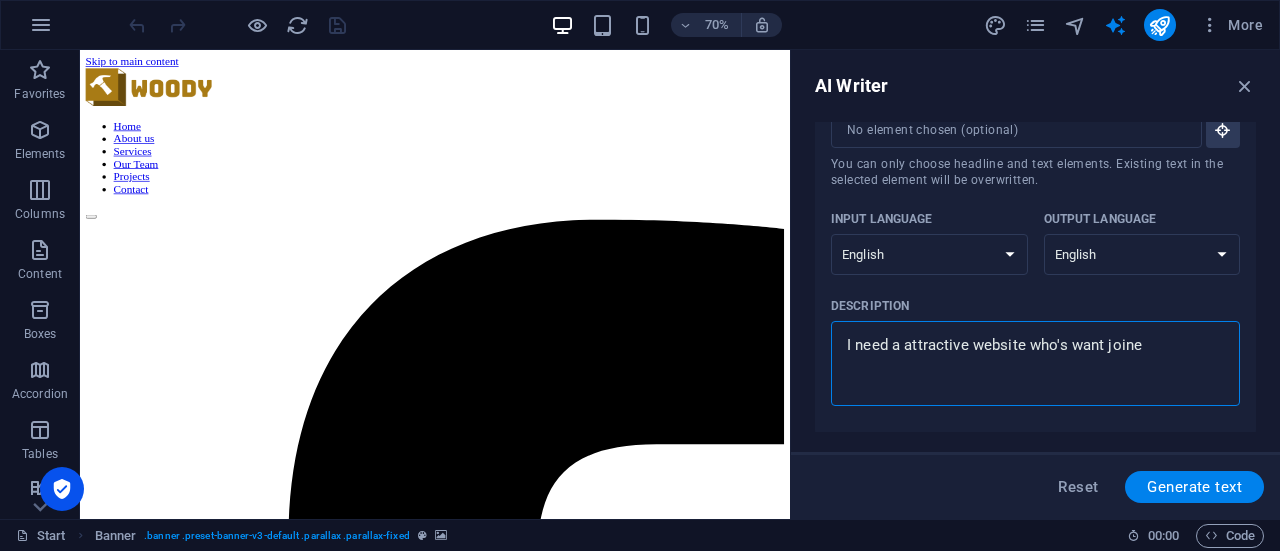 type on "I need a attractive website who's want joiner" 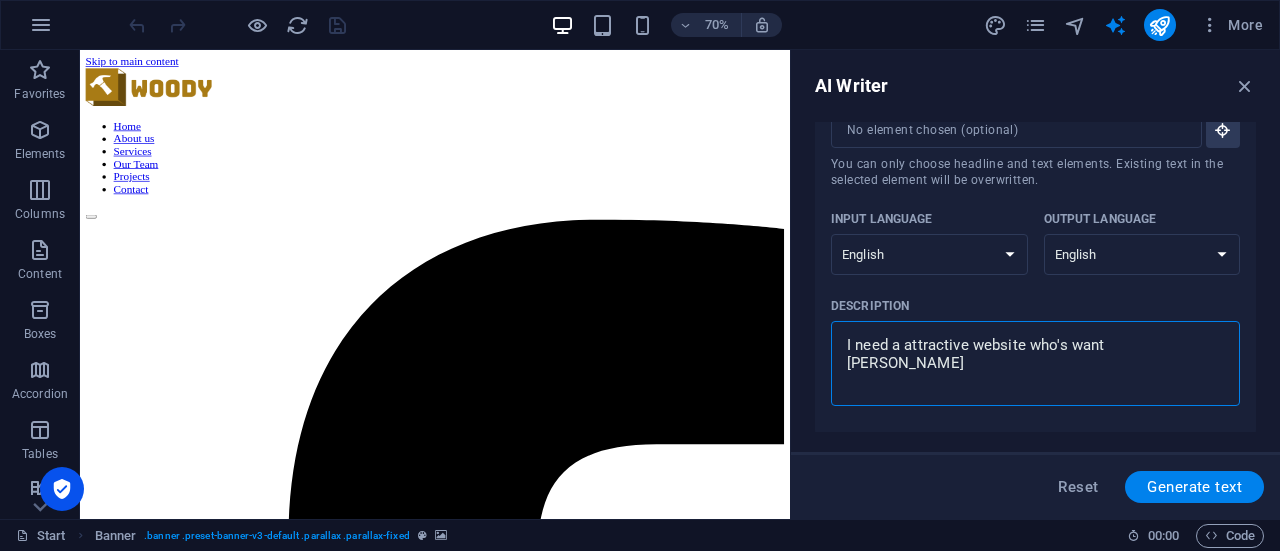 type on "I need a attractive website who's want joinery" 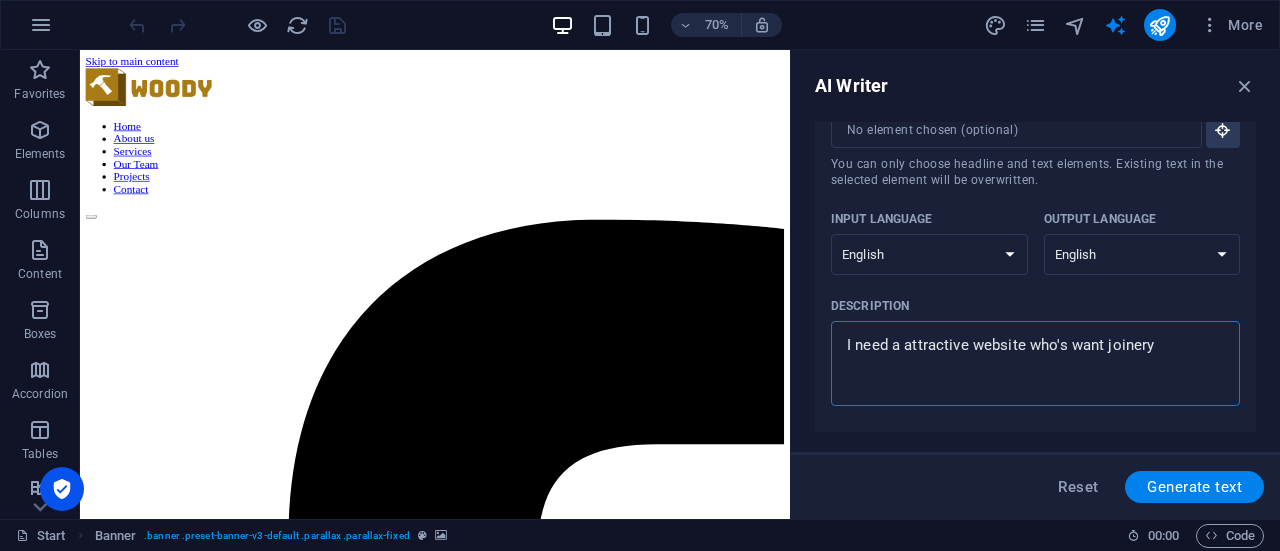 type on "I need a attractive website who's want joinery" 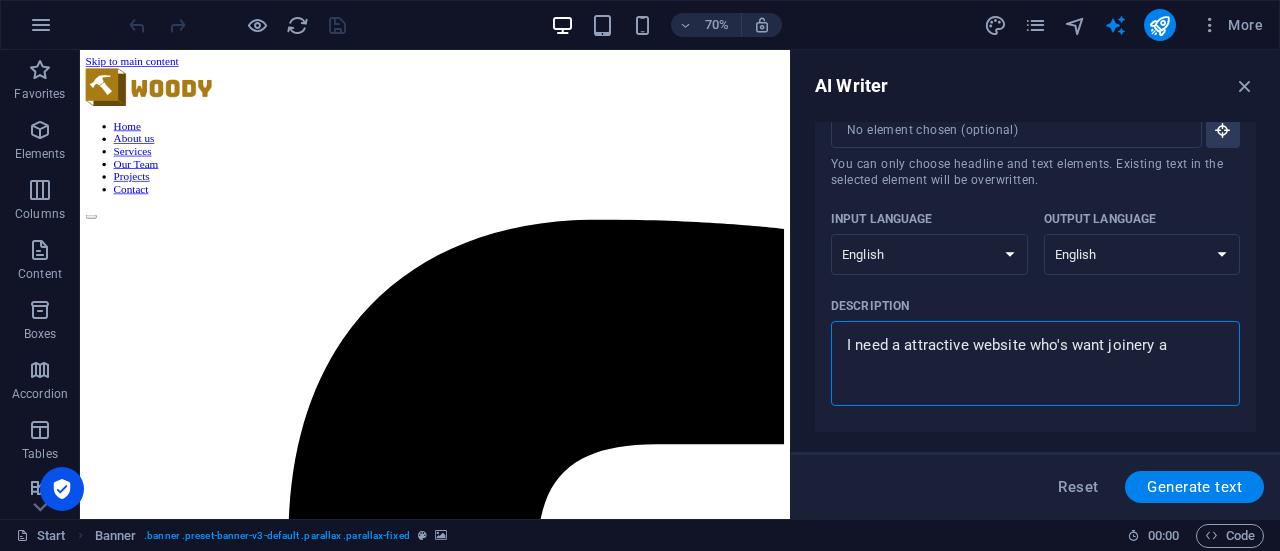 type on "I need a attractive website who's want joinery an" 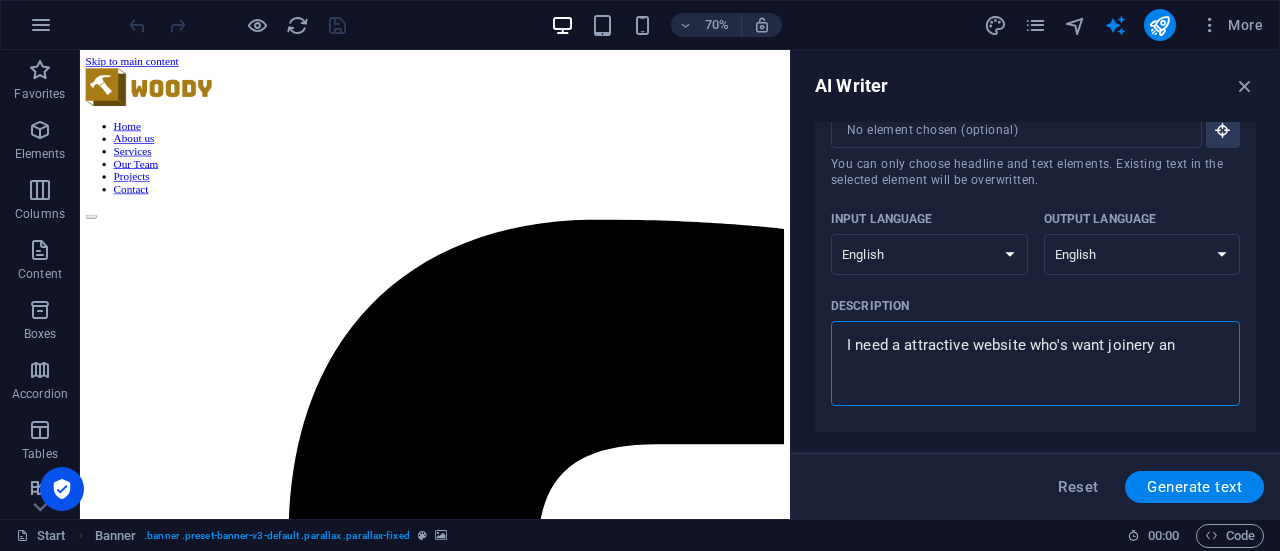 type on "I need a attractive website who's want joinery and" 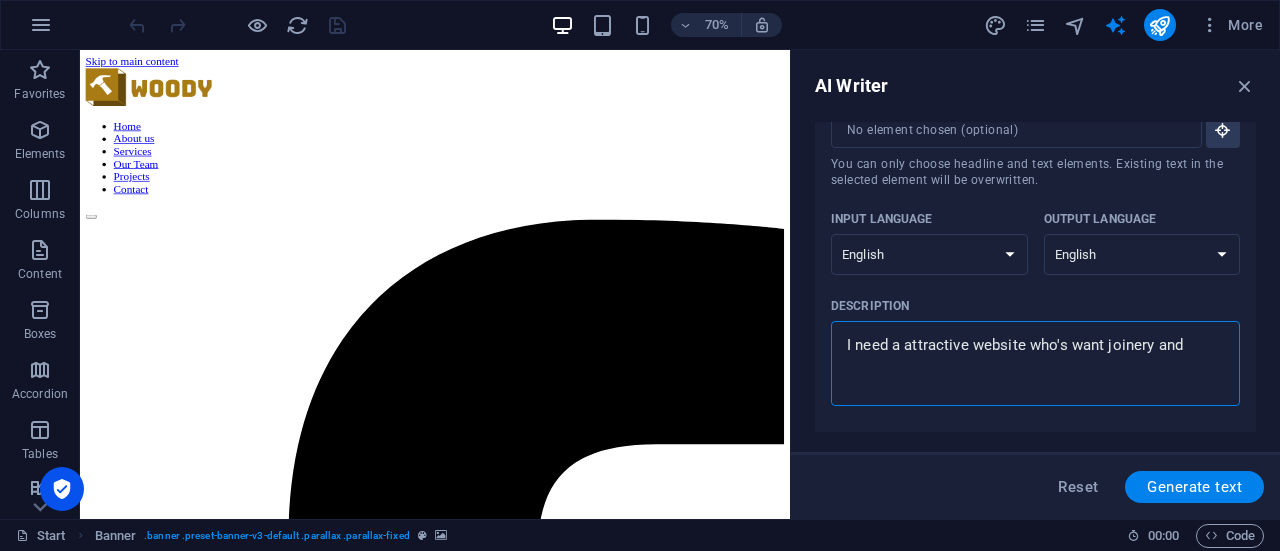 type on "I need a attractive website who's want joinery and" 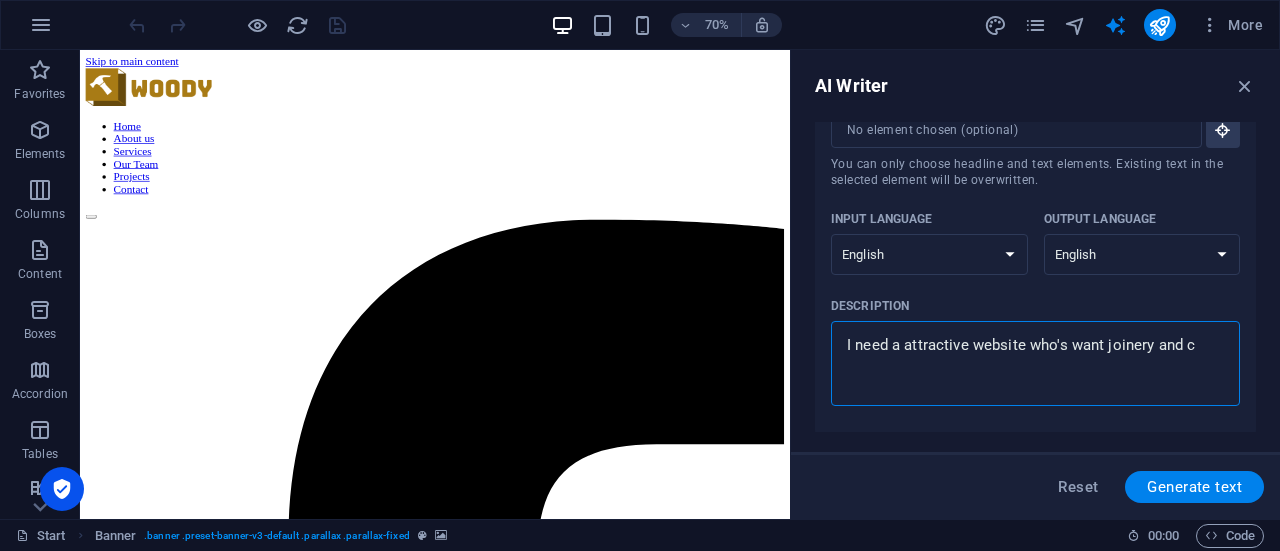 type on "I need a attractive website who's want joinery and ca" 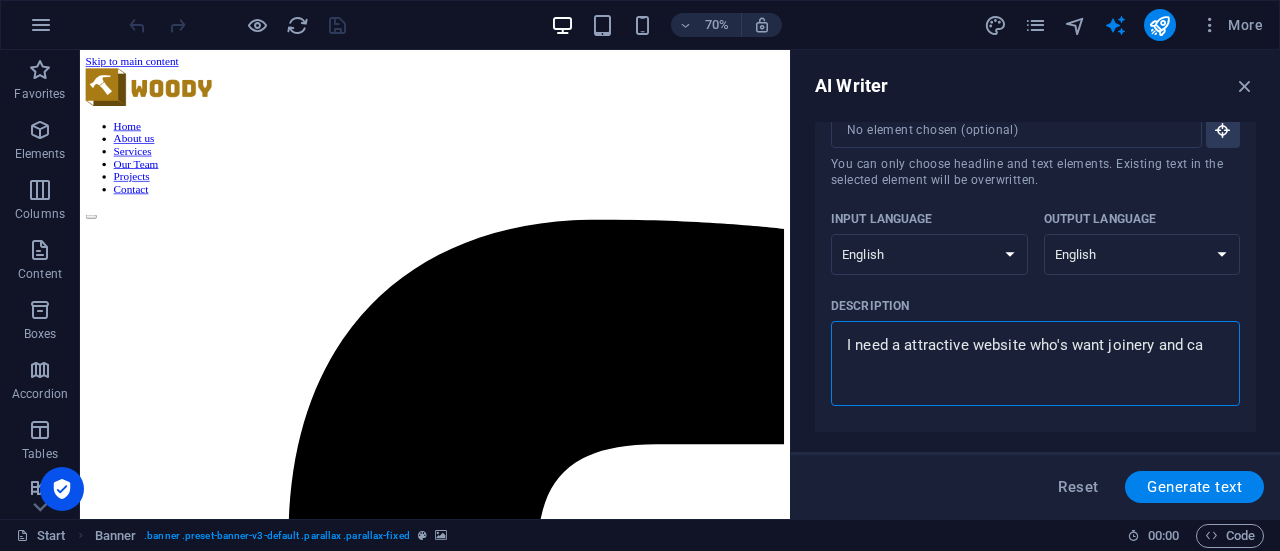 type on "I need a attractive website who's want joinery and car" 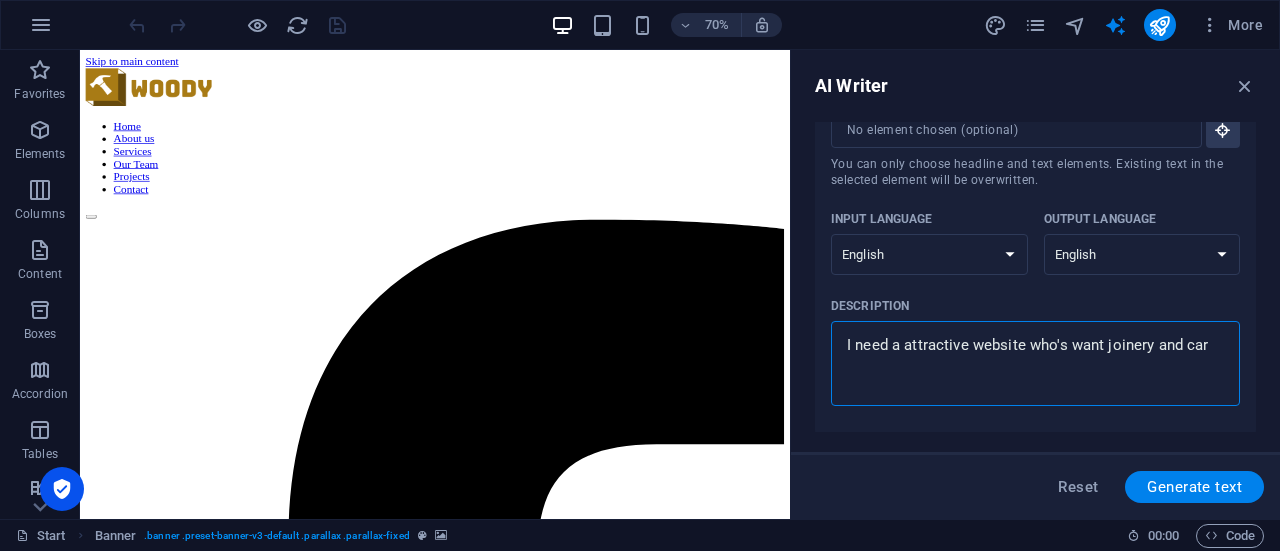 type on "I need a attractive website who's want joinery and carp" 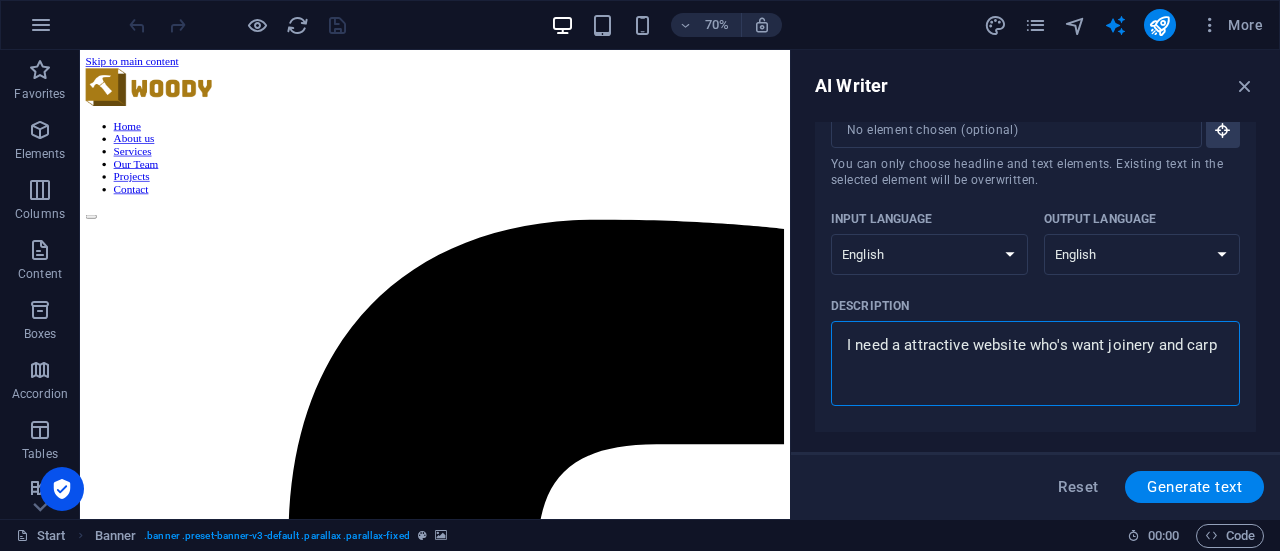 type on "I need a attractive website who's want joinery and carpe" 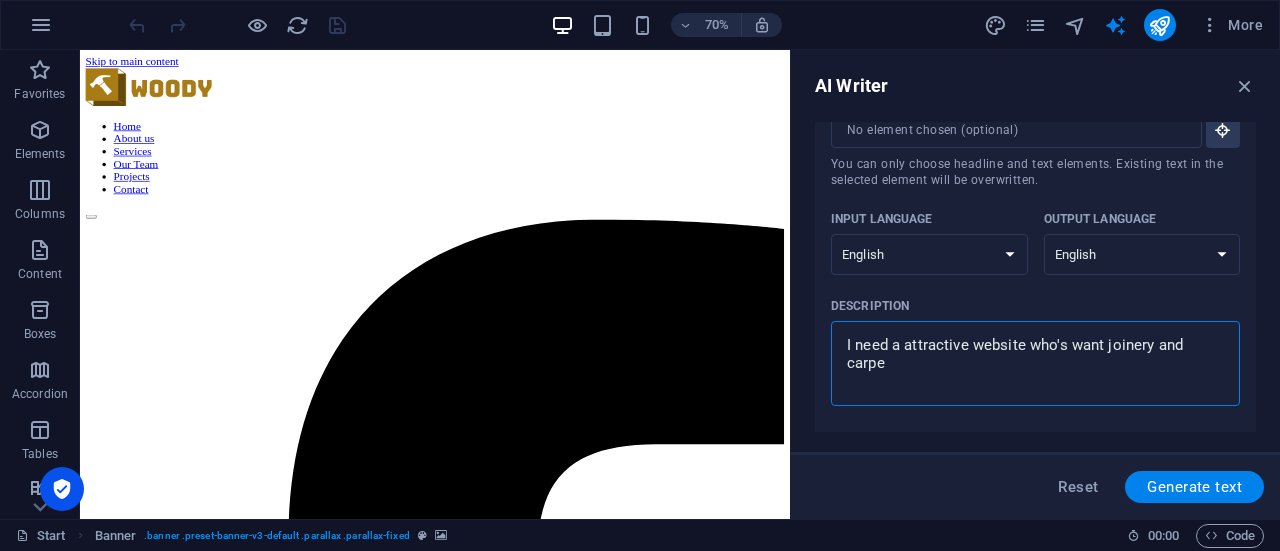 type on "I need a attractive website who's want joinery and carpen" 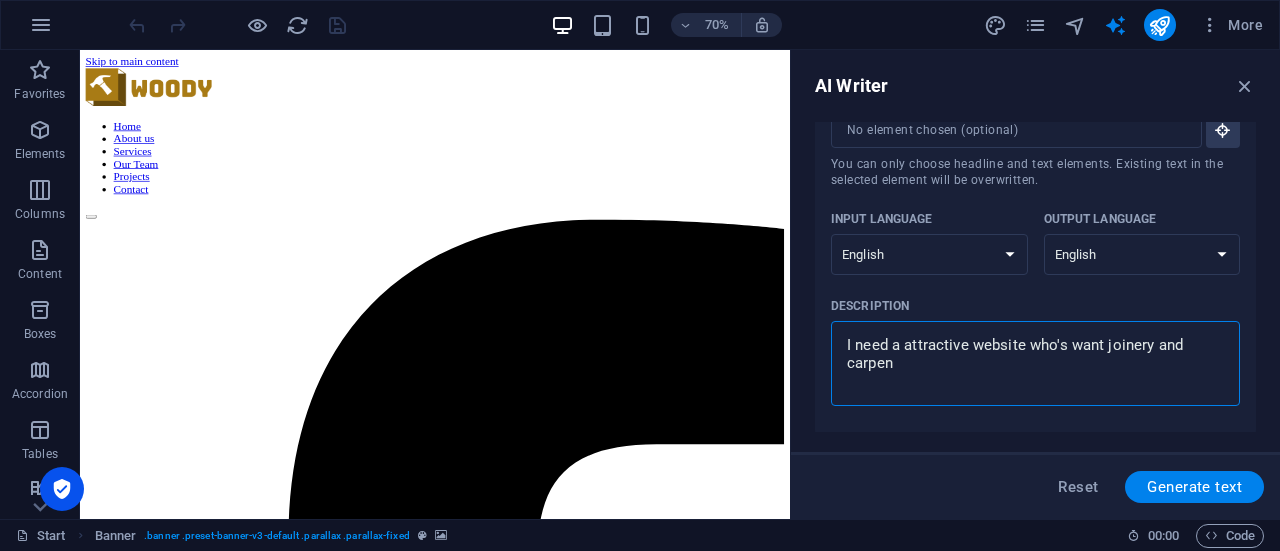 type on "x" 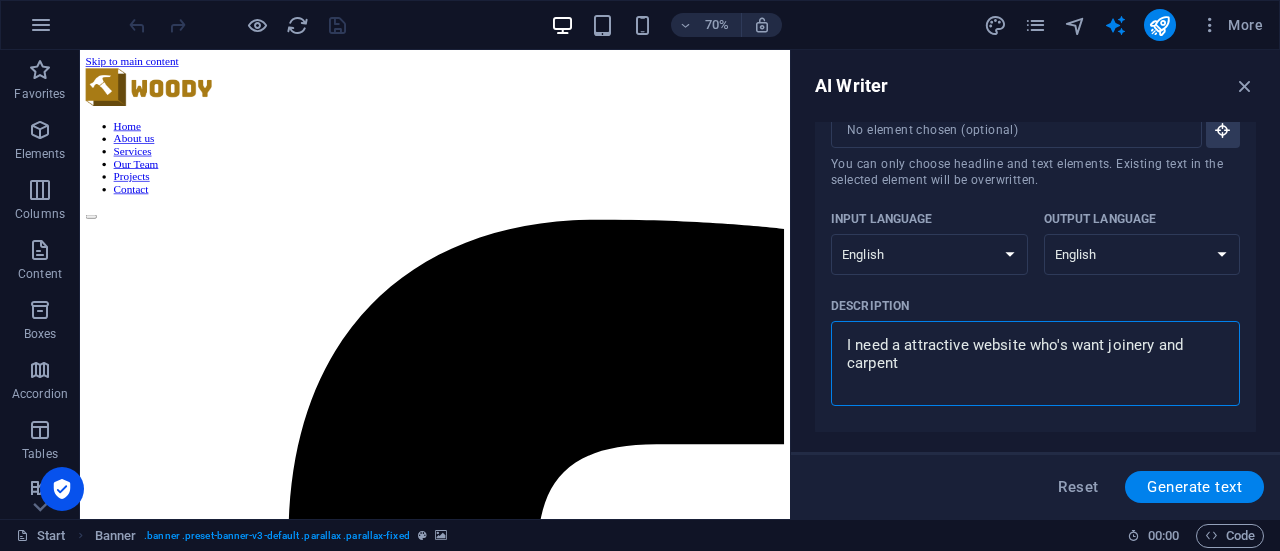 type on "I need a attractive website who's want joinery and carpentr" 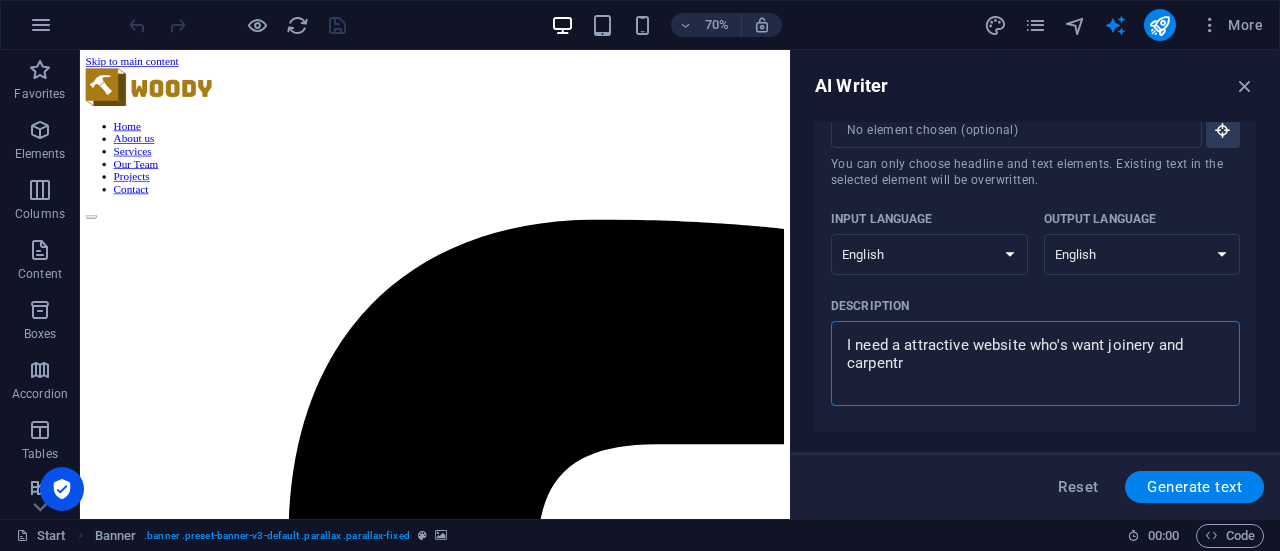 type on "I need a attractive website who's want joinery and carpentry" 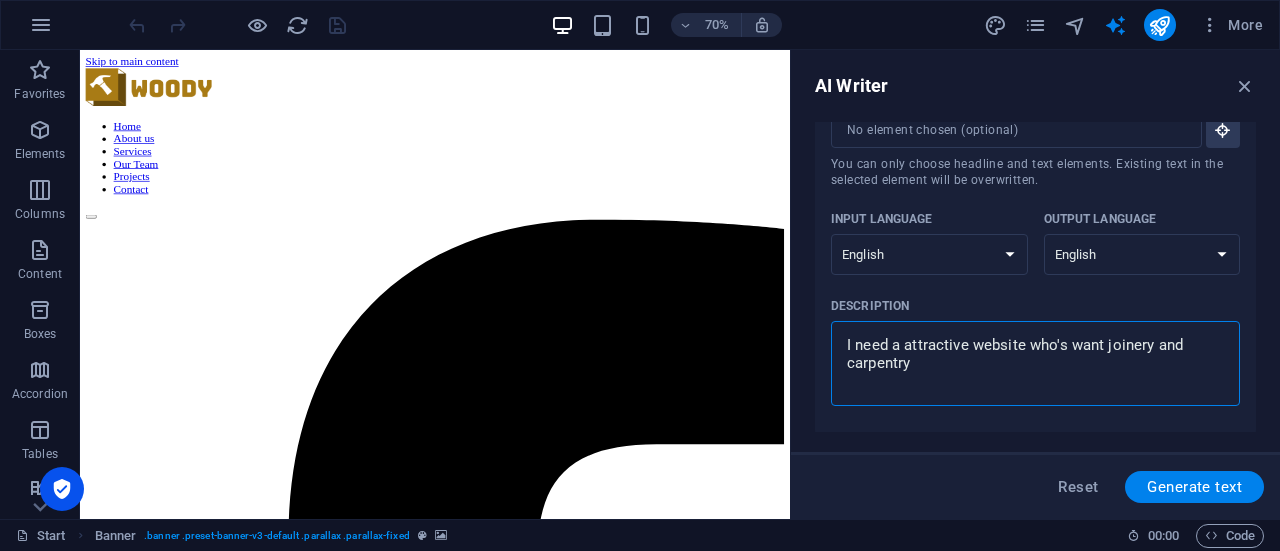 type on "x" 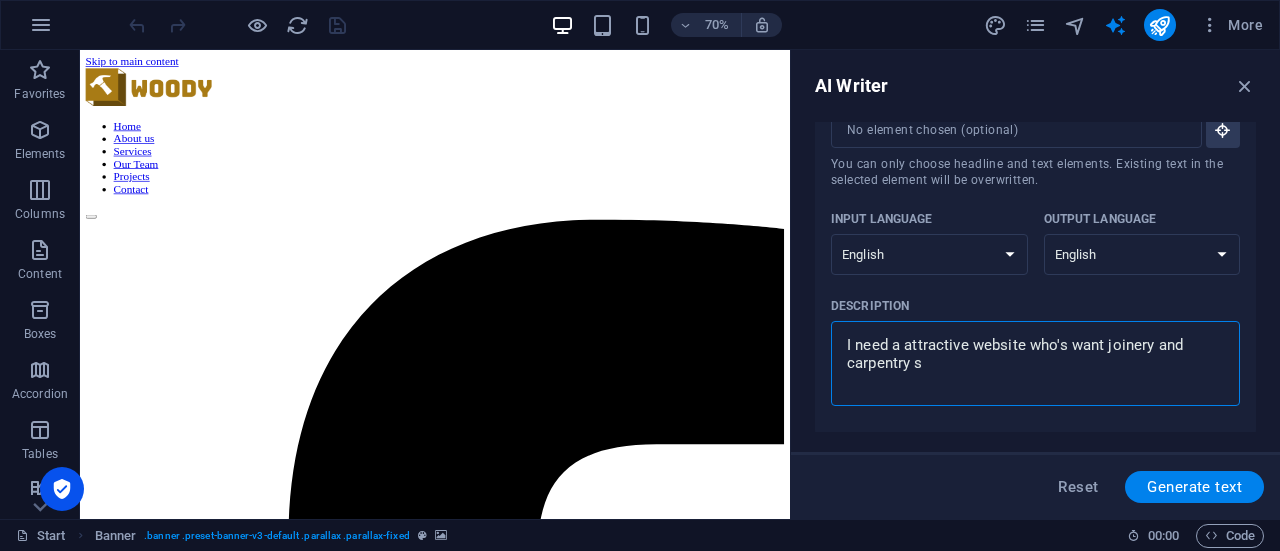 type on "I need a attractive website who's want joinery and carpentry se" 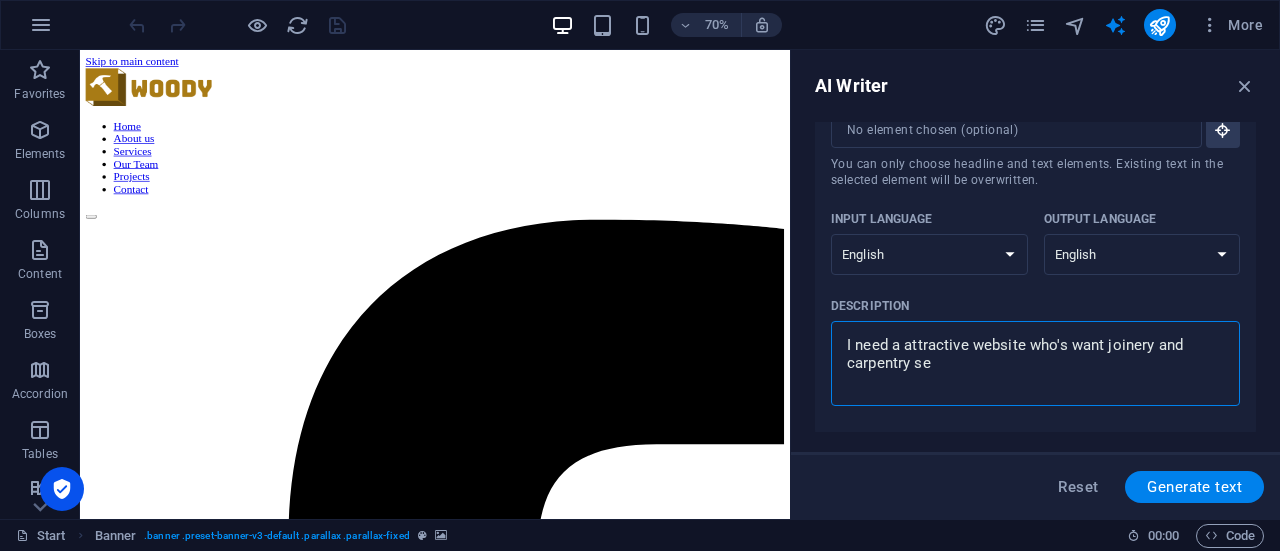 type on "I need a attractive website who's want joinery and carpentry ser" 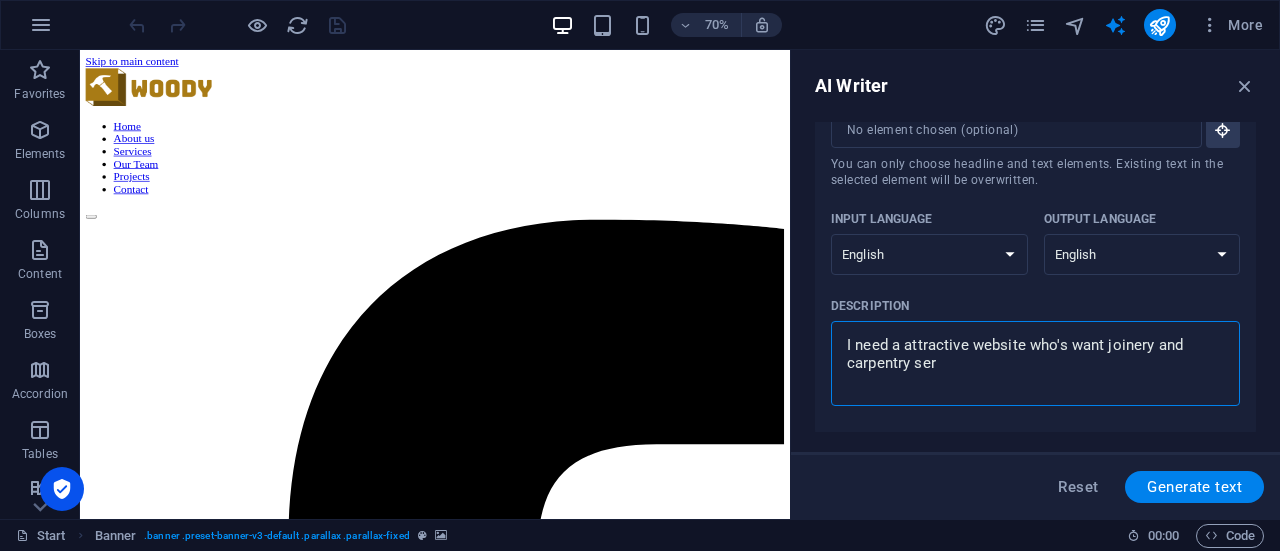 type on "I need a attractive website who's want joinery and carpentry serv" 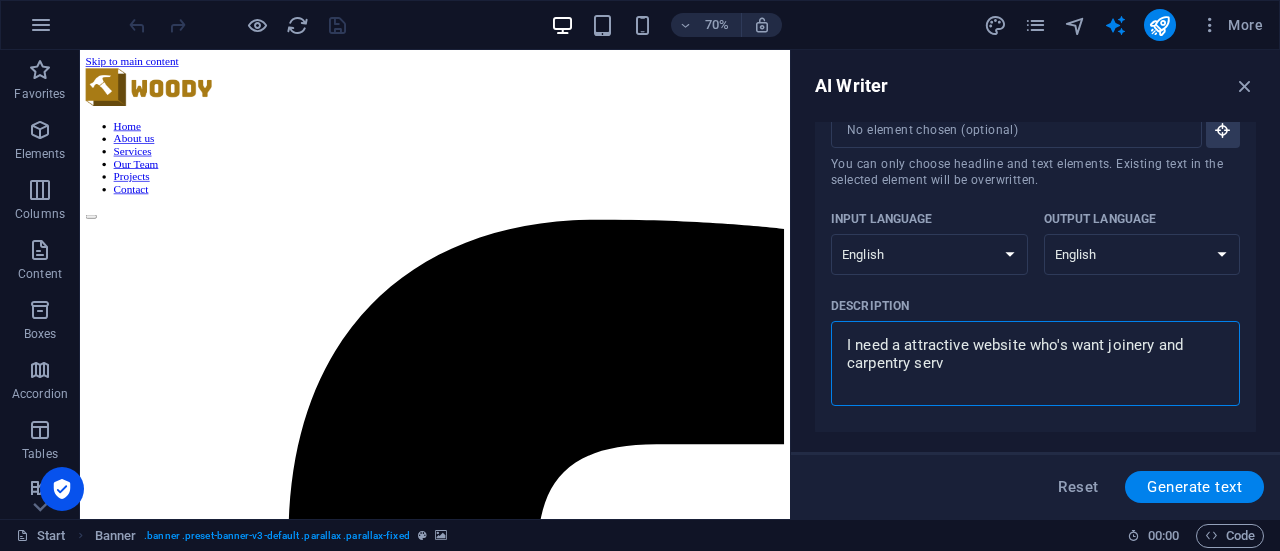type on "I need a attractive website who's want joinery and carpentry servi" 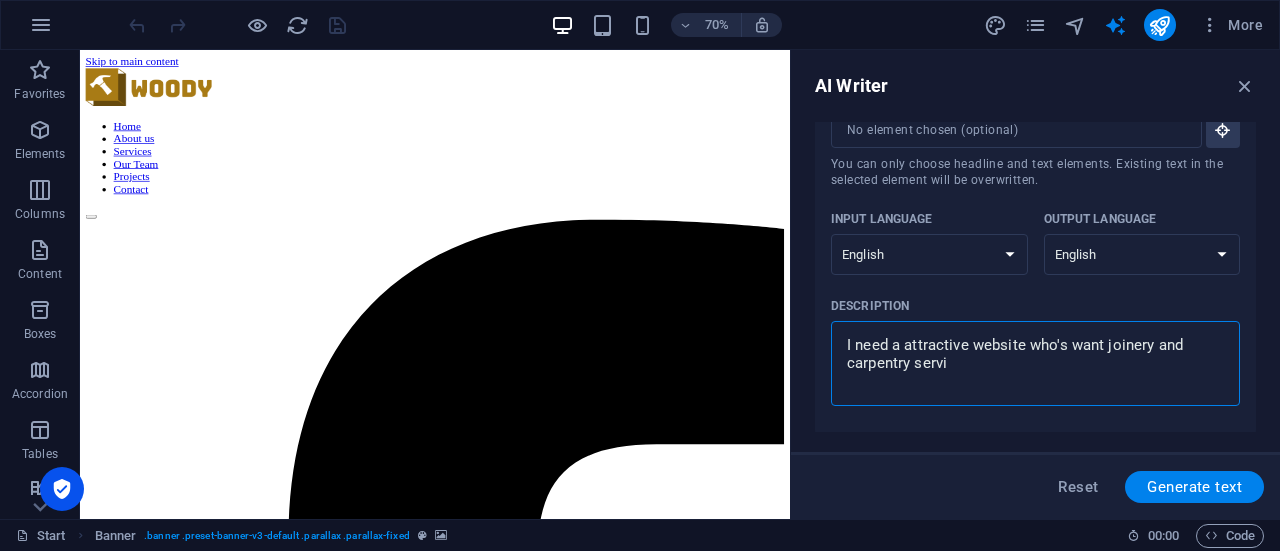 type on "x" 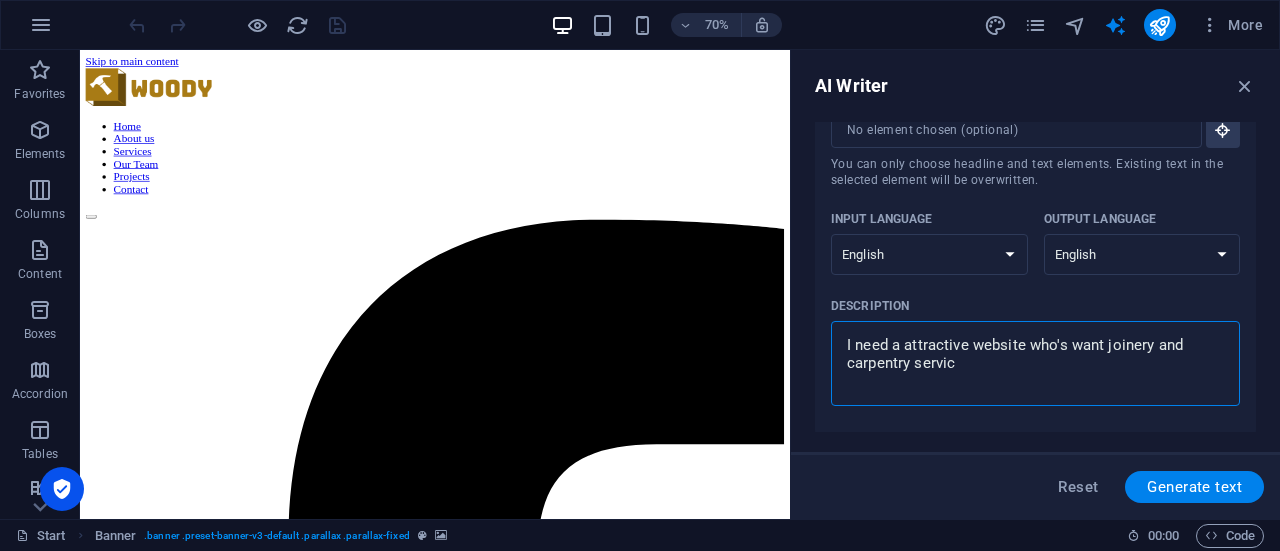 type on "I need a attractive website who's want joinery and carpentry service" 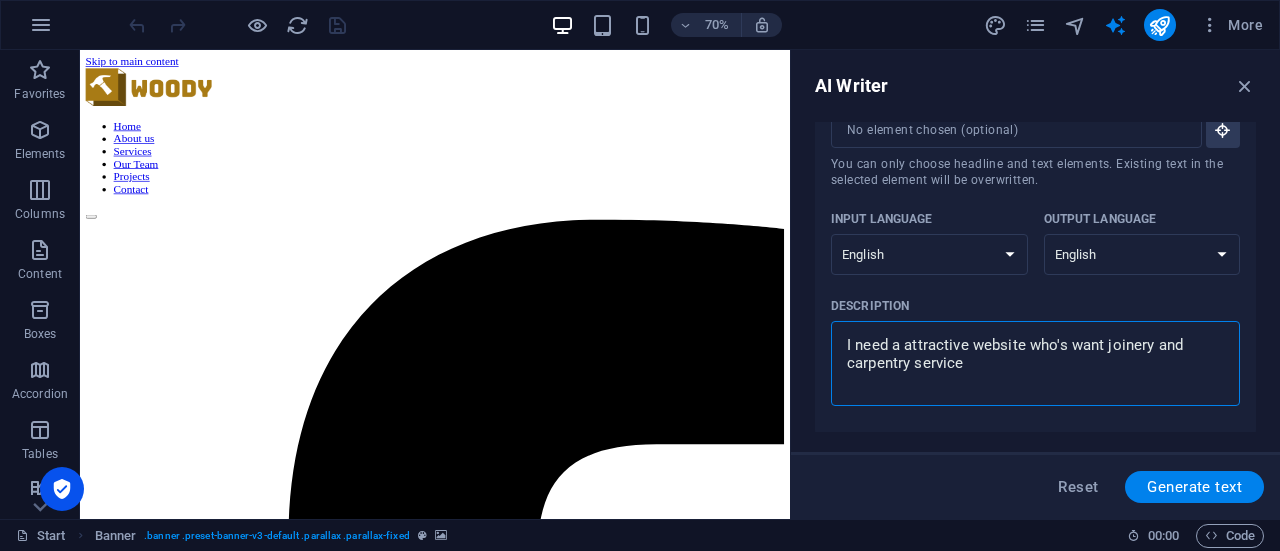 type on "I need a attractive website who's want joinery and carpentry services" 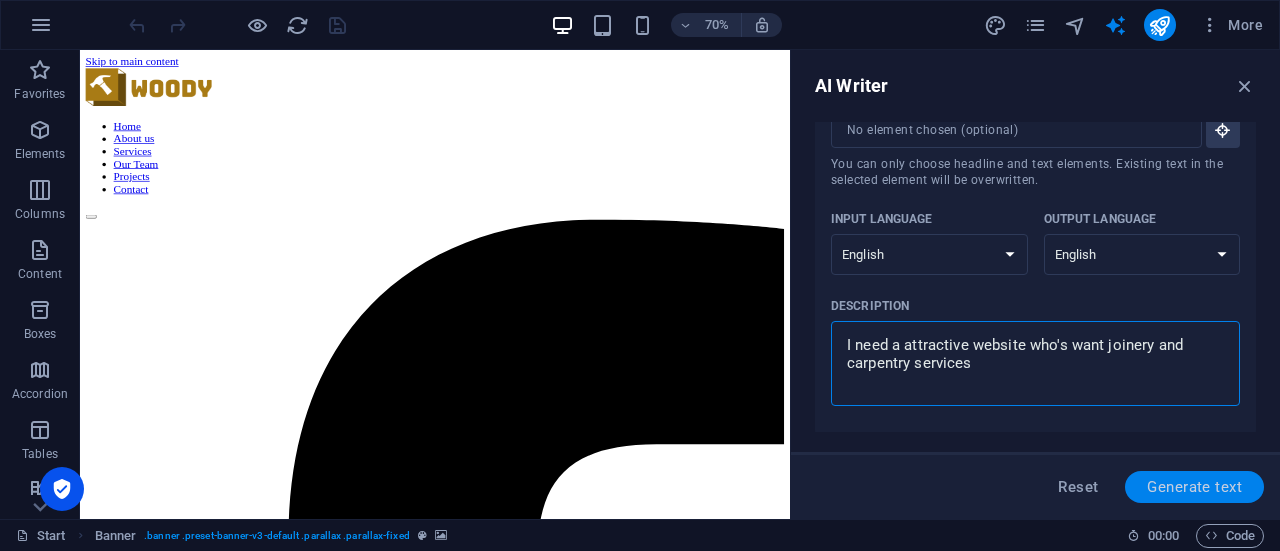type on "I need a attractive website who's want joinery and carpentry services" 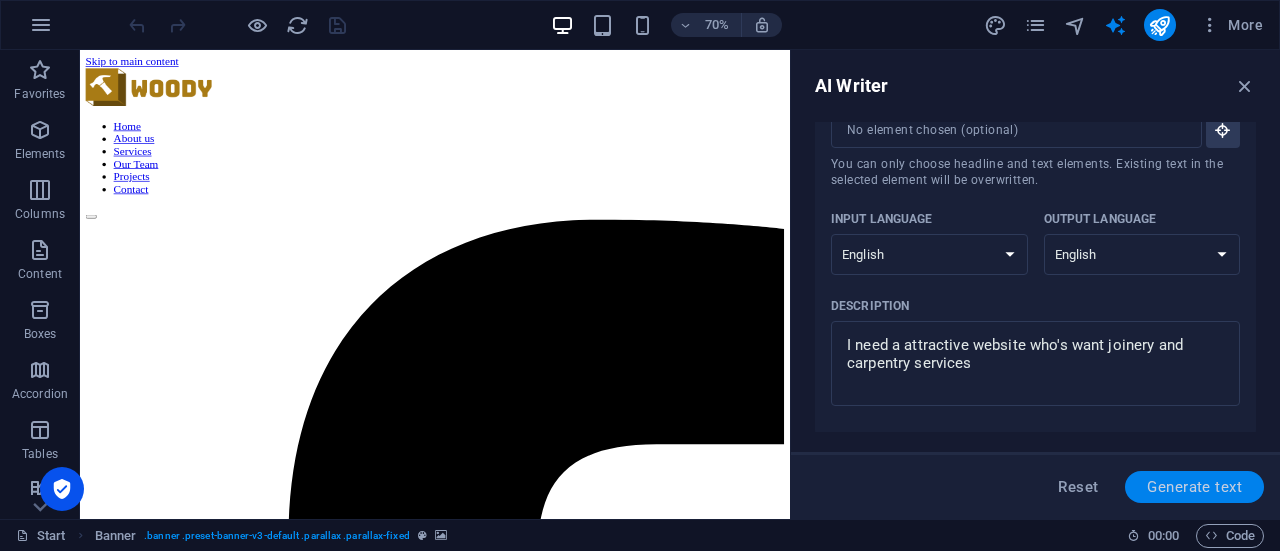 click on "Generate text" at bounding box center [1194, 487] 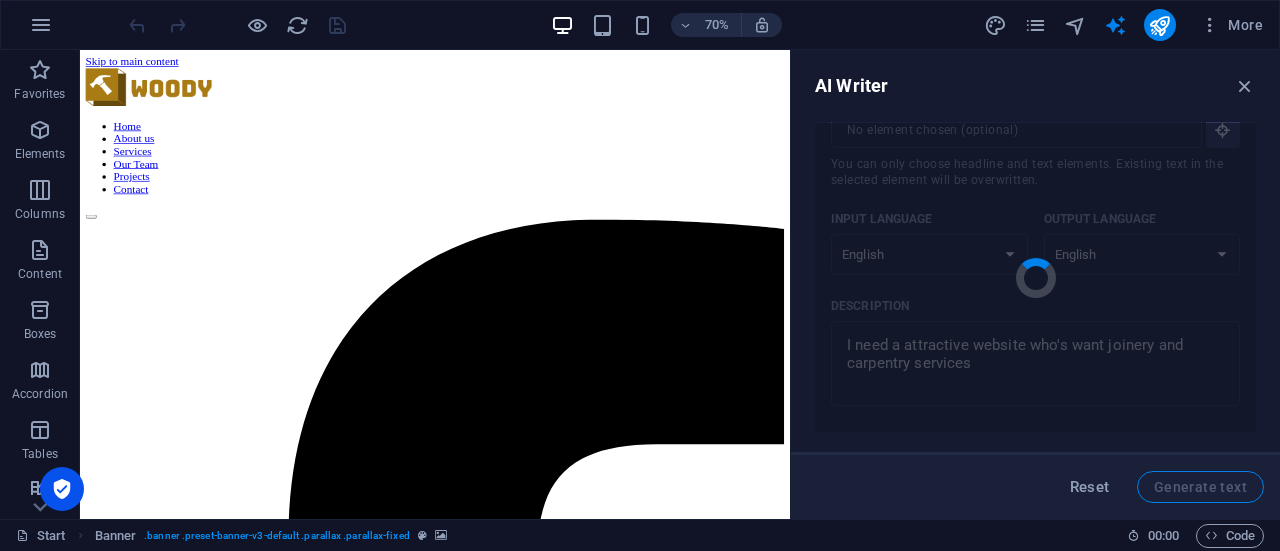 click on "Reset Generate text" at bounding box center [1035, 487] 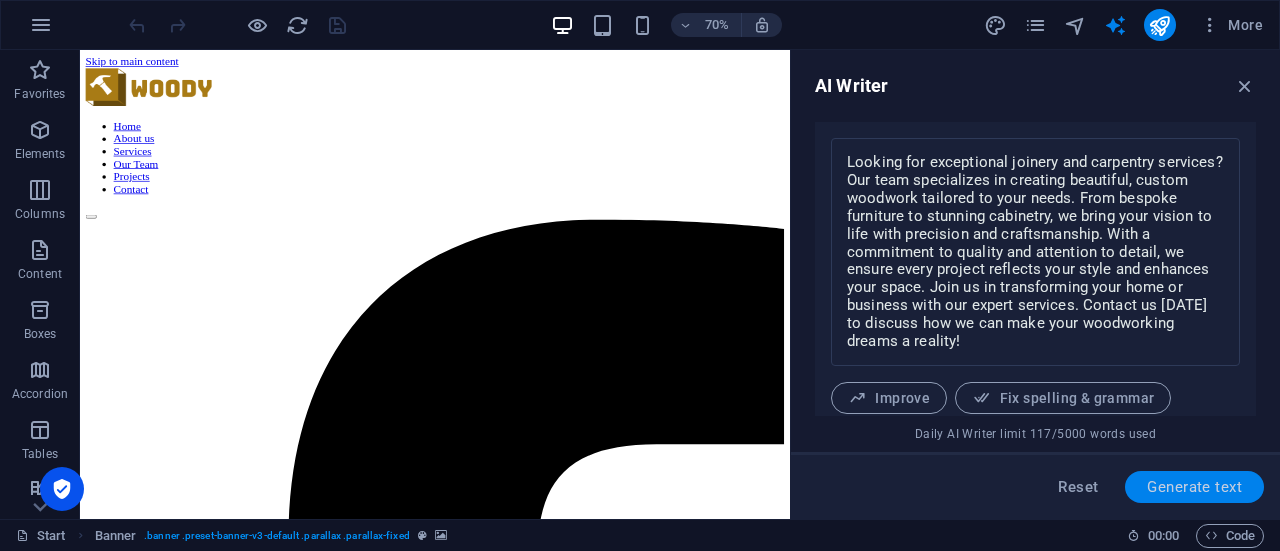 scroll, scrollTop: 886, scrollLeft: 0, axis: vertical 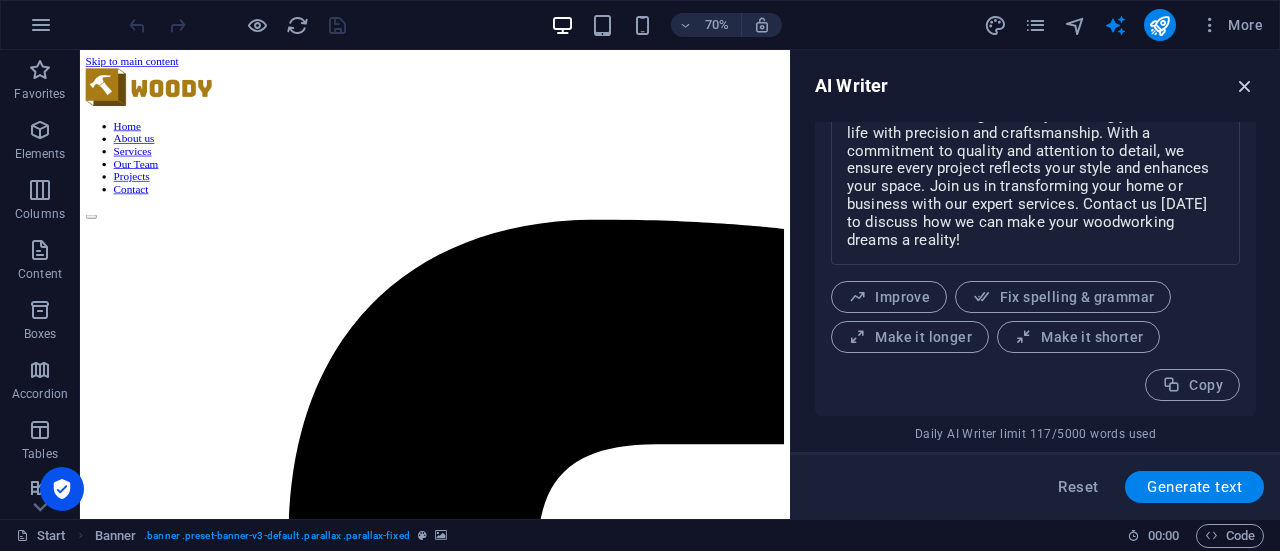 click at bounding box center [1245, 86] 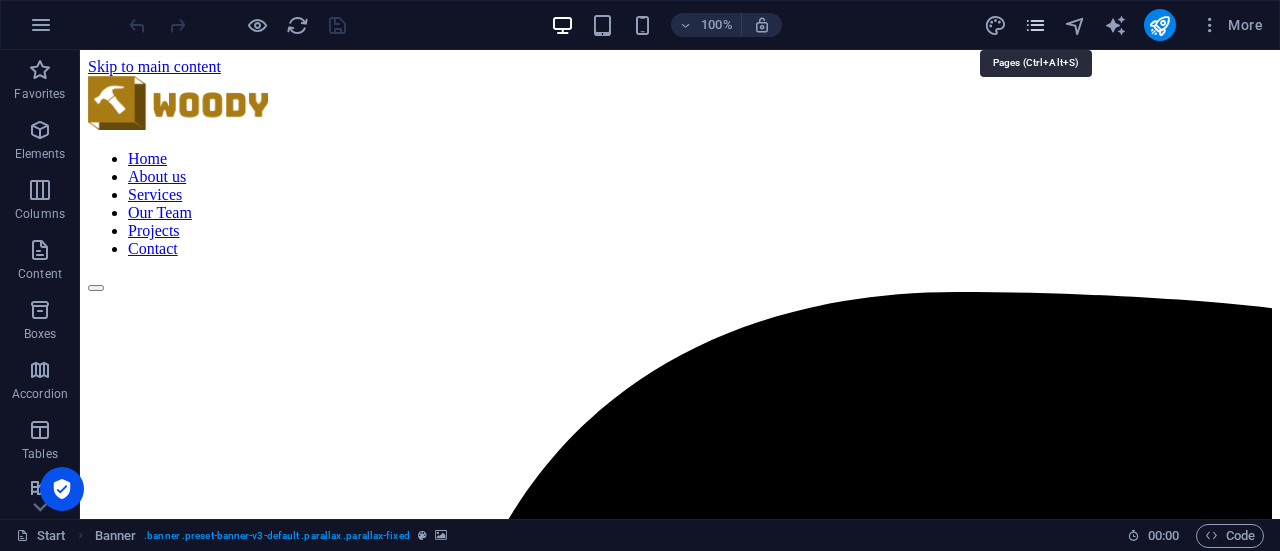 click at bounding box center (1035, 25) 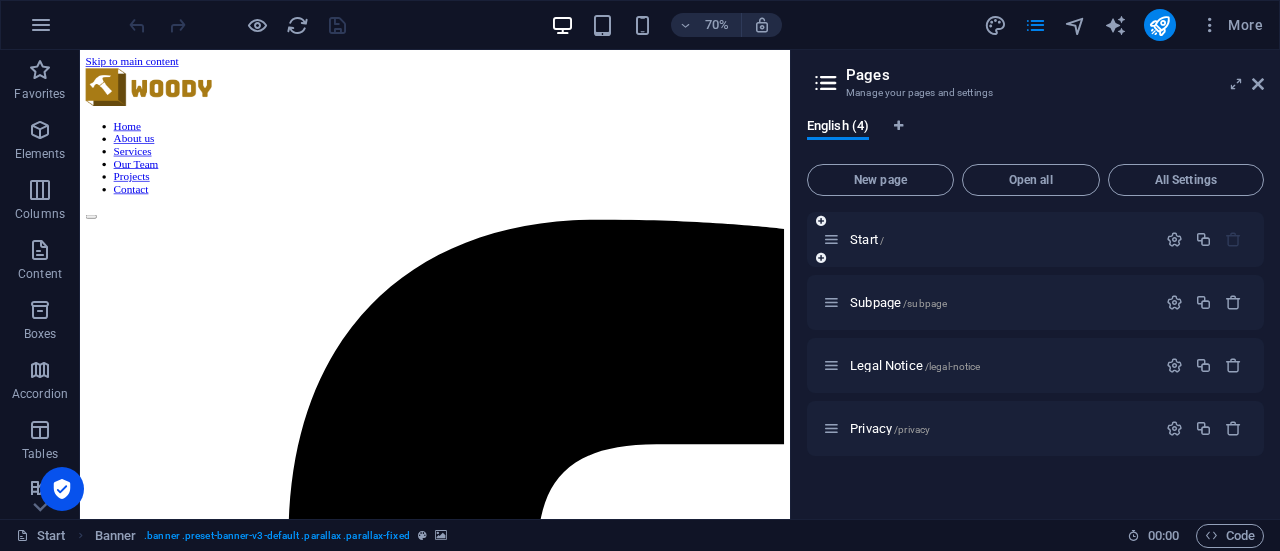 click on "Start /" at bounding box center (1035, 239) 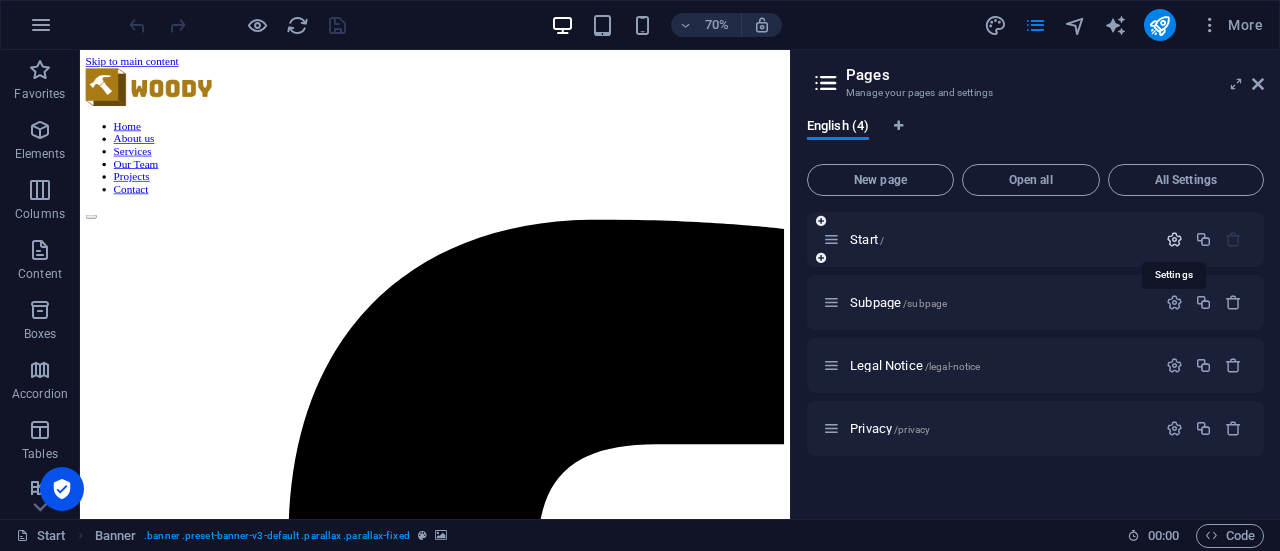 click at bounding box center (1174, 239) 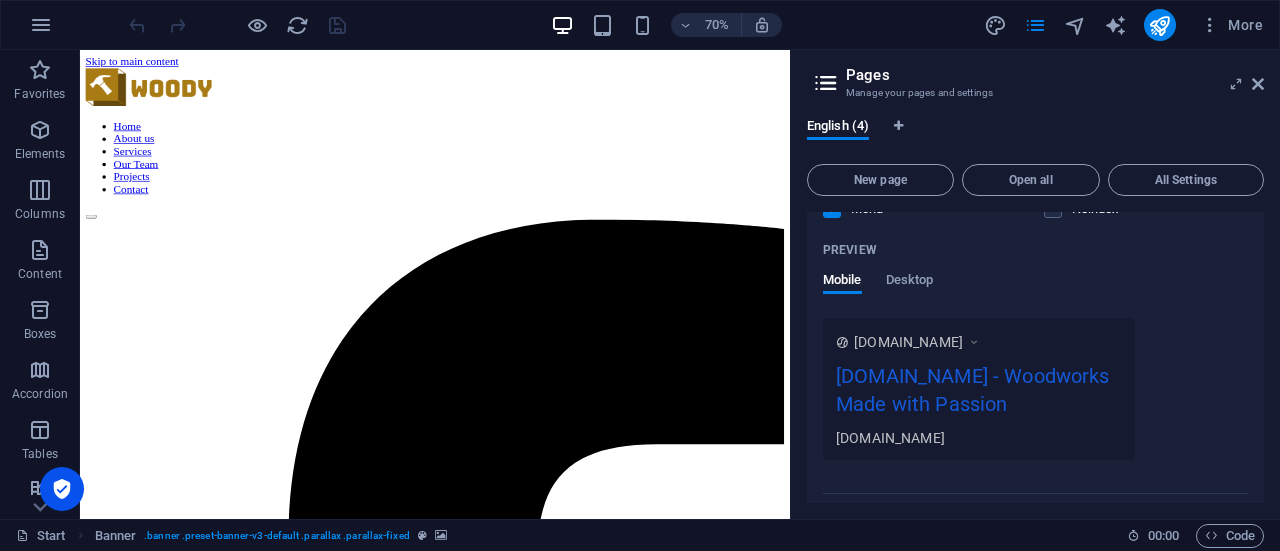 scroll, scrollTop: 492, scrollLeft: 0, axis: vertical 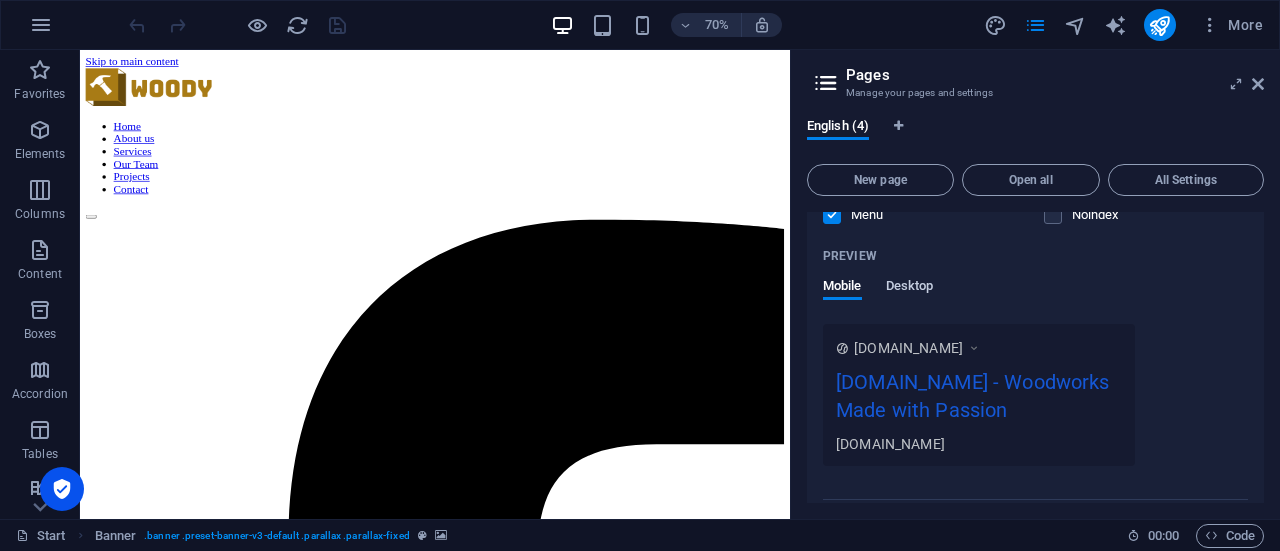click on "Desktop" at bounding box center [910, 288] 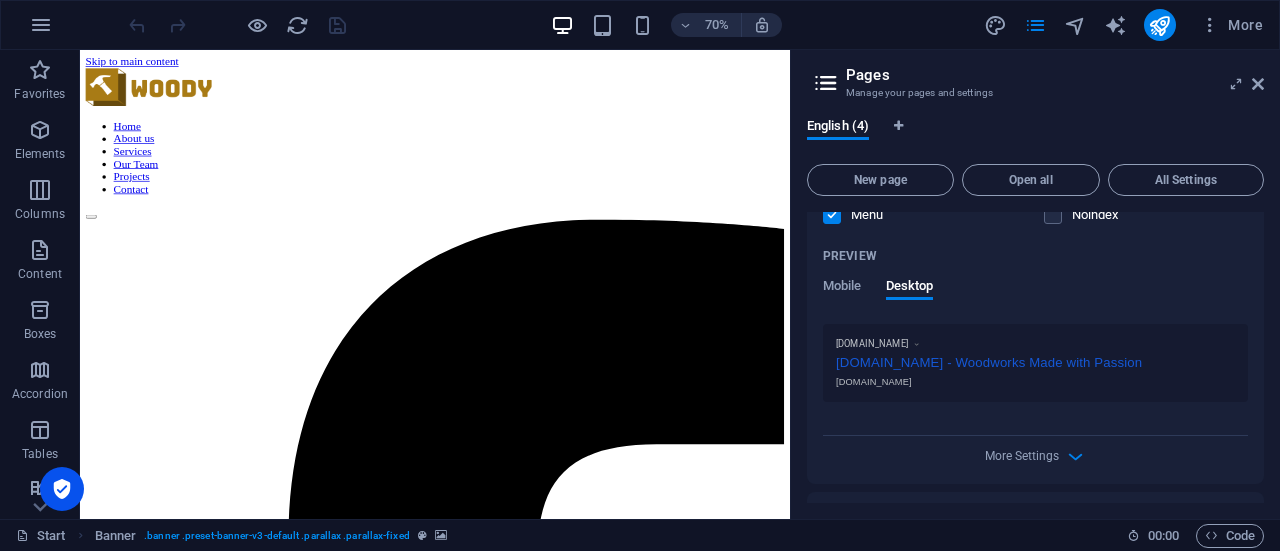 drag, startPoint x: 1264, startPoint y: 414, endPoint x: 1254, endPoint y: 306, distance: 108.461975 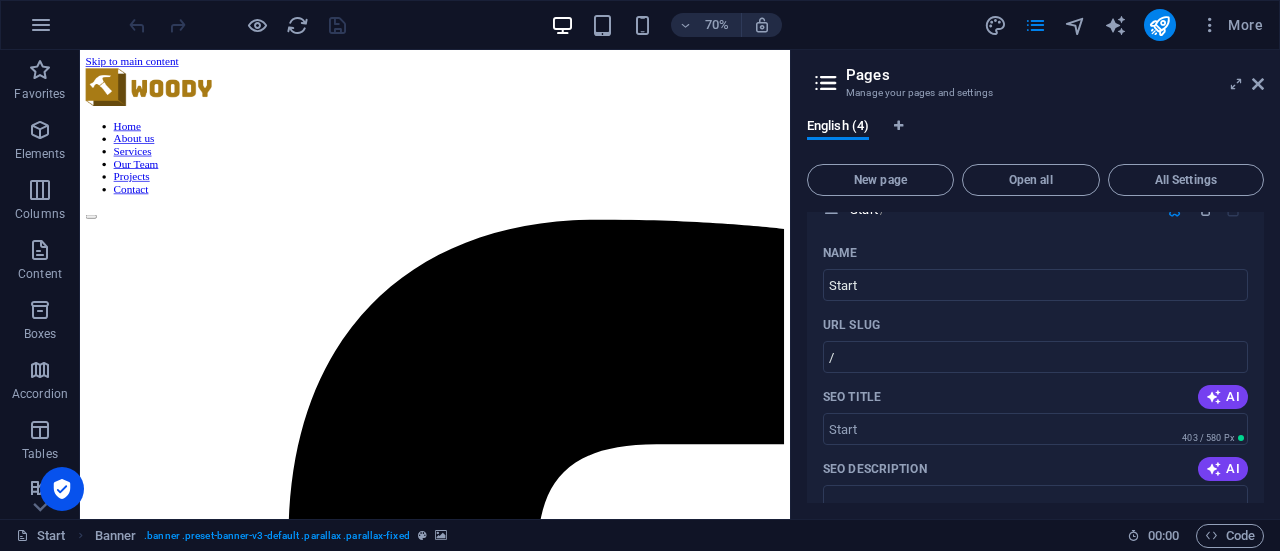 scroll, scrollTop: 0, scrollLeft: 0, axis: both 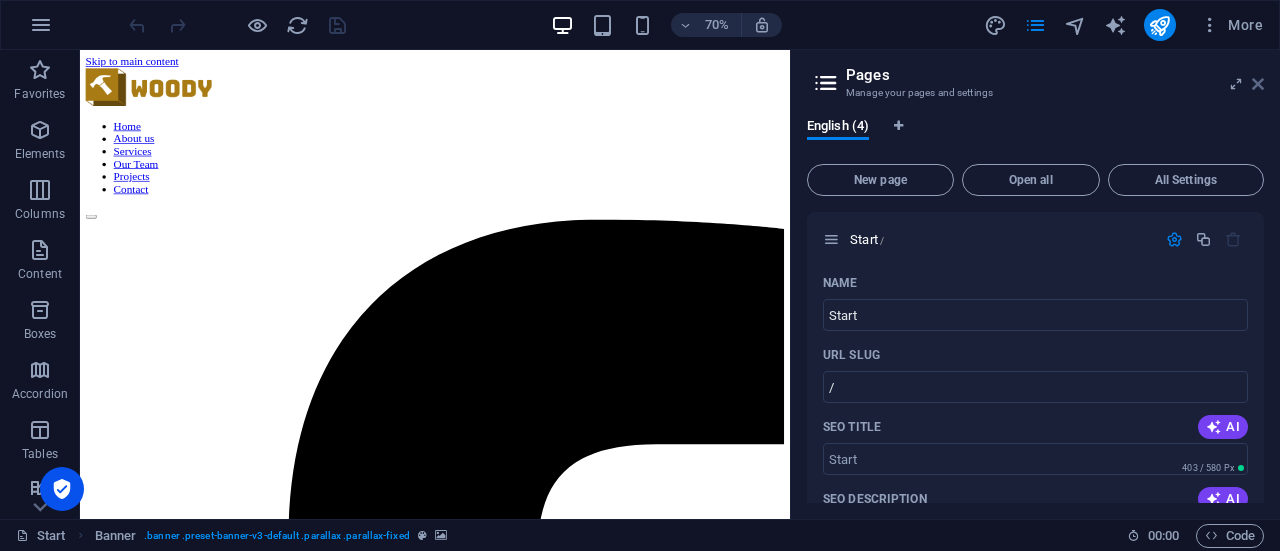 click at bounding box center [1258, 84] 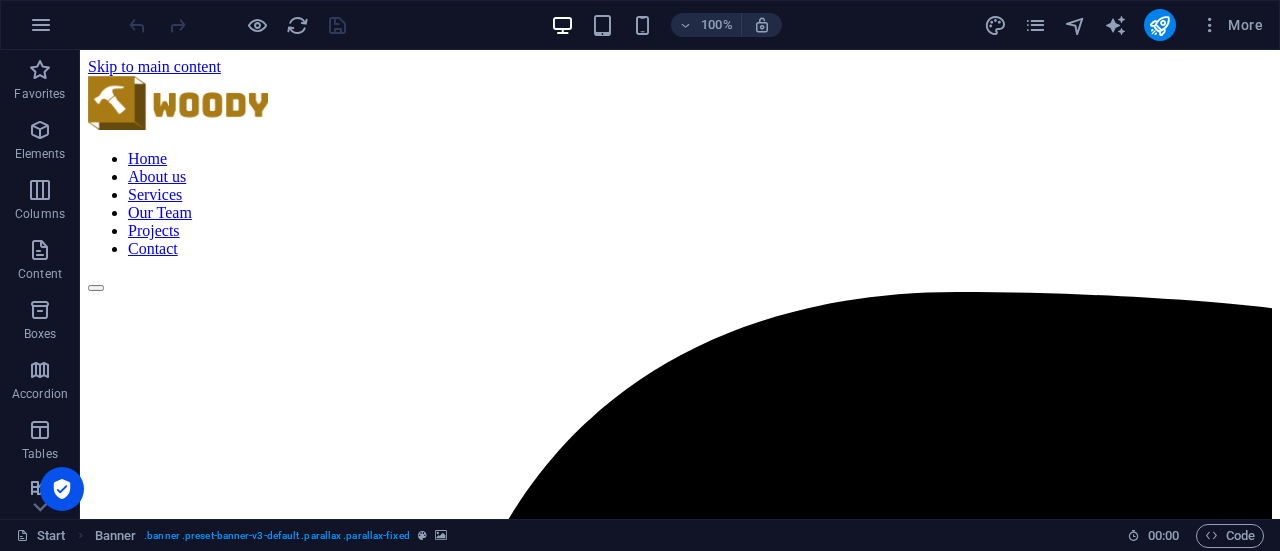 scroll, scrollTop: 0, scrollLeft: 0, axis: both 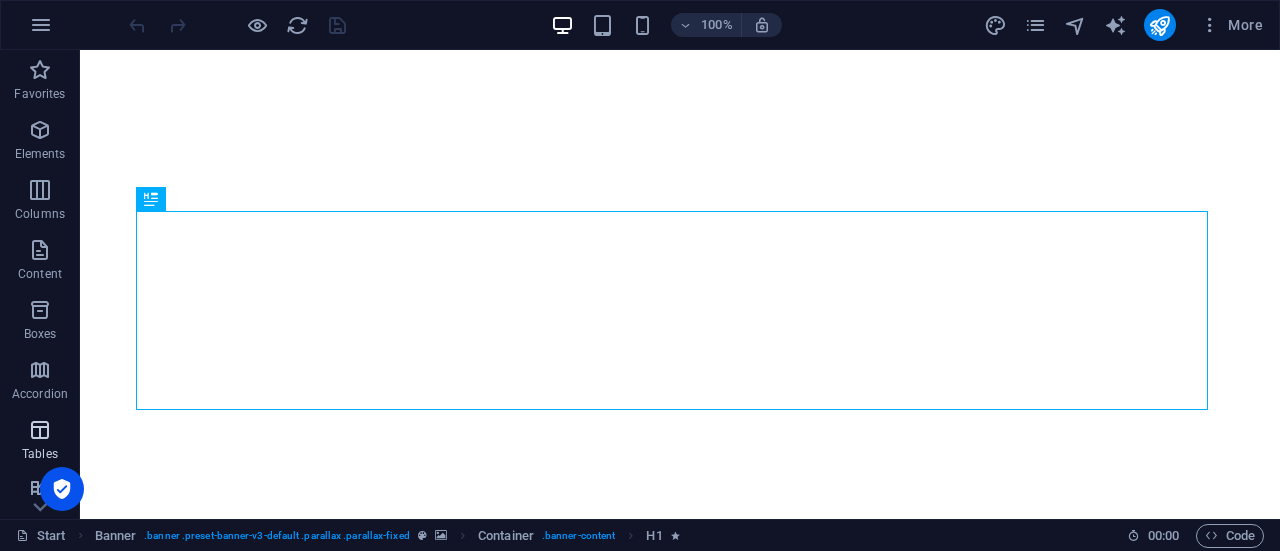click on "Tables" at bounding box center (40, 442) 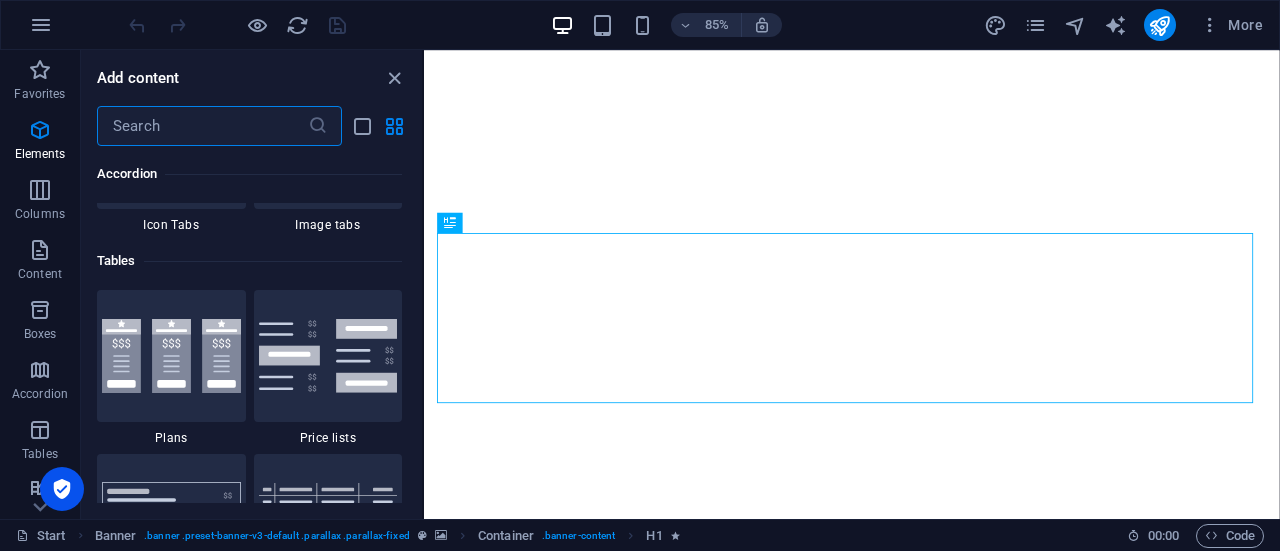 scroll, scrollTop: 6762, scrollLeft: 0, axis: vertical 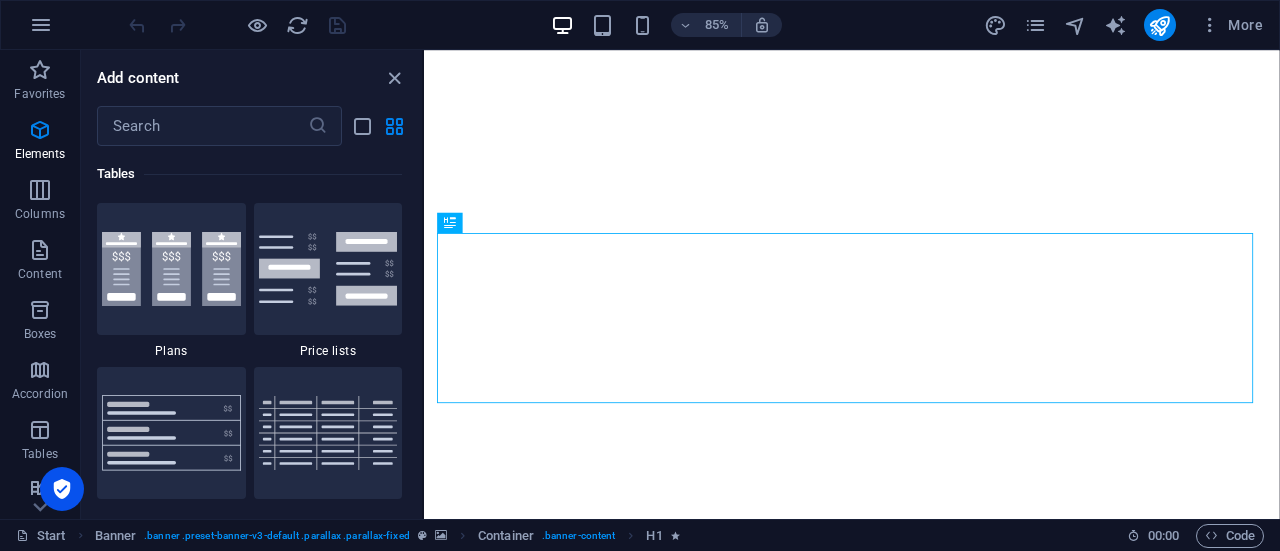 click at bounding box center (62, 489) 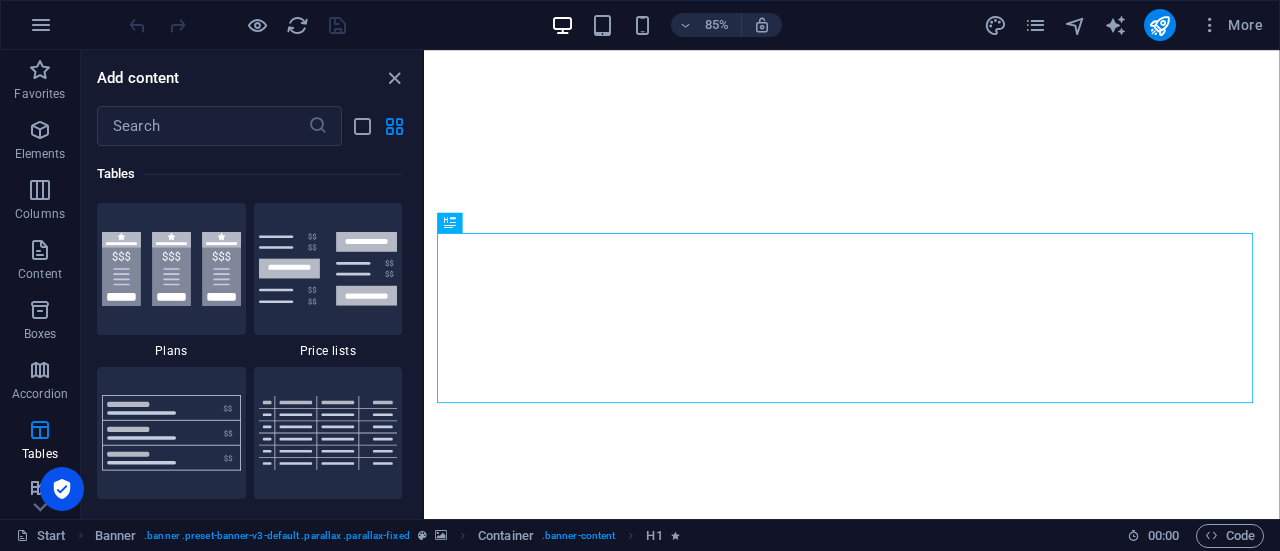 click at bounding box center [62, 489] 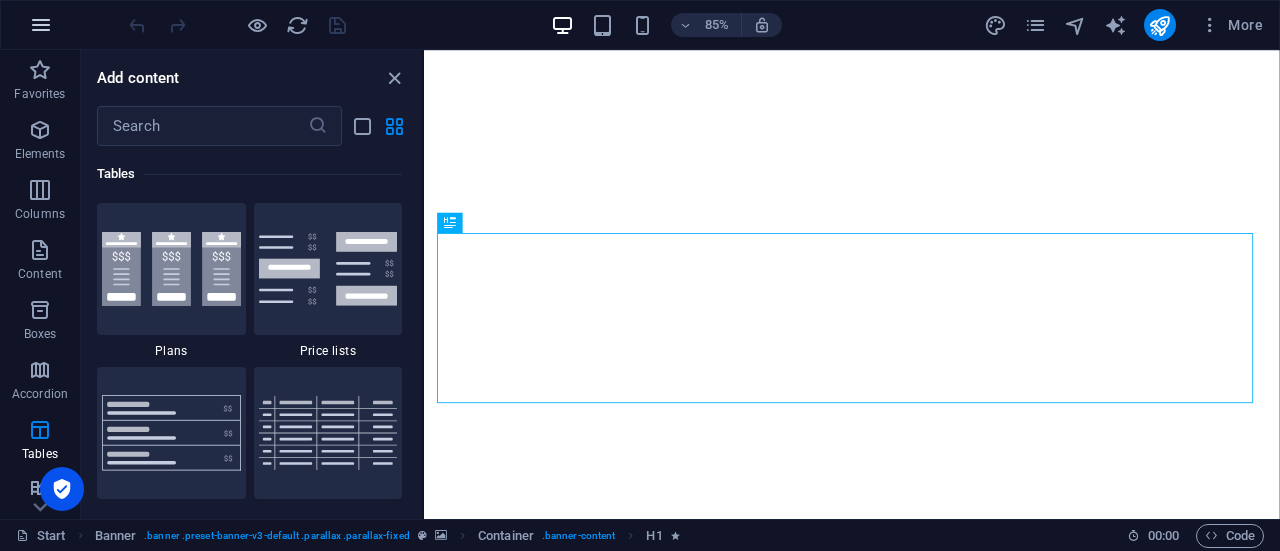 click at bounding box center [41, 25] 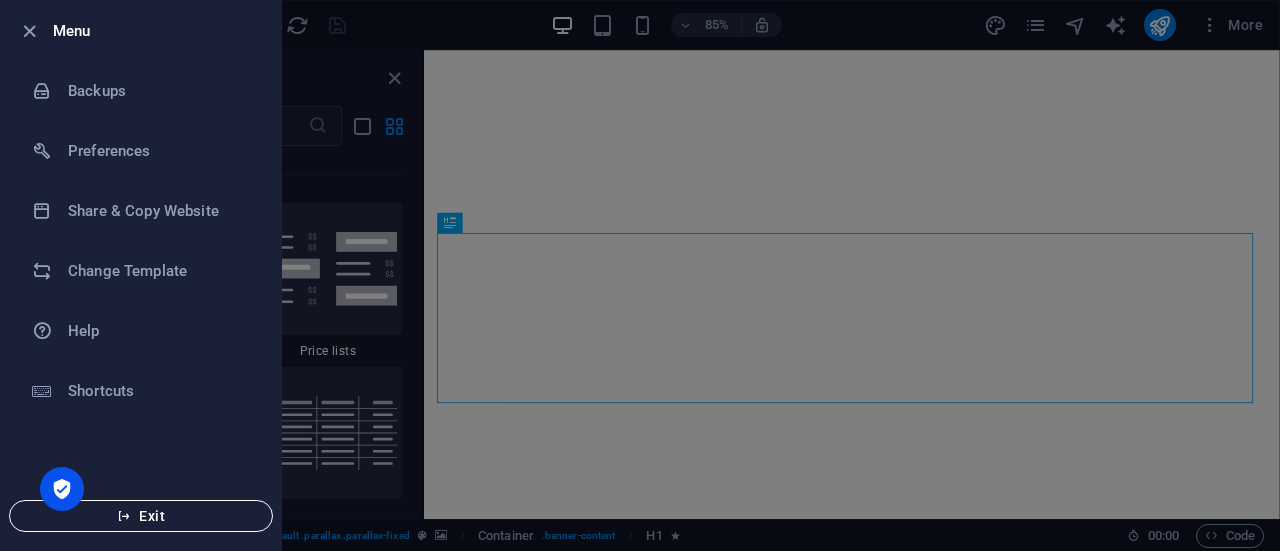 click on "Exit" at bounding box center [141, 516] 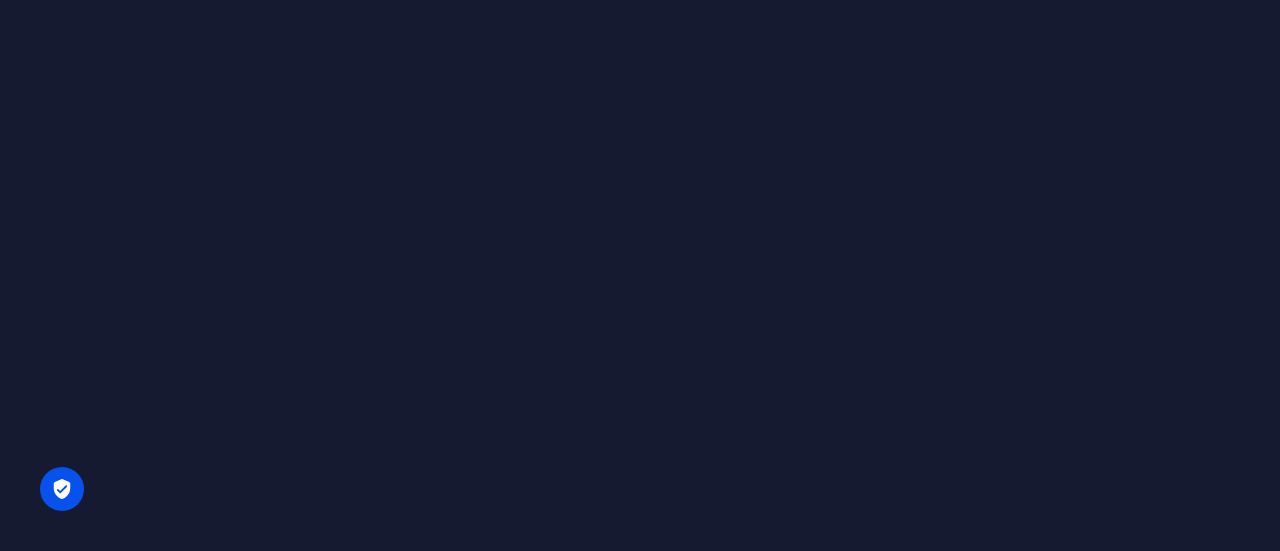 scroll, scrollTop: 0, scrollLeft: 0, axis: both 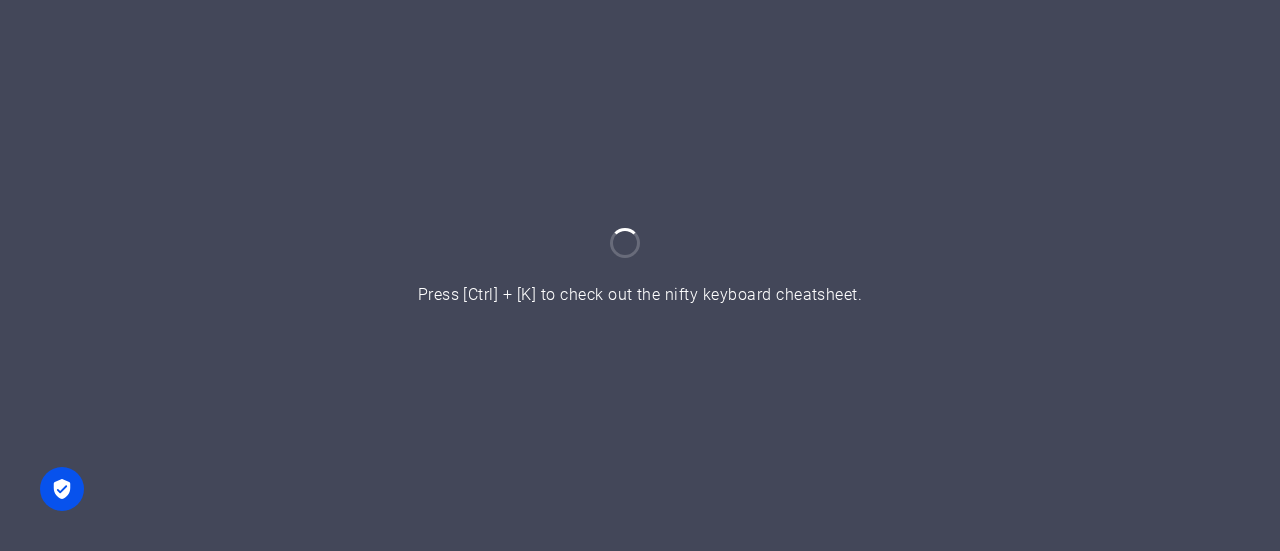 click at bounding box center (640, 275) 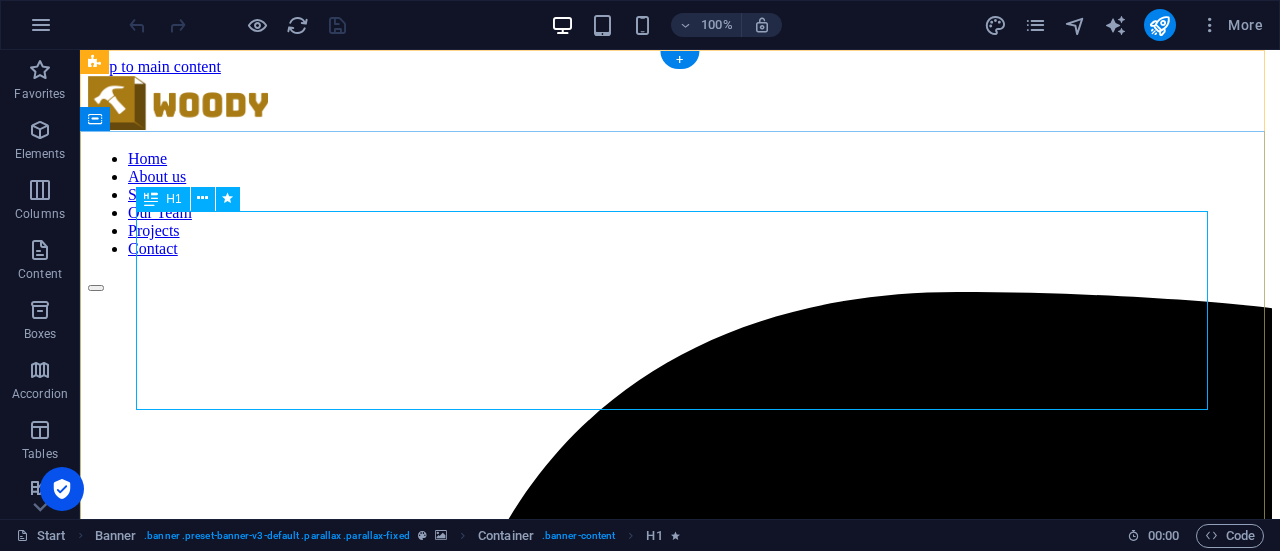 scroll, scrollTop: 0, scrollLeft: 0, axis: both 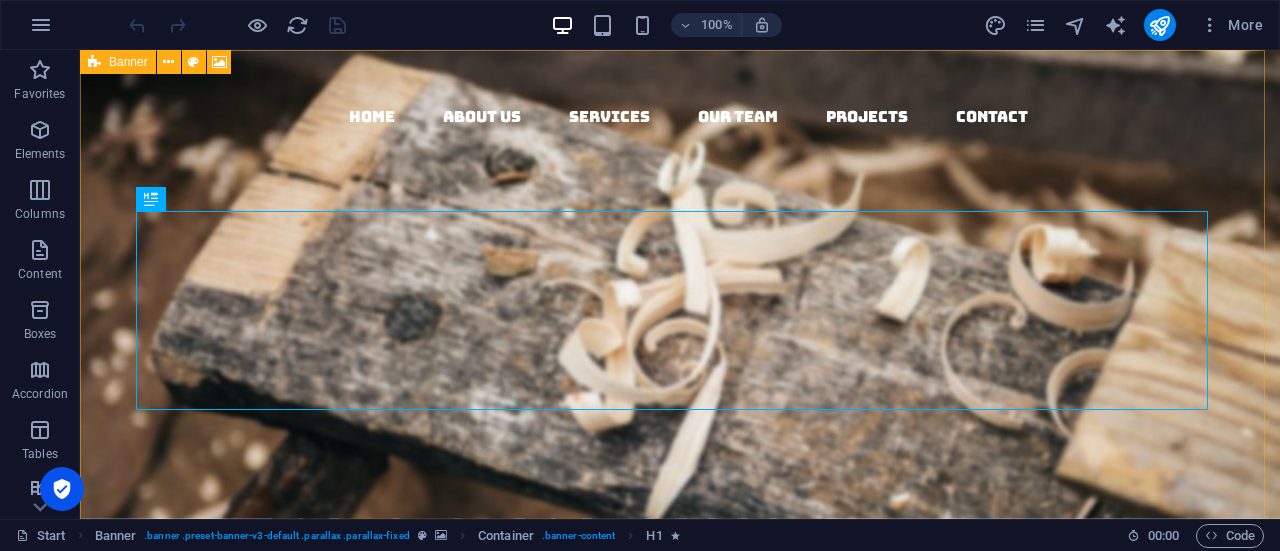 click at bounding box center [94, 62] 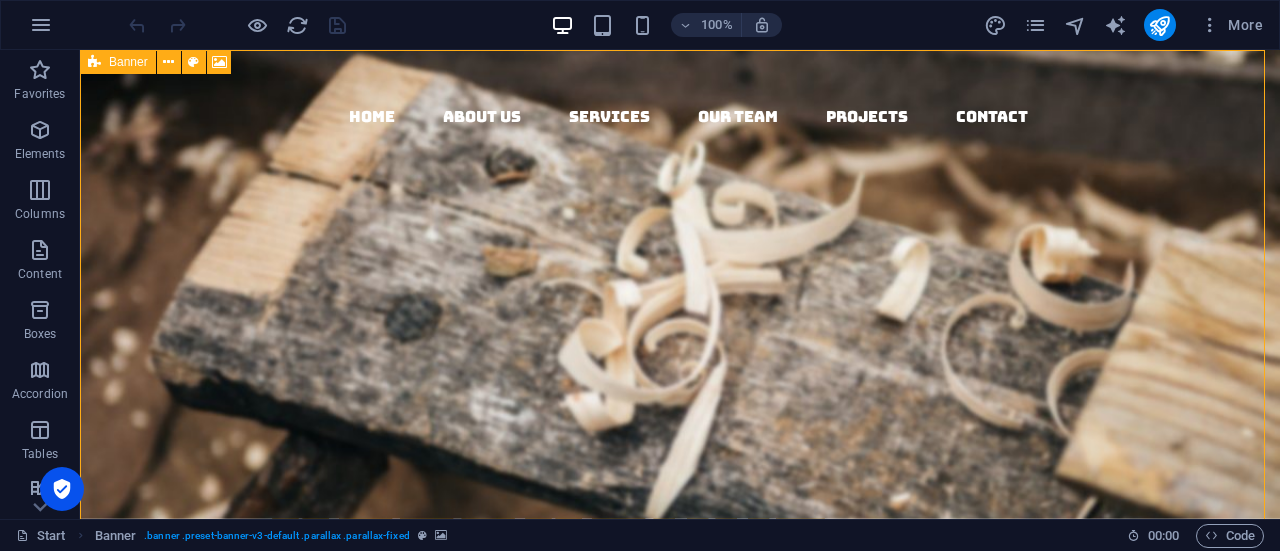 click at bounding box center [94, 62] 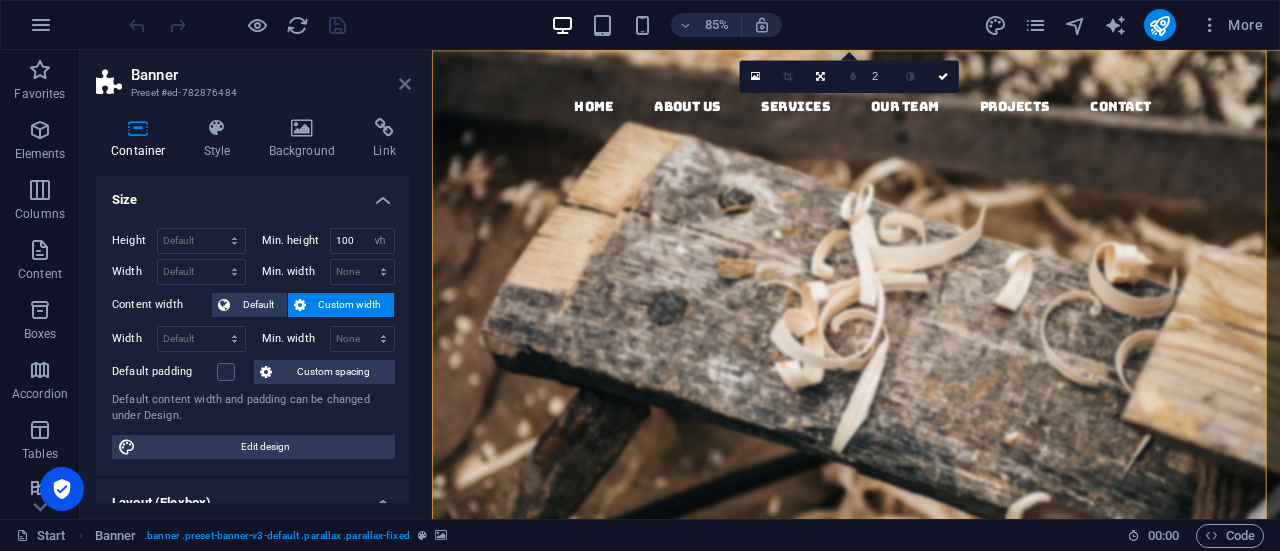 click at bounding box center (405, 84) 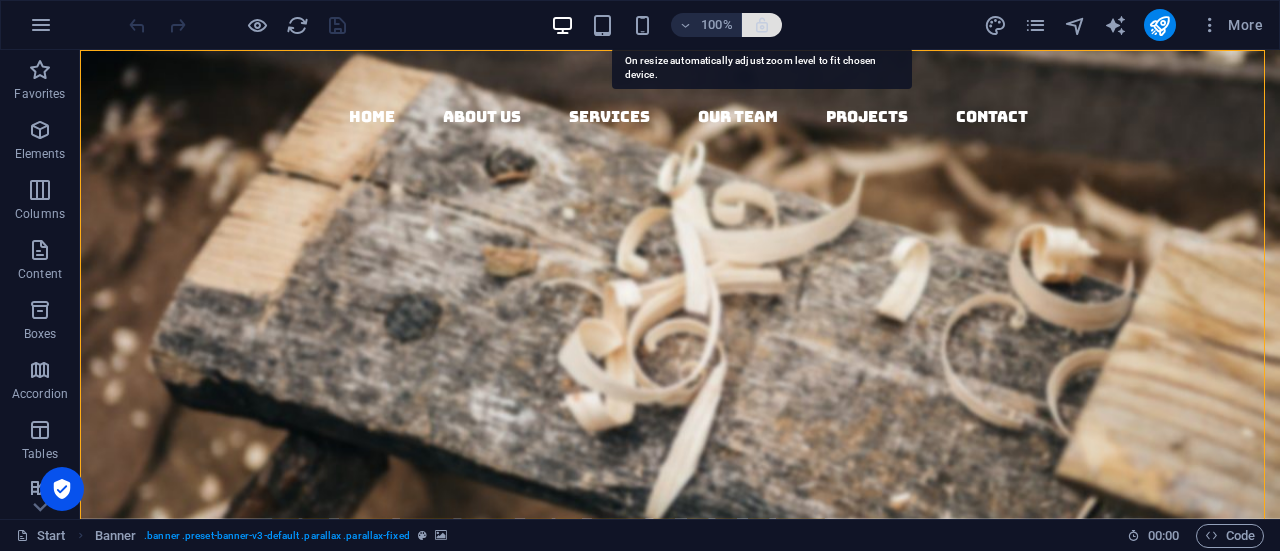 click at bounding box center [762, 25] 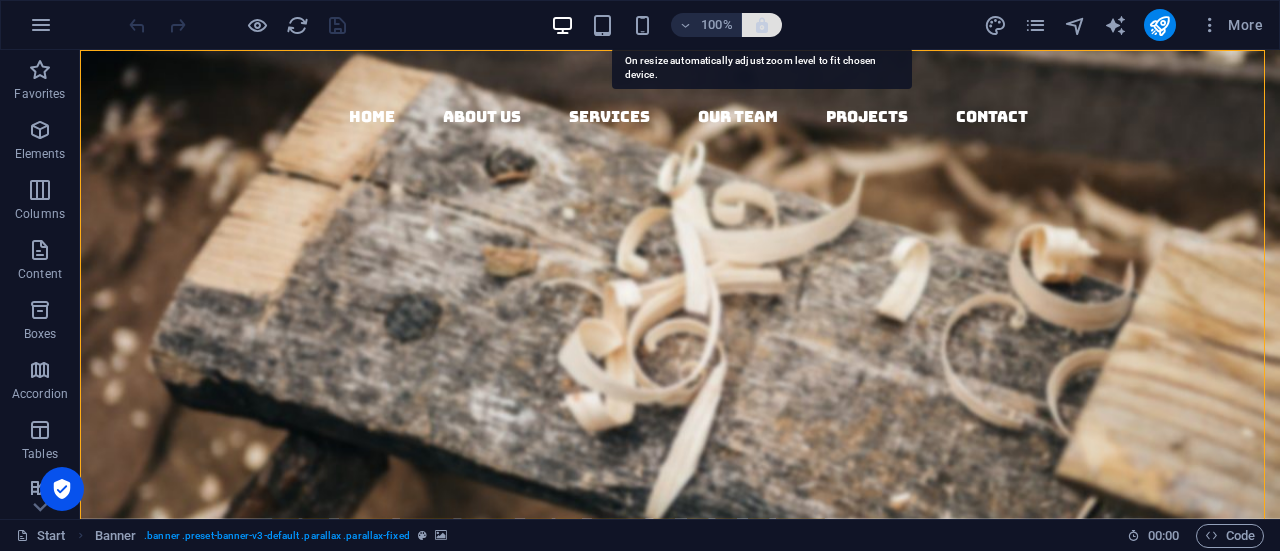 click at bounding box center [762, 25] 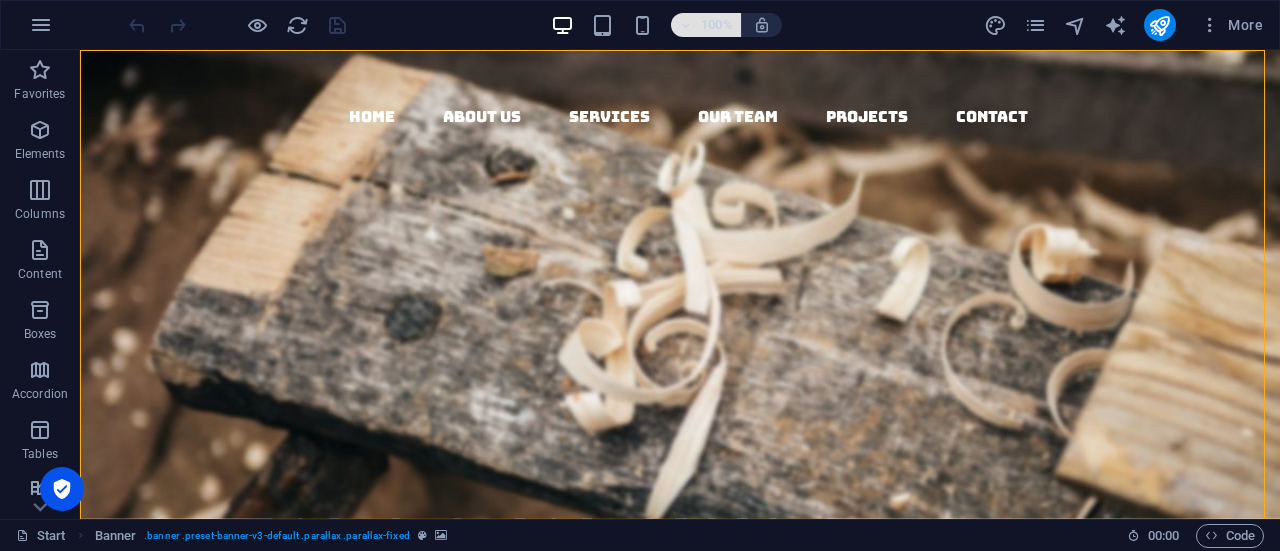click at bounding box center (686, 25) 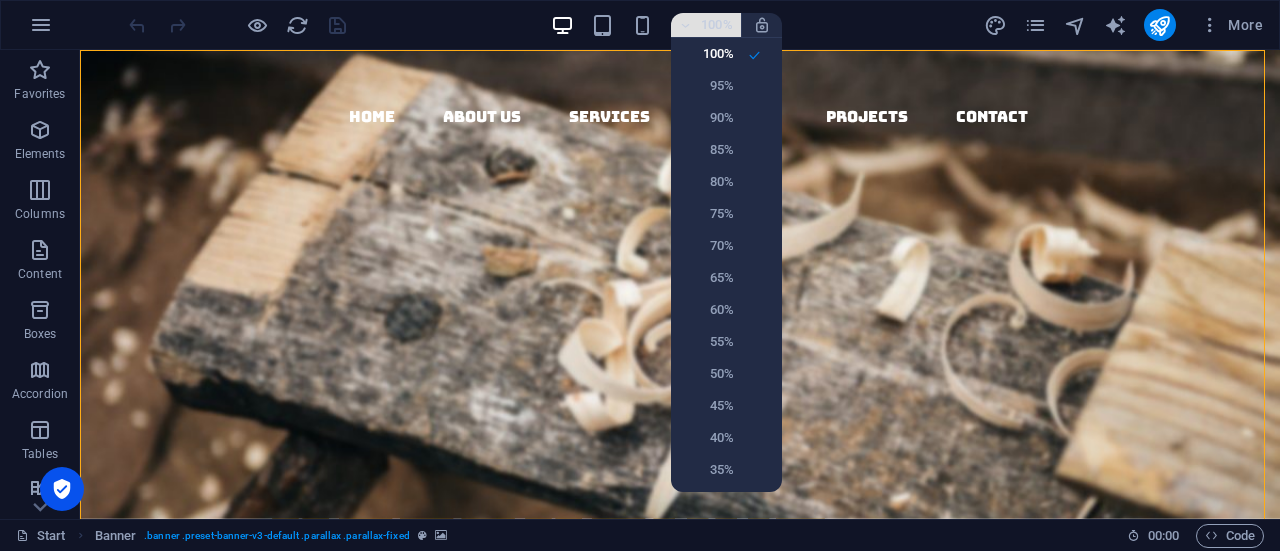 click at bounding box center [640, 275] 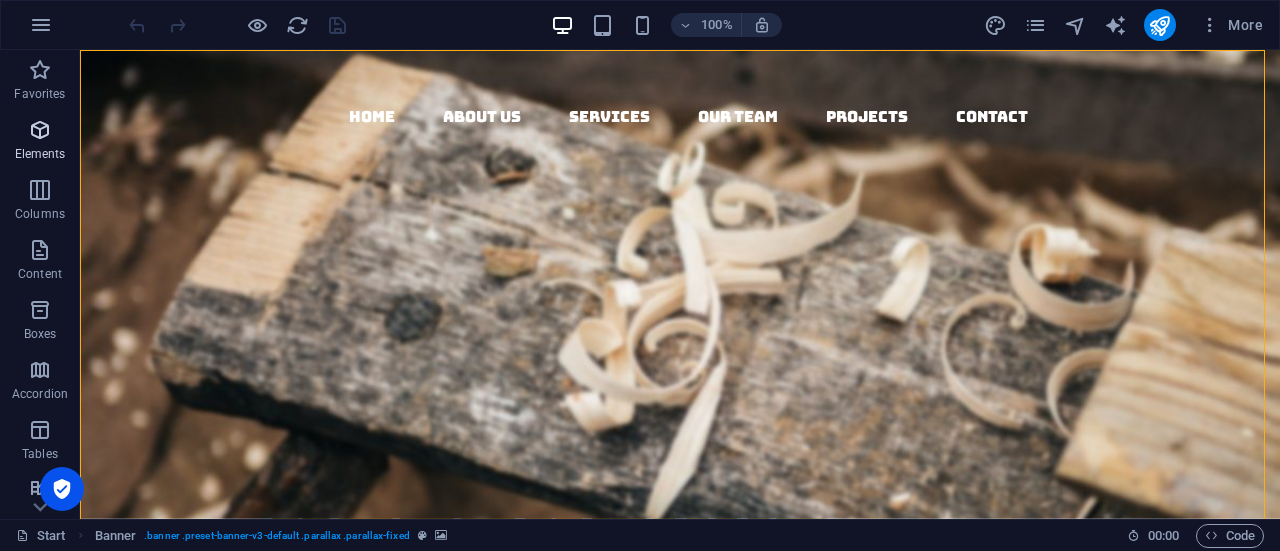 click on "Elements" at bounding box center [40, 142] 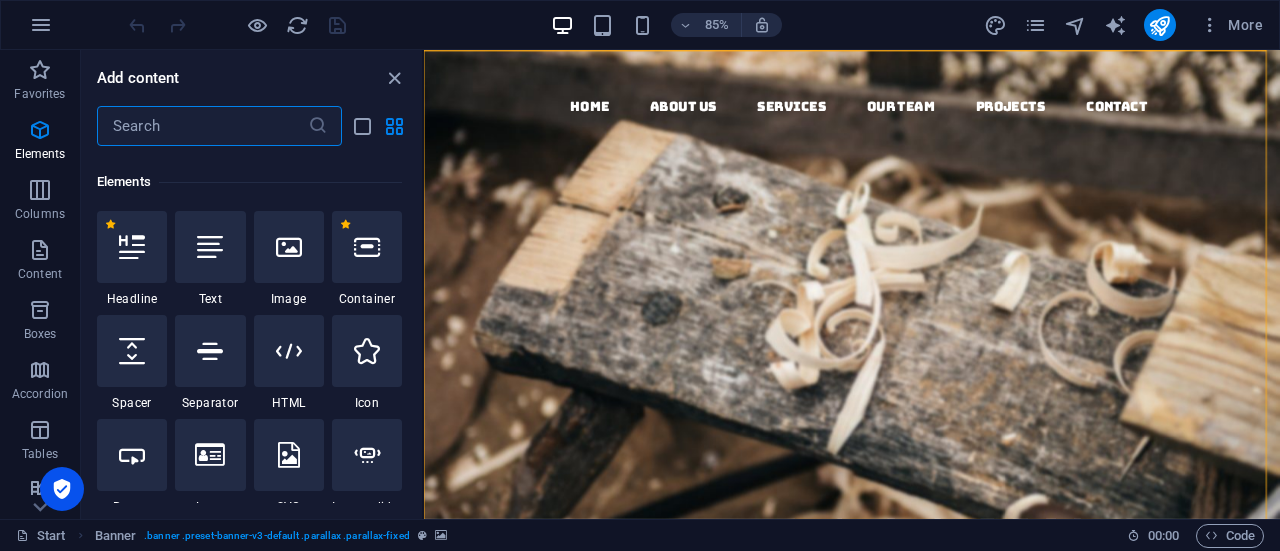 scroll, scrollTop: 213, scrollLeft: 0, axis: vertical 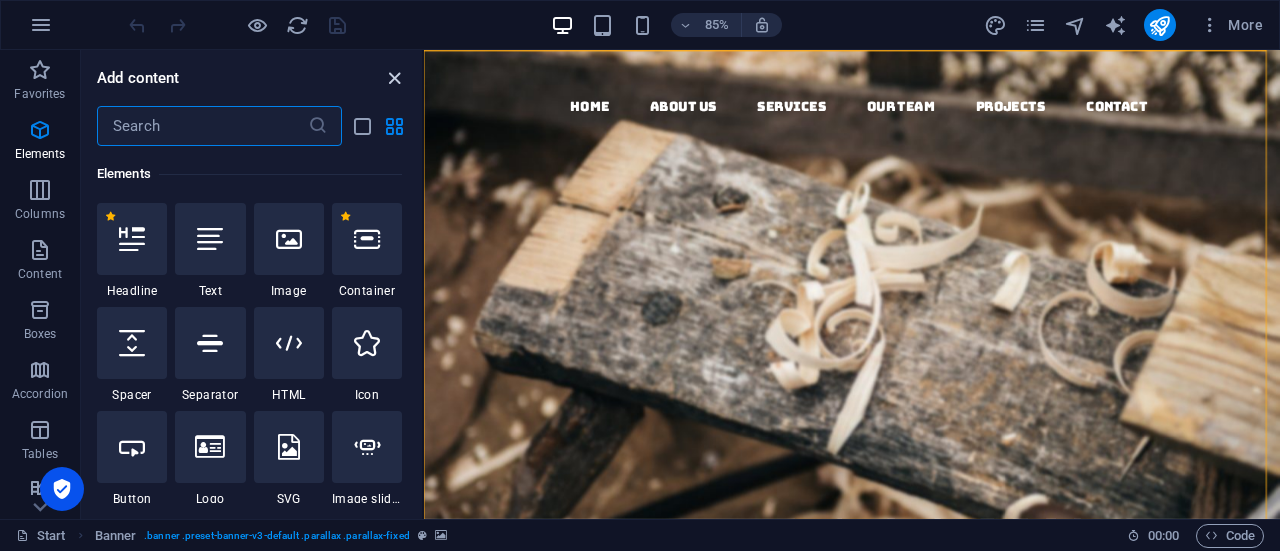 click at bounding box center (394, 78) 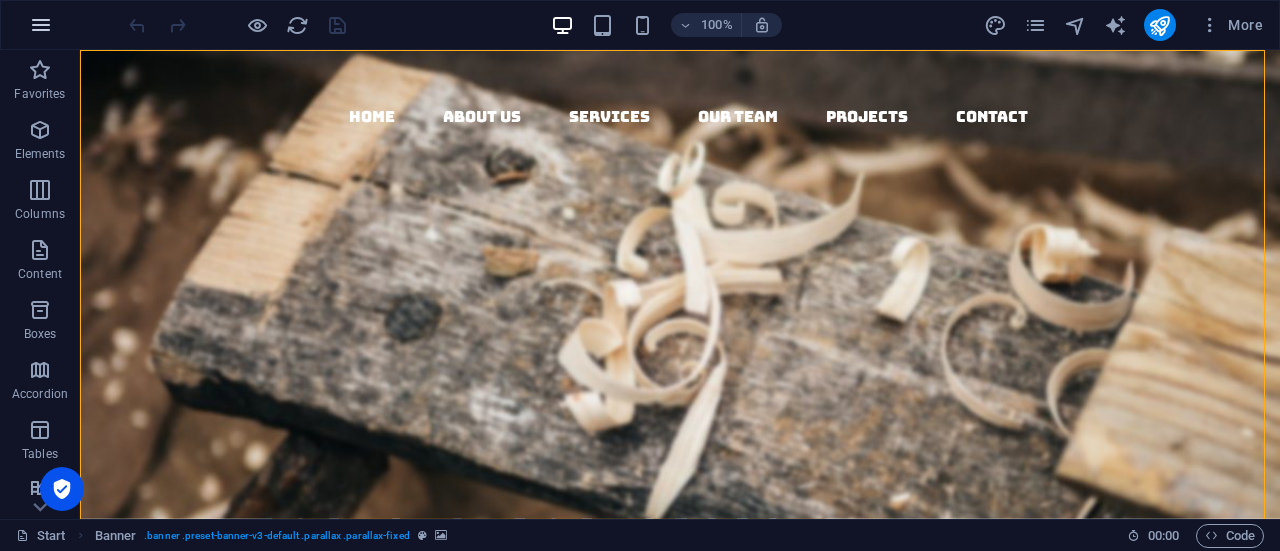 click at bounding box center (41, 25) 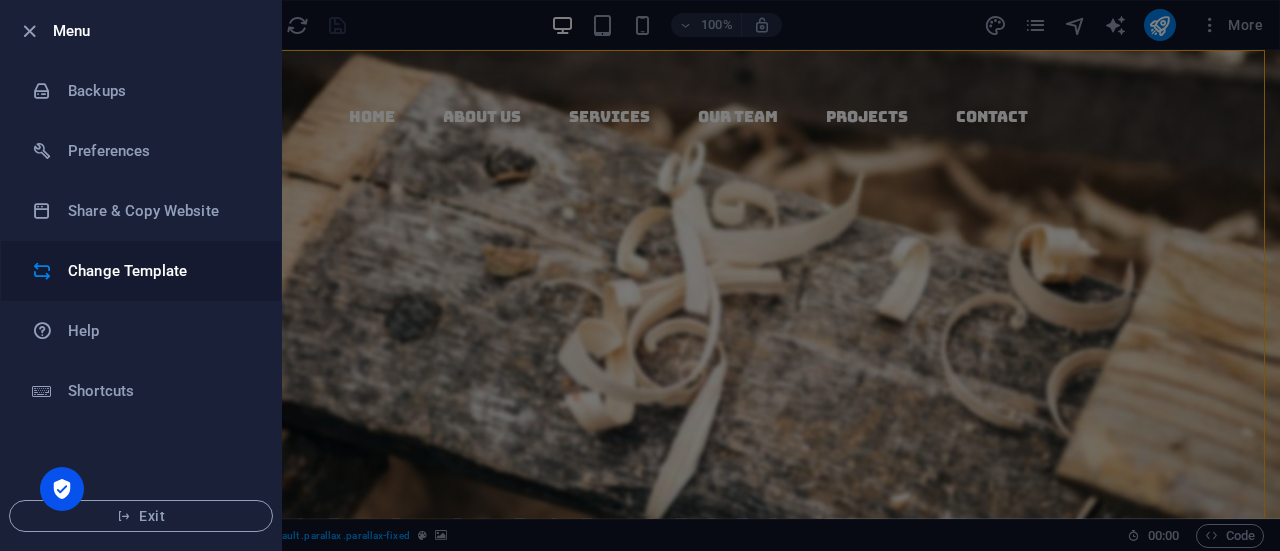 click on "Change Template" at bounding box center (160, 271) 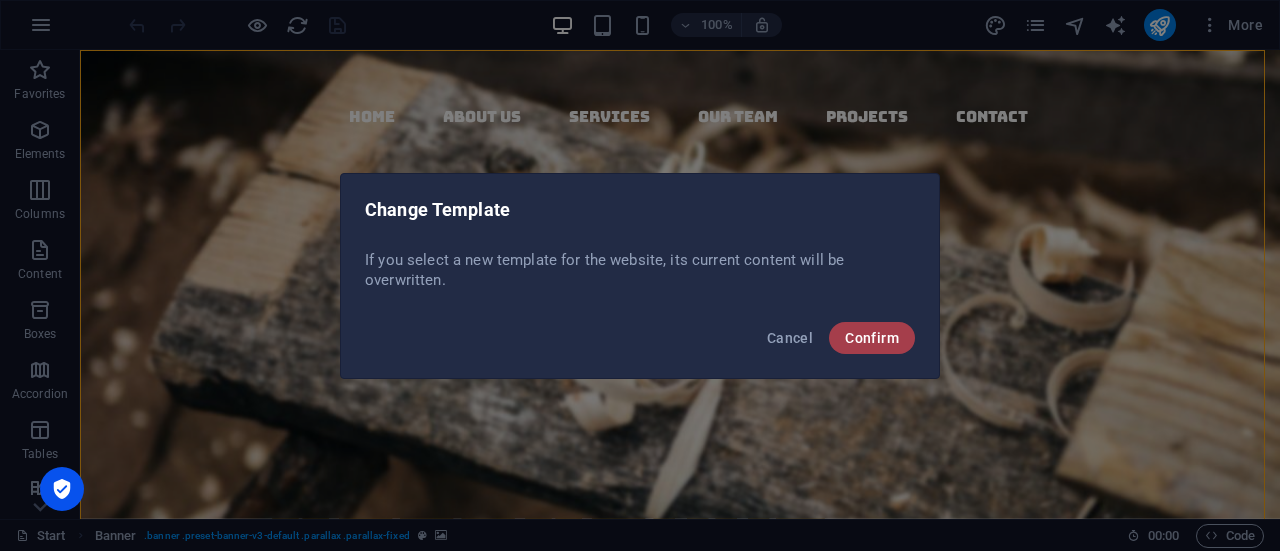 click on "Confirm" at bounding box center [872, 338] 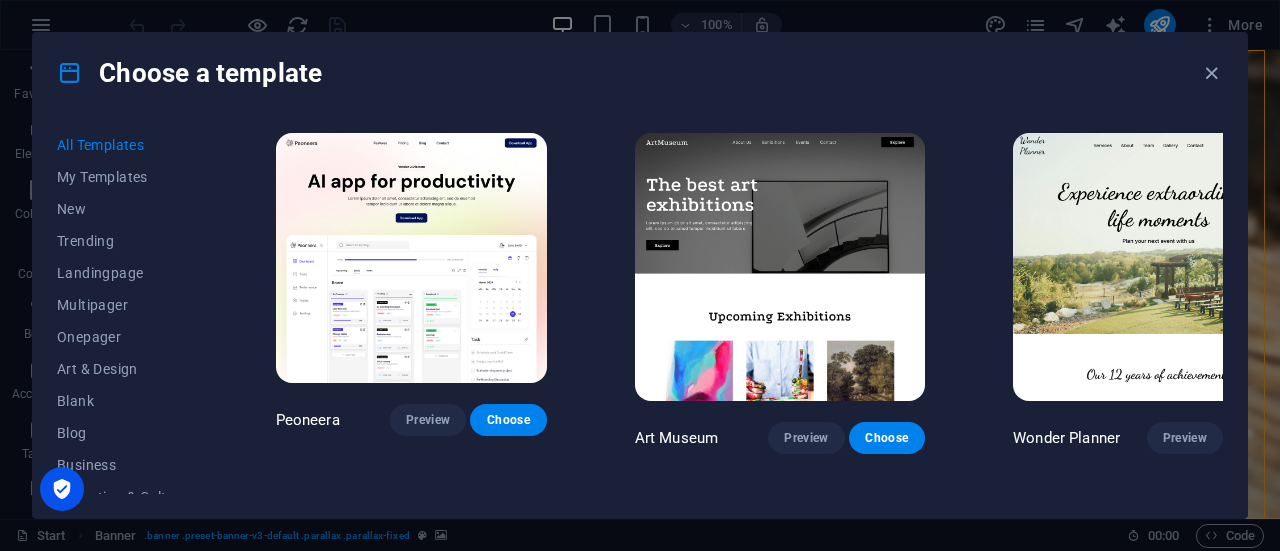 click on "All Templates" at bounding box center [122, 145] 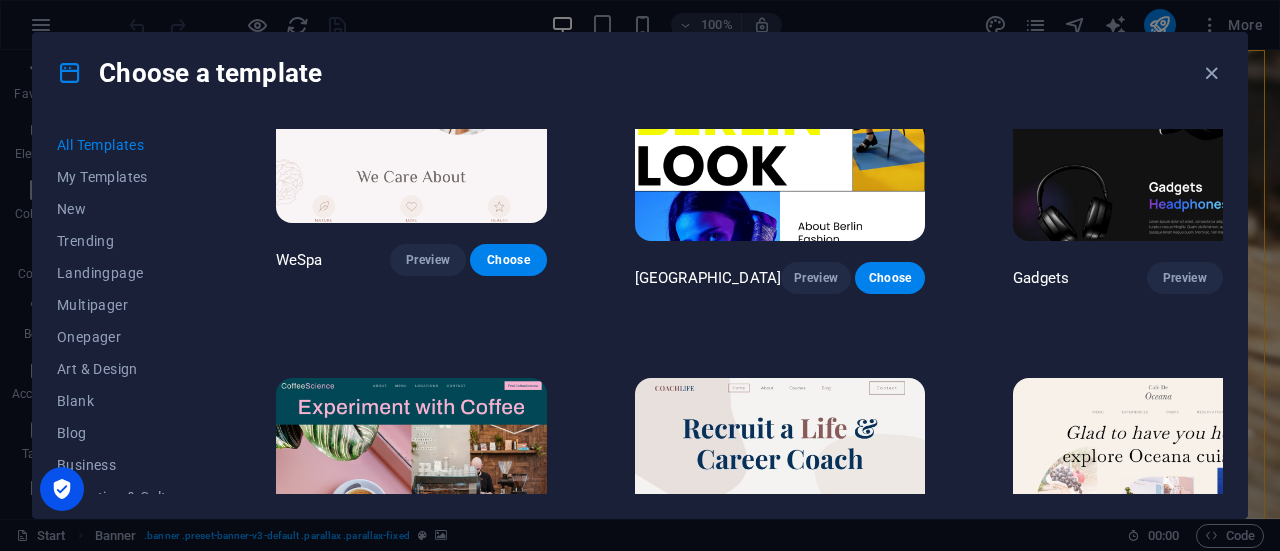 scroll, scrollTop: 4216, scrollLeft: 0, axis: vertical 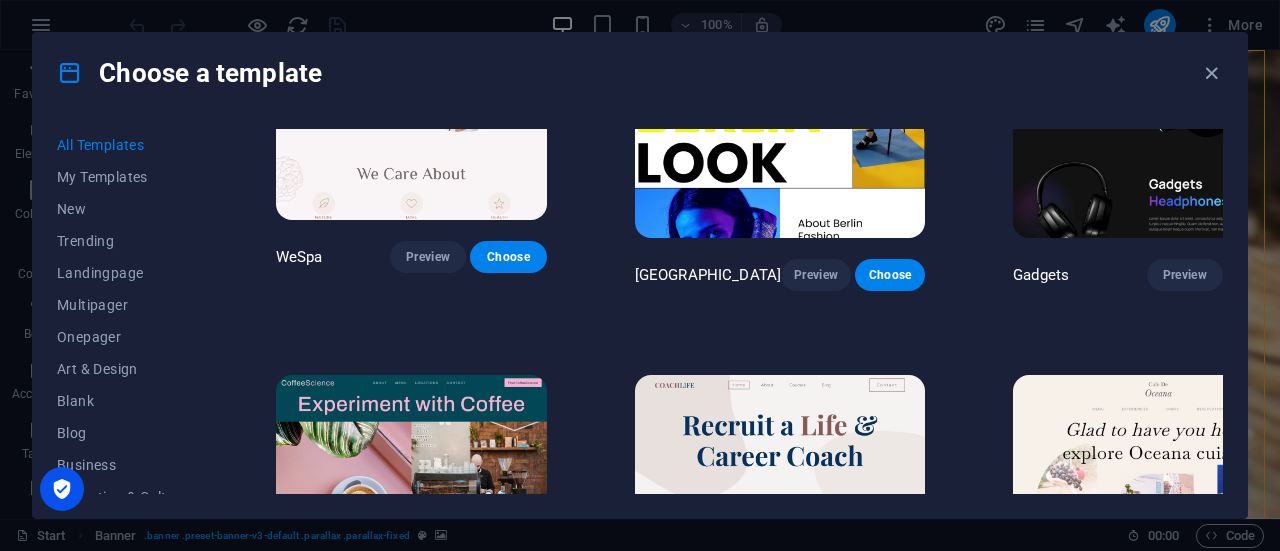click on "Peoneera Preview Choose Art Museum Preview Choose Wonder Planner Preview Choose Transportable Preview Choose S&L Preview Choose WePaint Preview Choose Eco-Con Preview Choose MeetUp Preview Choose Help & Care Preview Choose Podcaster Preview Choose Academix Preview Choose BIG Barber Shop Preview Choose Health & Food Preview Choose UrbanNest Interiors Preview Choose Green Change Preview Choose The Beauty Temple Preview Choose WeTrain Preview Choose Cleaner Preview Choose Johanna James Preview Choose Delicioso Preview Choose Dream Garden Preview Choose LumeDeAqua Preview Choose Pets Care Preview Choose SafeSpace Preview Choose Midnight Rain Bar Preview Choose Drive Preview Choose Estator Preview Choose Health Group Preview Choose MakeIt Agency Preview Choose Wanderlust Preview Choose WeSpa Preview Choose BERLIN Preview Choose Gadgets Preview Choose CoffeeScience Preview Choose CoachLife Preview Choose Cafe de Oceana Preview Choose Max Hatzy Preview Choose Denteeth Preview Choose Handyman Preview Choose Blogger" at bounding box center [747, 6800] 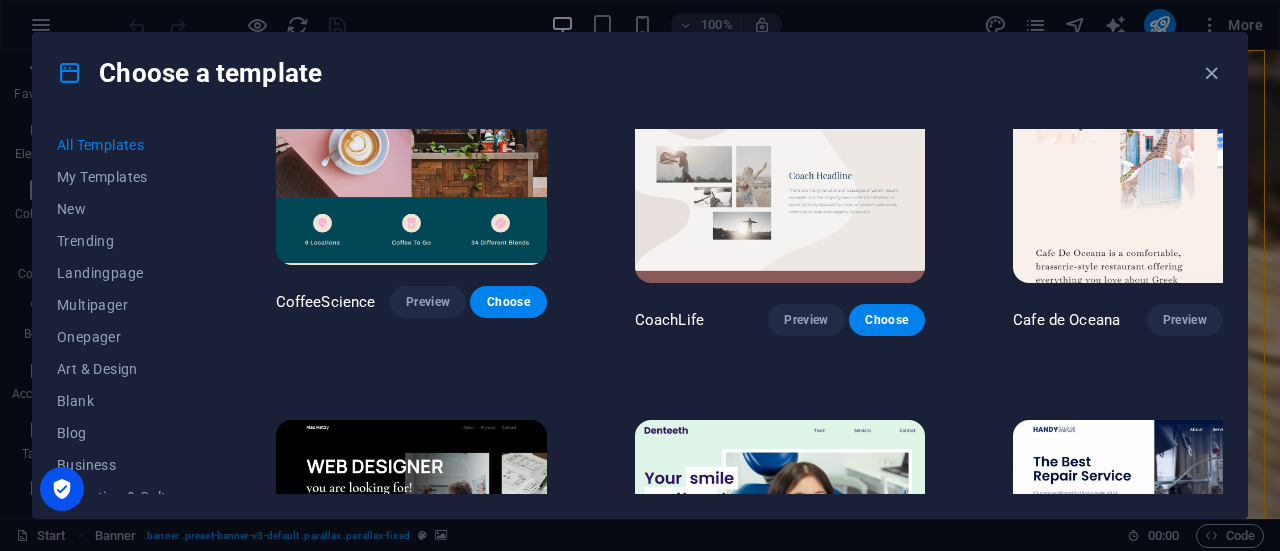 scroll, scrollTop: 4540, scrollLeft: 0, axis: vertical 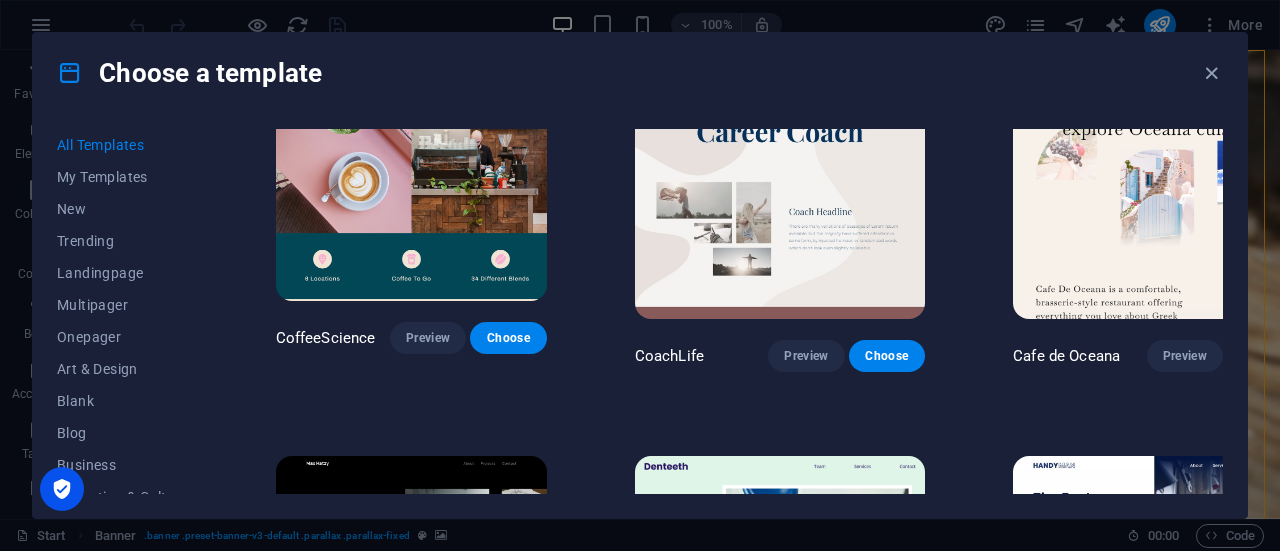 click on "Preview" at bounding box center [1185, 760] 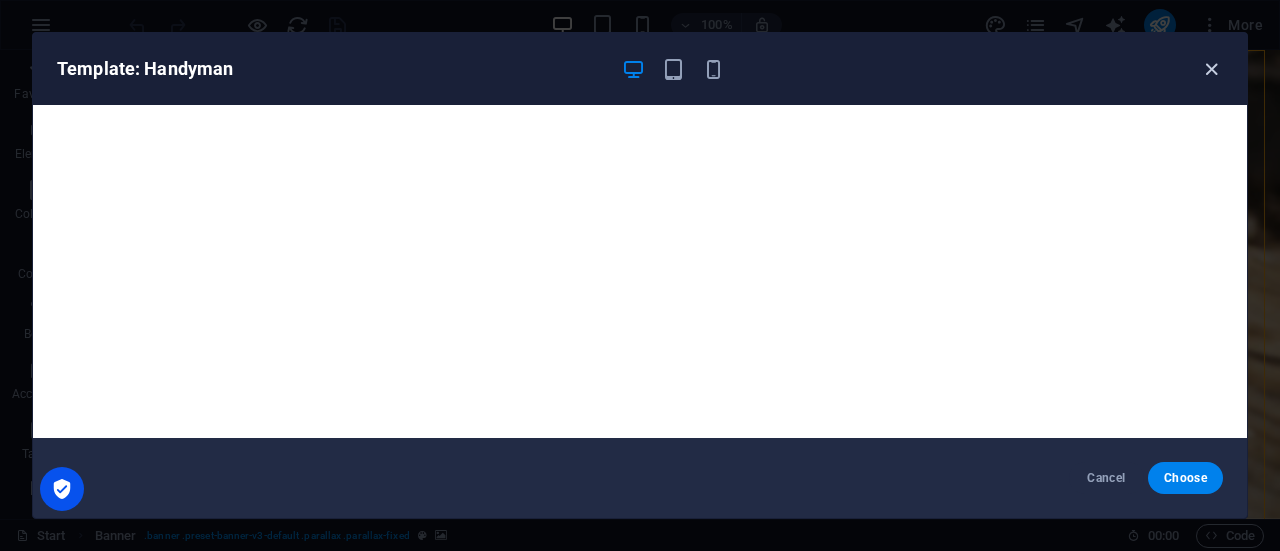 click at bounding box center (1211, 69) 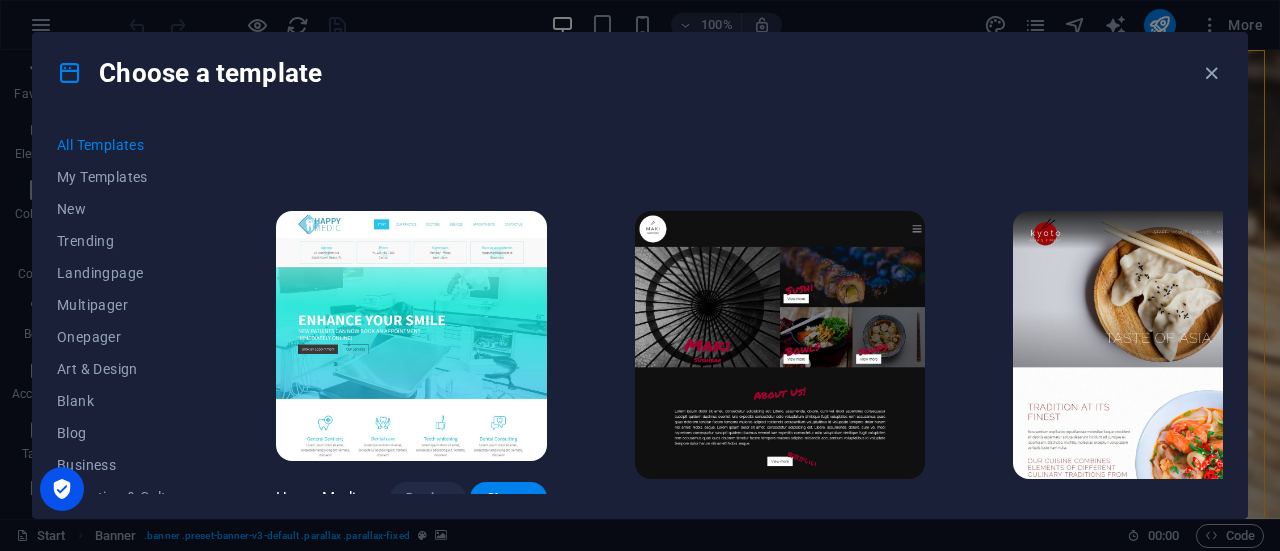 click on "Peoneera Preview Choose Art Museum Preview Choose Wonder Planner Preview Choose Transportable Preview Choose S&L Preview Choose WePaint Preview Choose Eco-Con Preview Choose MeetUp Preview Choose Help & Care Preview Choose Podcaster Preview Choose Academix Preview Choose BIG Barber Shop Preview Choose Health & Food Preview Choose UrbanNest Interiors Preview Choose Green Change Preview Choose The Beauty Temple Preview Choose WeTrain Preview Choose Cleaner Preview Choose Johanna James Preview Choose Delicioso Preview Choose Dream Garden Preview Choose LumeDeAqua Preview Choose Pets Care Preview Choose SafeSpace Preview Choose Midnight Rain Bar Preview Choose Drive Preview Choose Estator Preview Choose Health Group Preview Choose MakeIt Agency Preview Choose Wanderlust Preview Choose WeSpa Preview Choose BERLIN Preview Choose Gadgets Preview Choose CoffeeScience Preview Choose CoachLife Preview Choose Cafe de Oceana Preview Choose Max Hatzy Preview Choose Denteeth Preview Choose Handyman Preview Choose Blogger" at bounding box center (747, 2591) 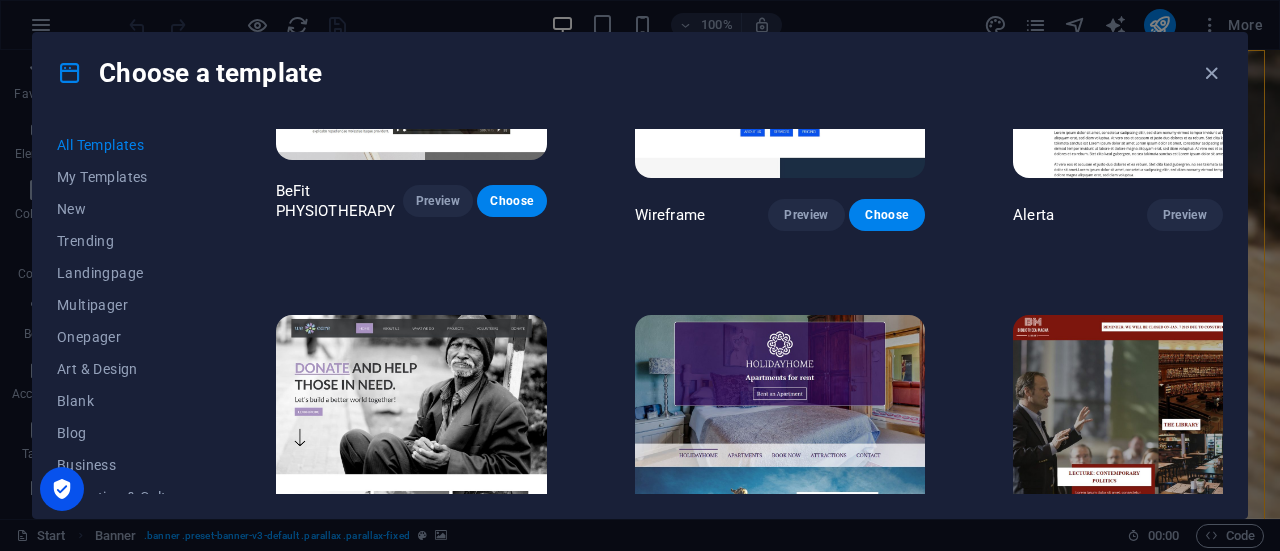 scroll, scrollTop: 9980, scrollLeft: 0, axis: vertical 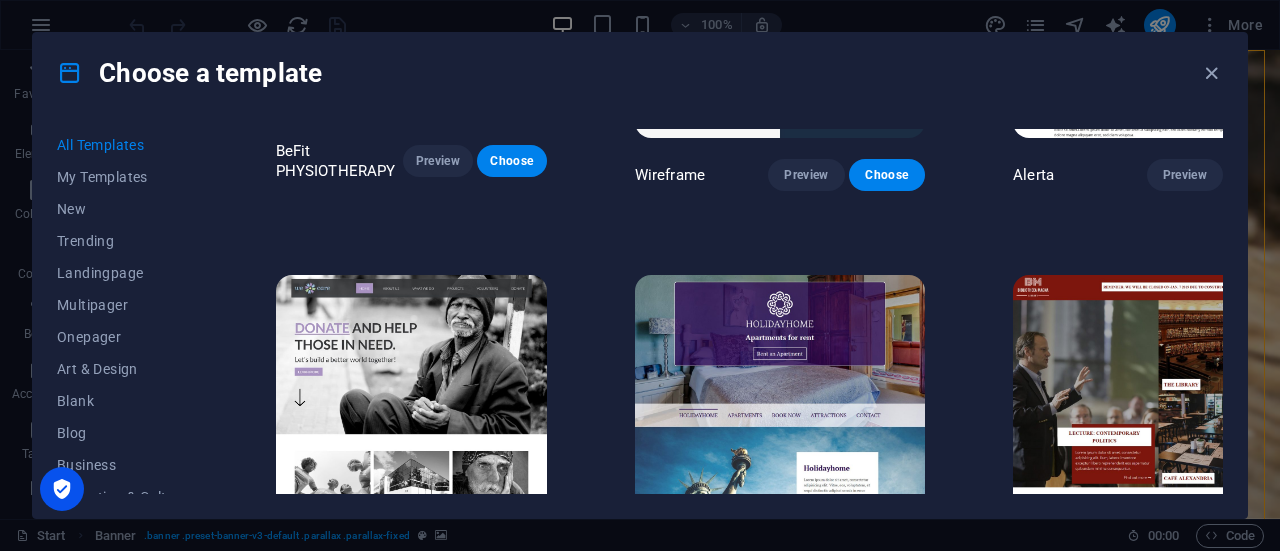 click on "Choose" at bounding box center (508, 966) 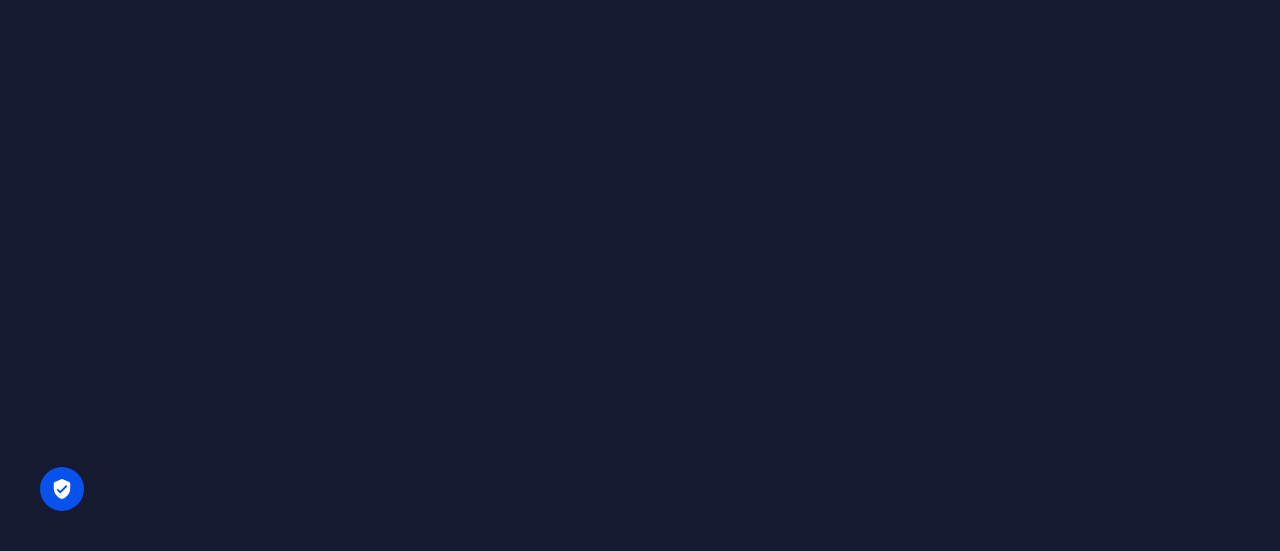 scroll, scrollTop: 0, scrollLeft: 0, axis: both 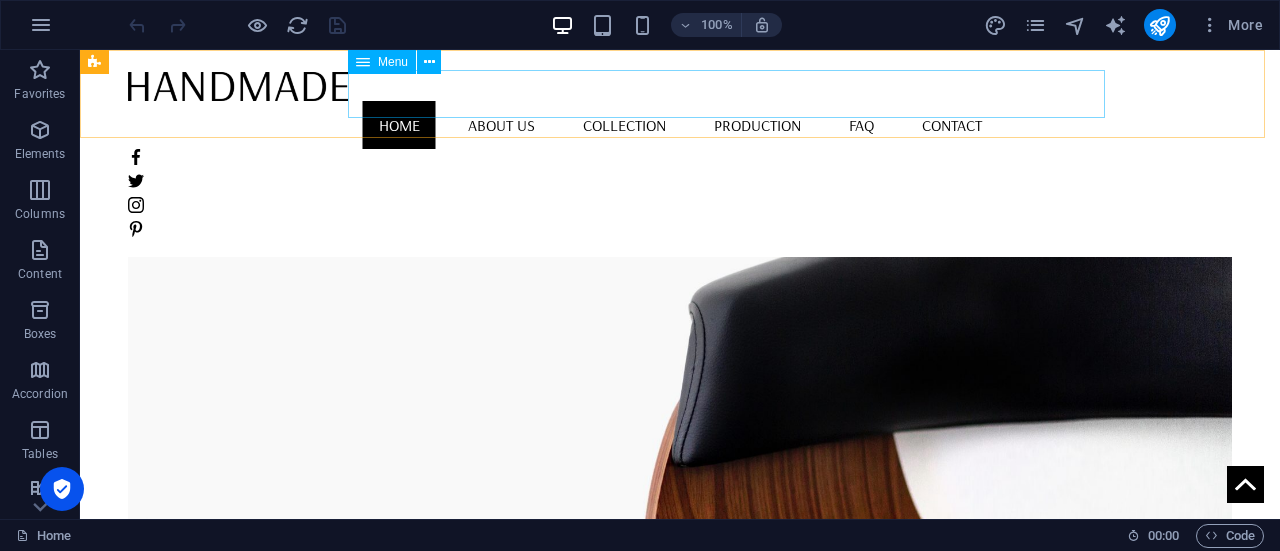 click on "Home About us Collection Production FAQ Contact" at bounding box center [680, 125] 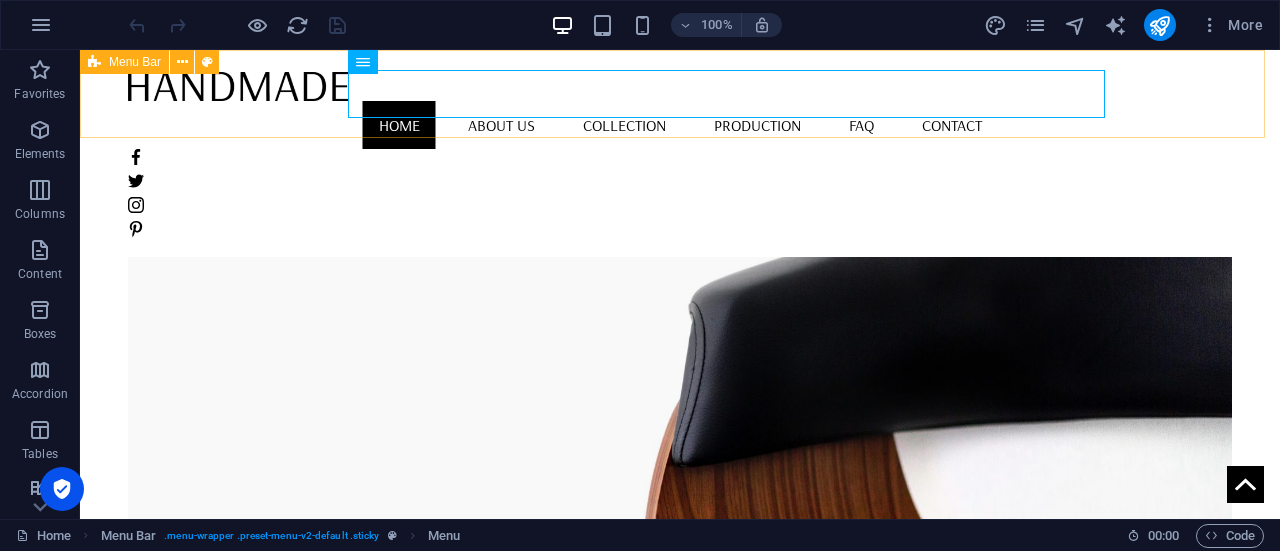 click on "Menu Bar" at bounding box center (135, 62) 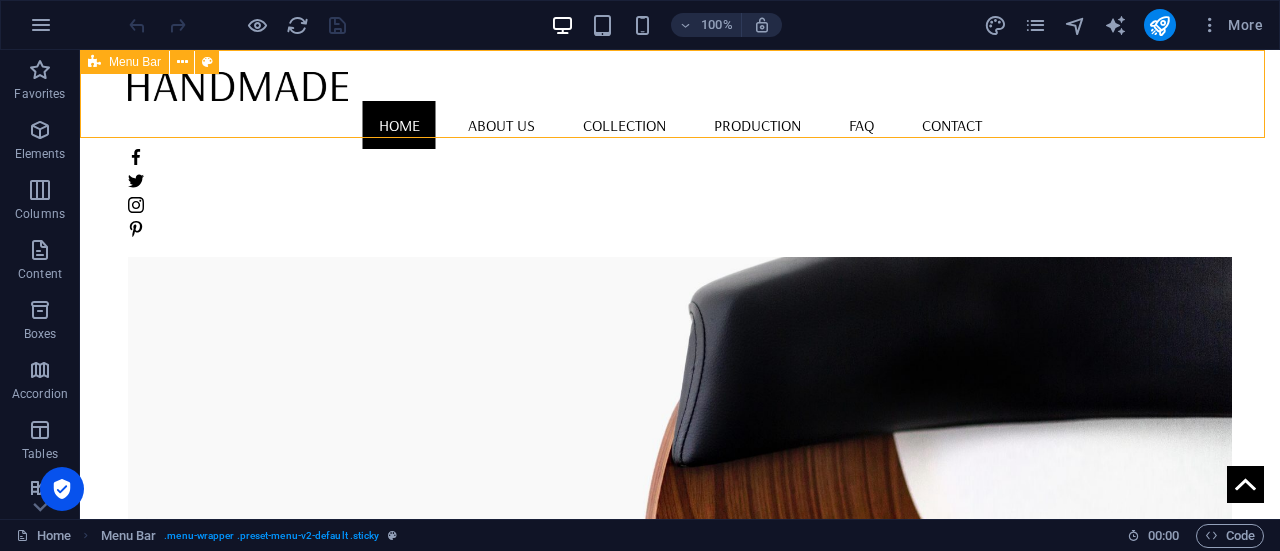 click on "Menu Bar" at bounding box center (135, 62) 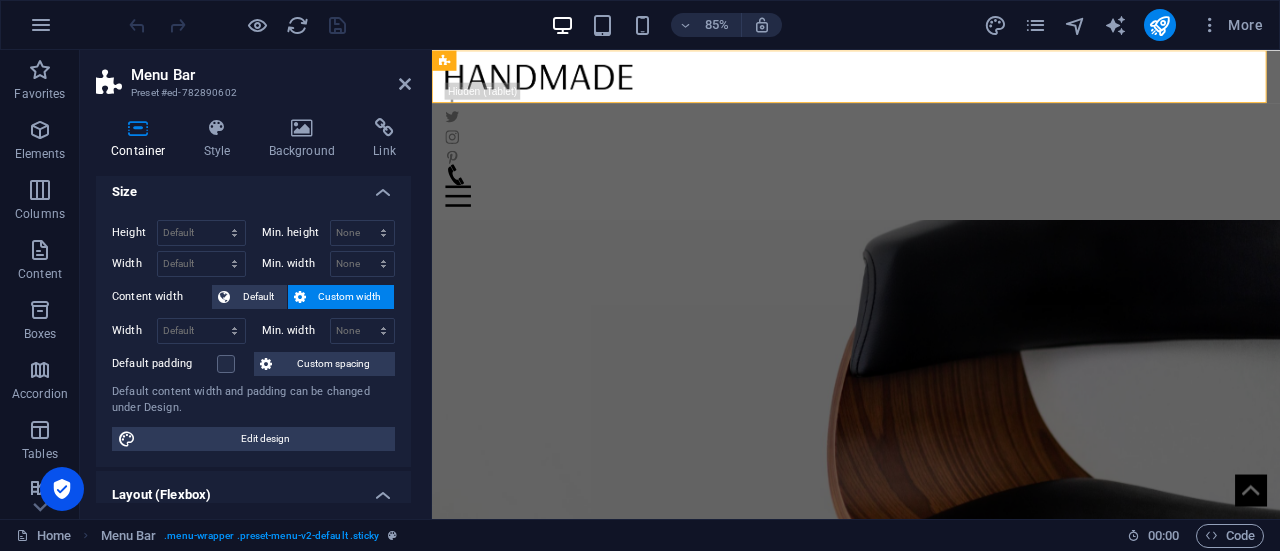 scroll, scrollTop: 0, scrollLeft: 0, axis: both 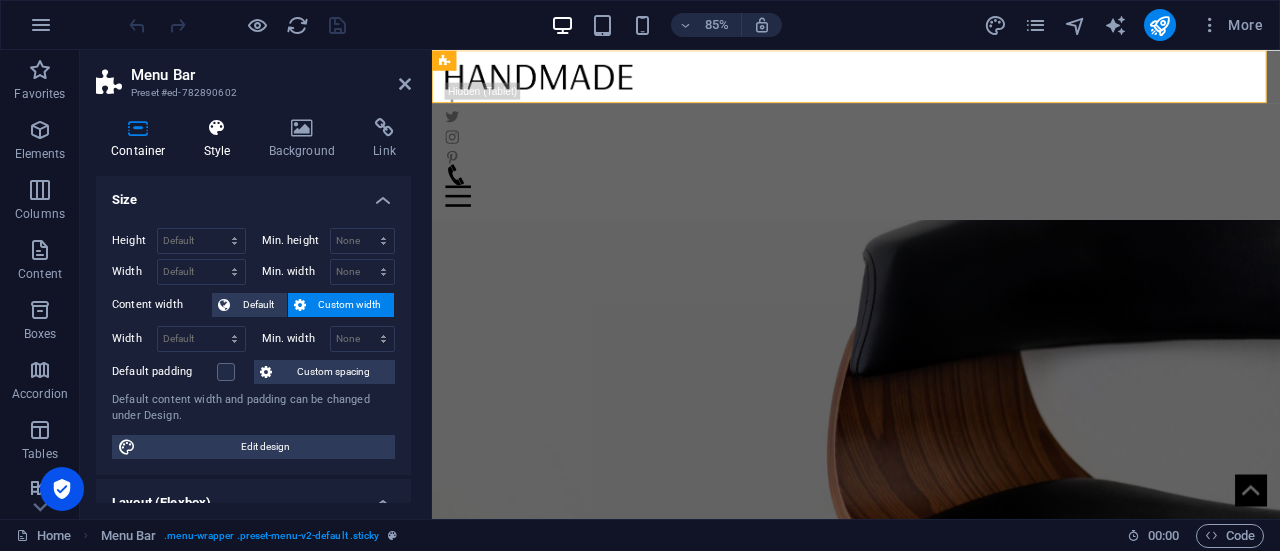 click at bounding box center [217, 128] 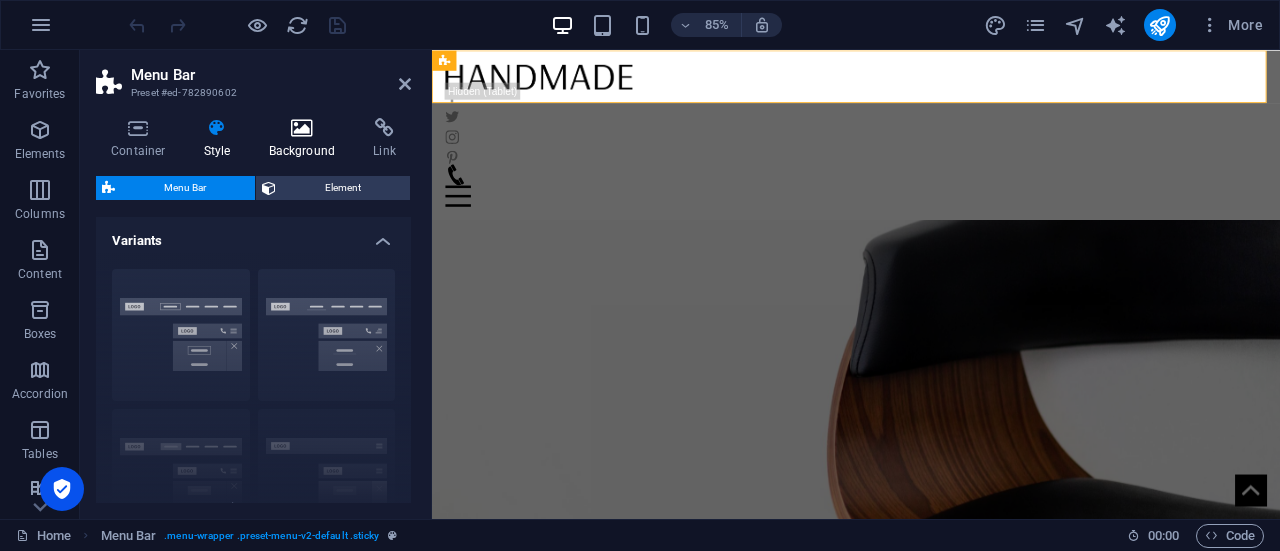 click on "Background" at bounding box center (306, 139) 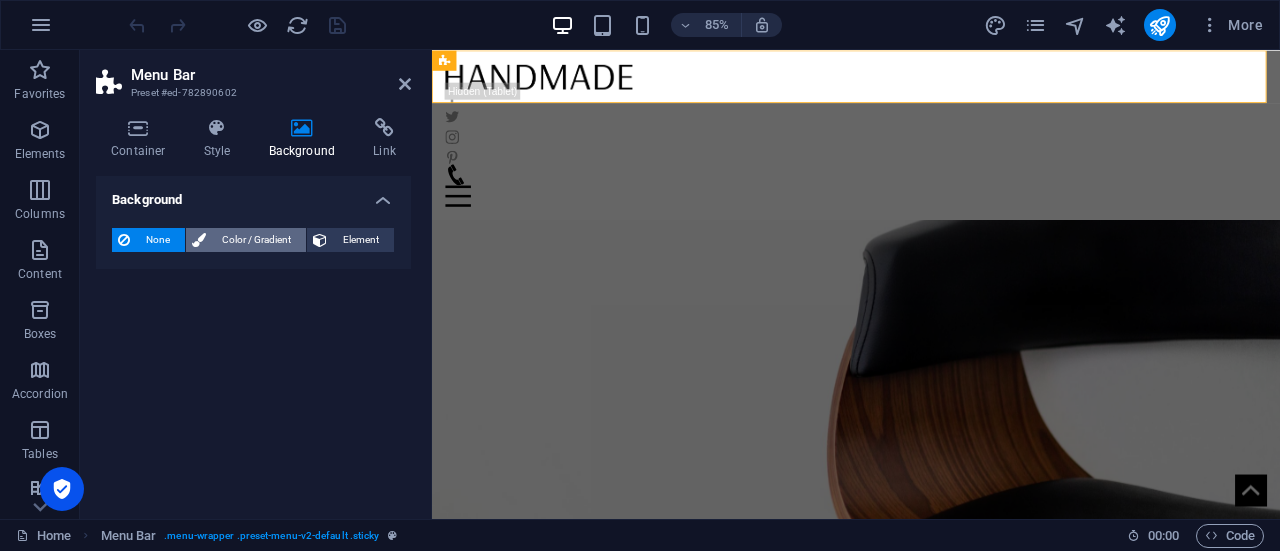 click on "Color / Gradient" at bounding box center [256, 240] 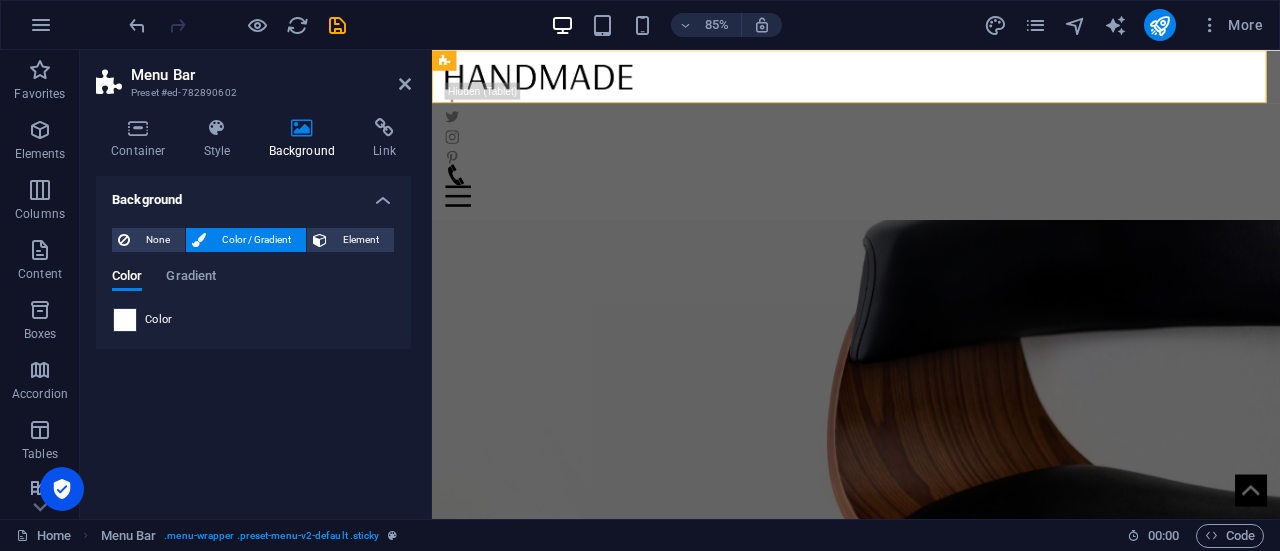 click at bounding box center (125, 320) 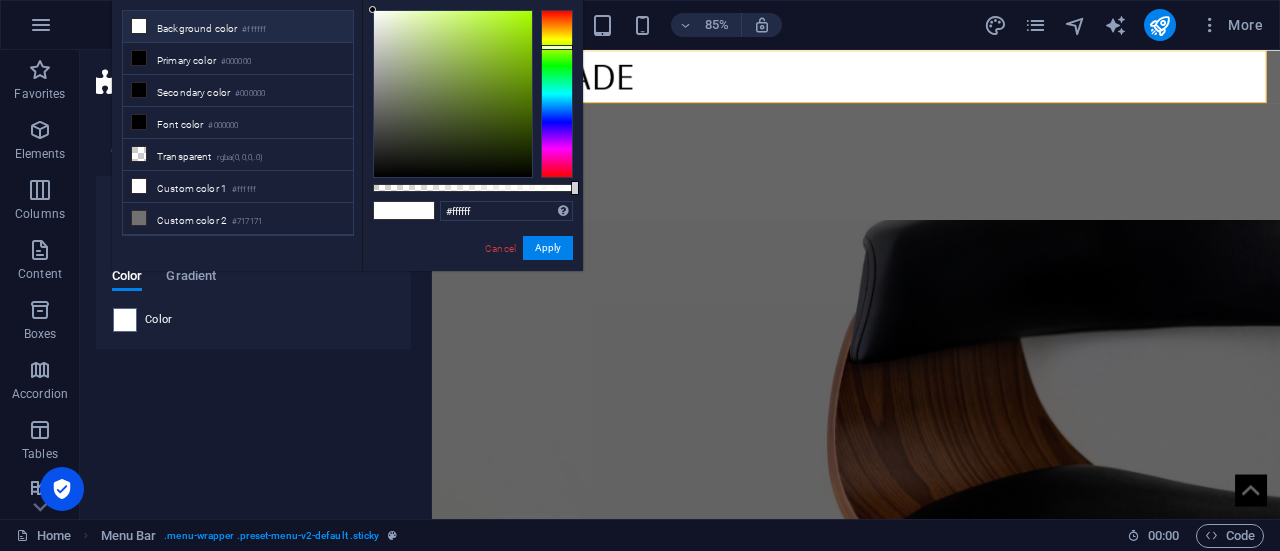 drag, startPoint x: 561, startPoint y: 9, endPoint x: 559, endPoint y: 47, distance: 38.052597 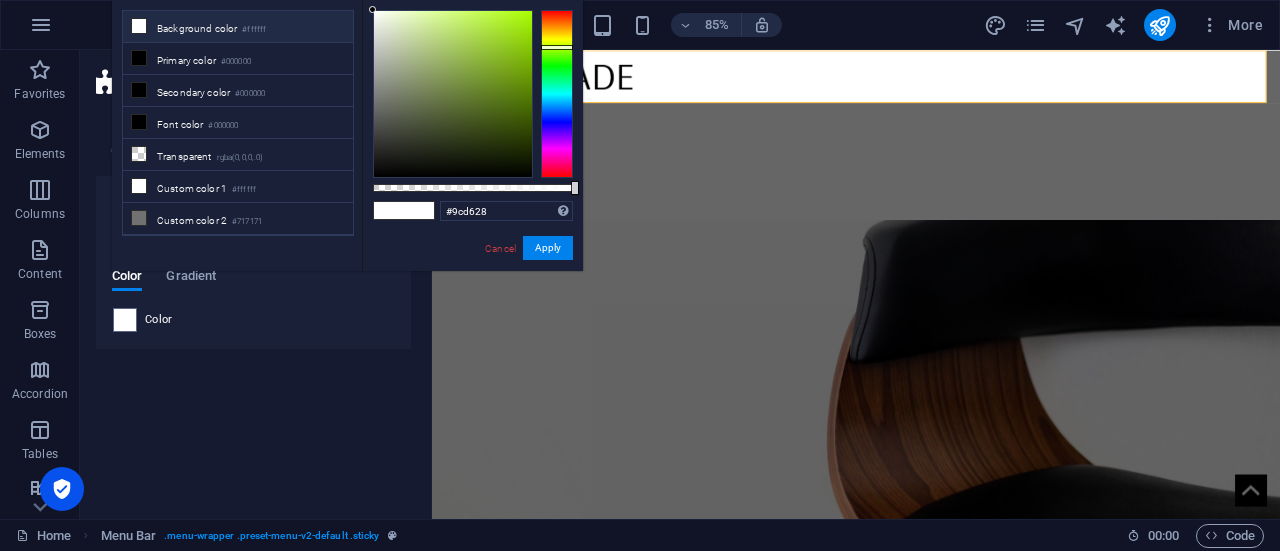 click at bounding box center (453, 94) 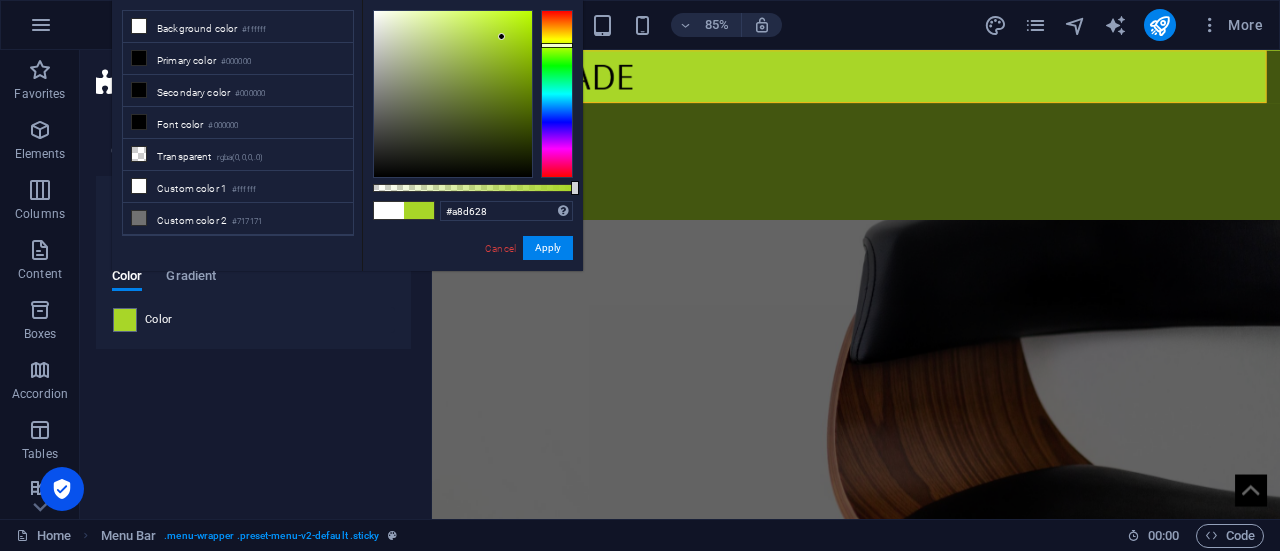 click at bounding box center [557, 45] 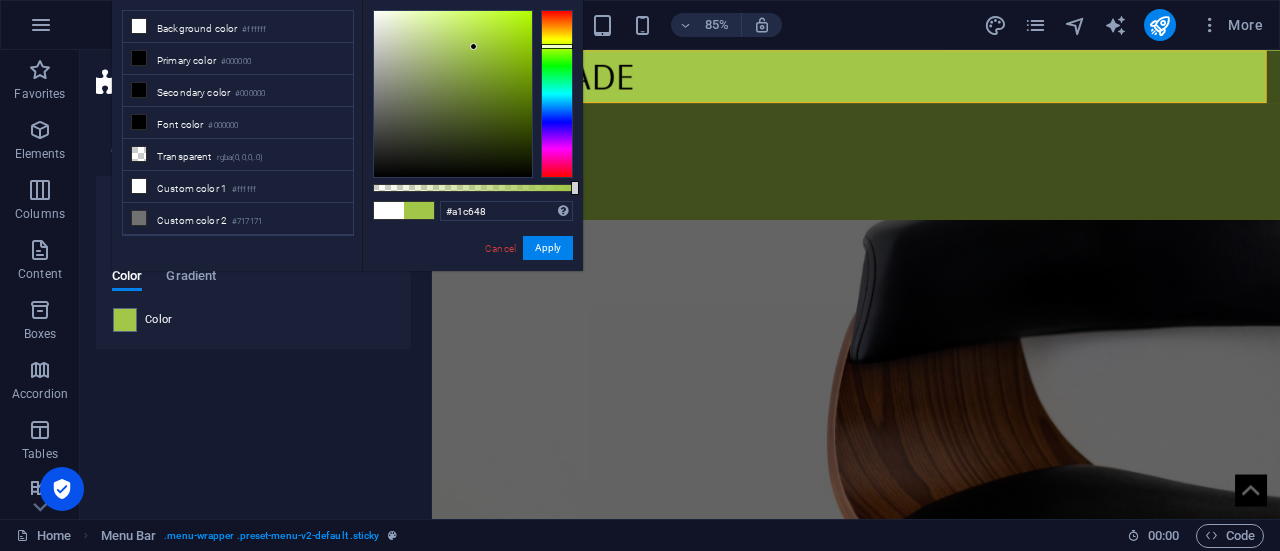 click at bounding box center (453, 94) 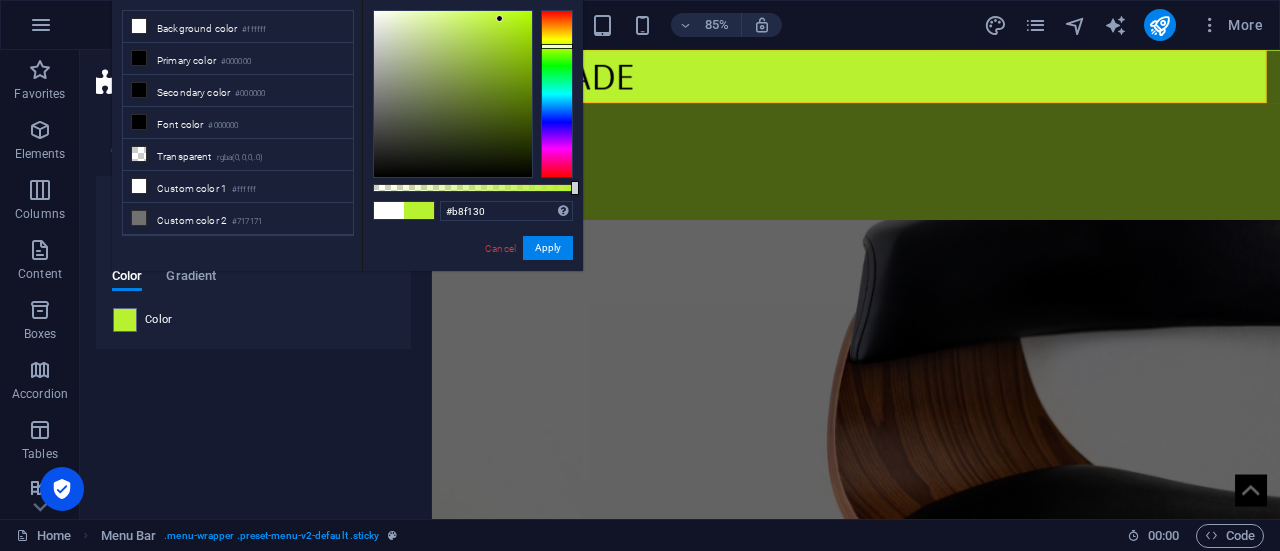 click at bounding box center (453, 94) 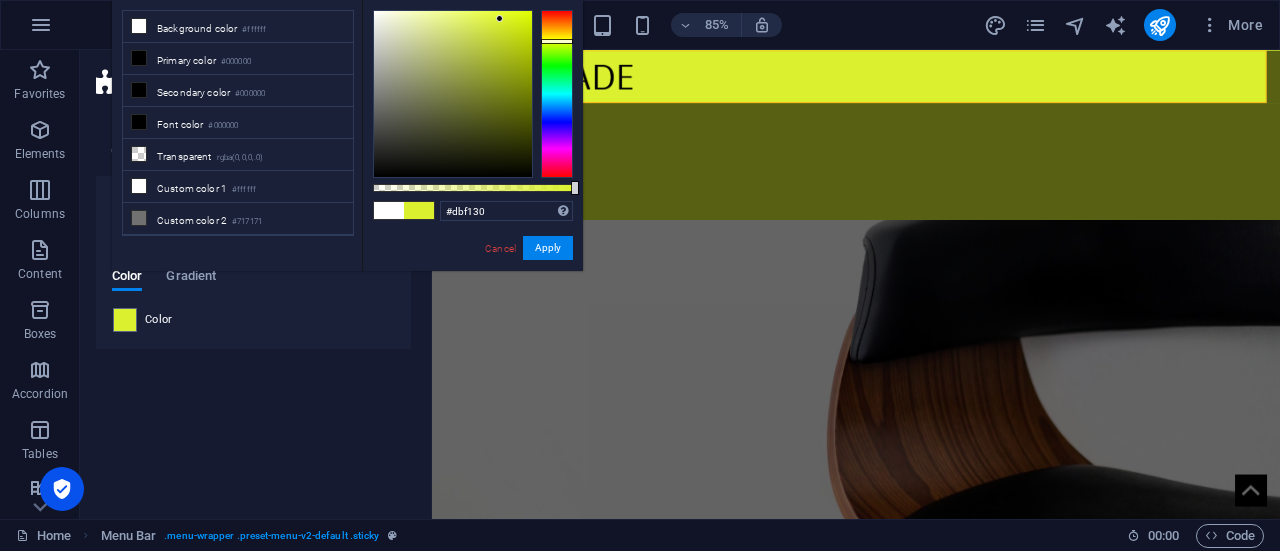 click at bounding box center [557, 94] 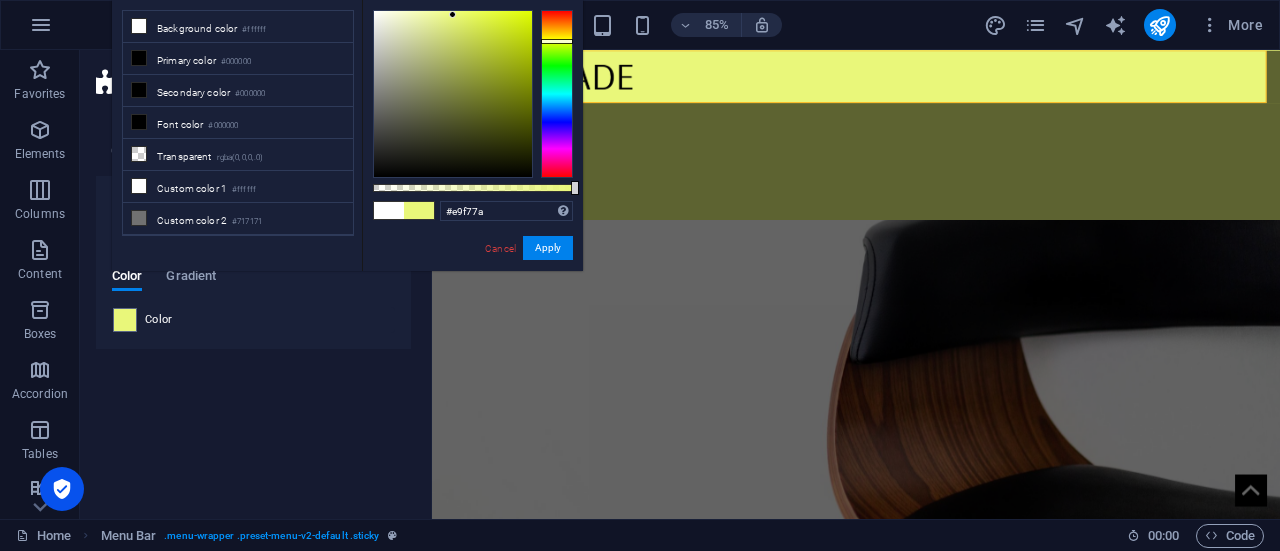 click at bounding box center [453, 94] 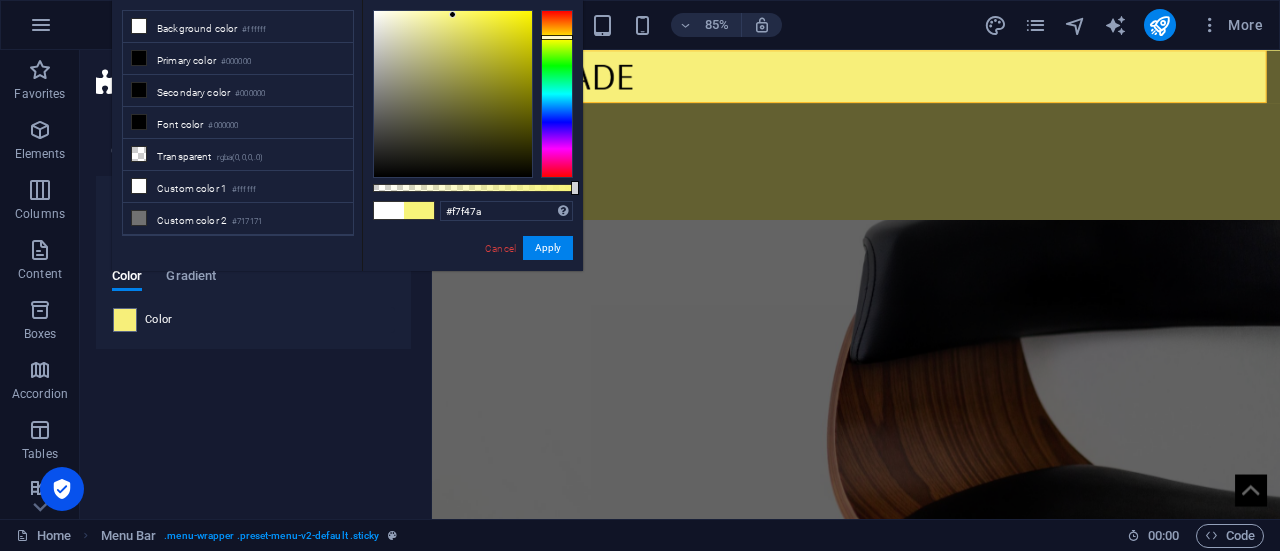 click at bounding box center (557, 37) 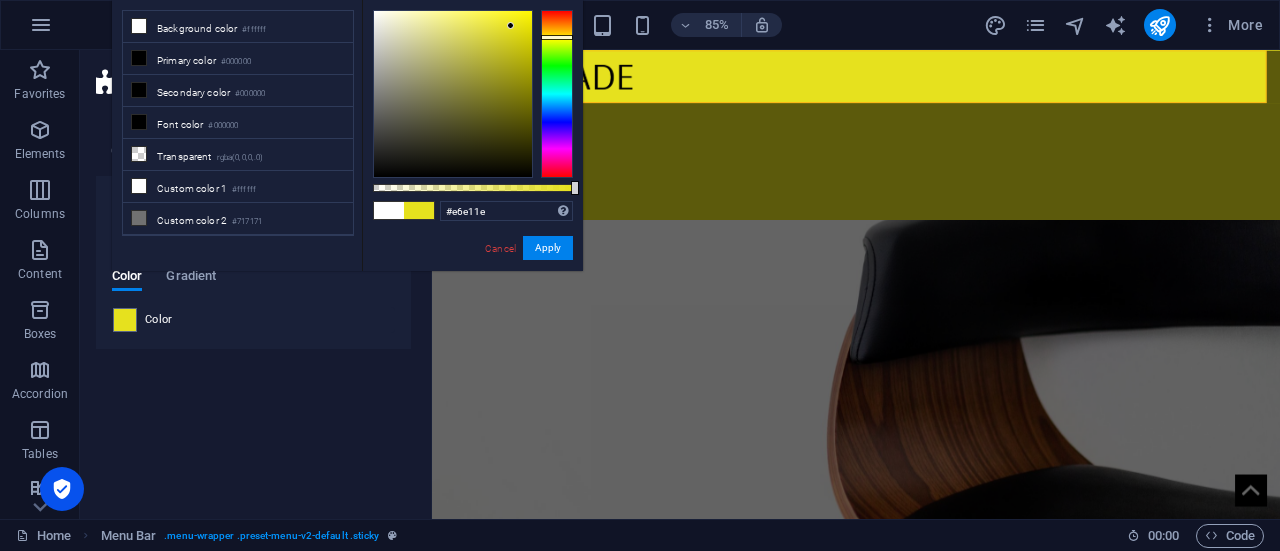 click at bounding box center [453, 94] 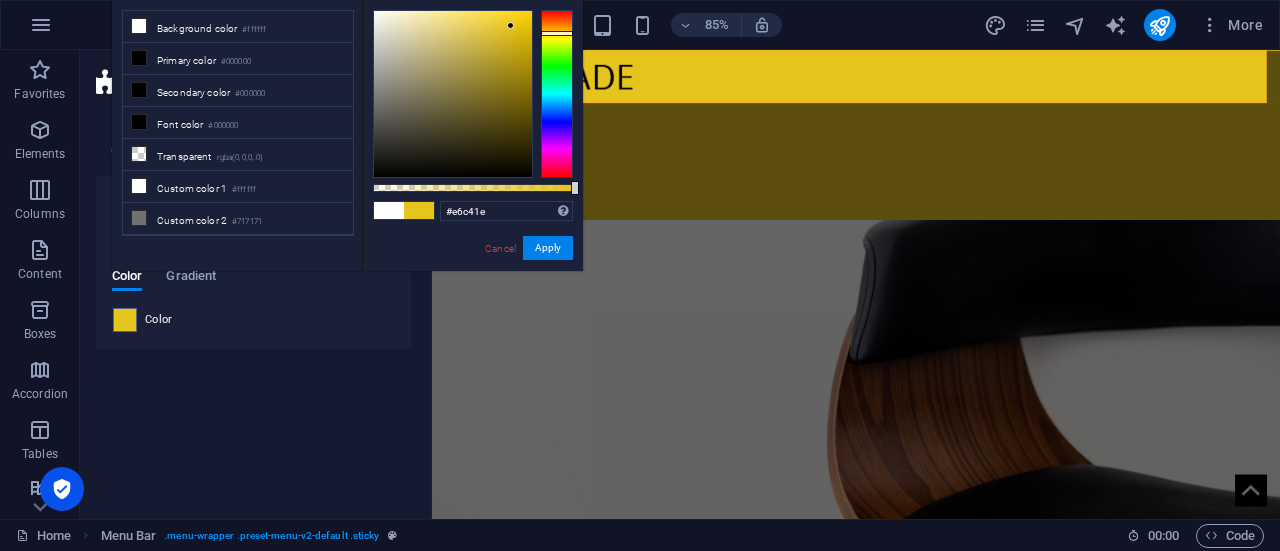 click at bounding box center [557, 94] 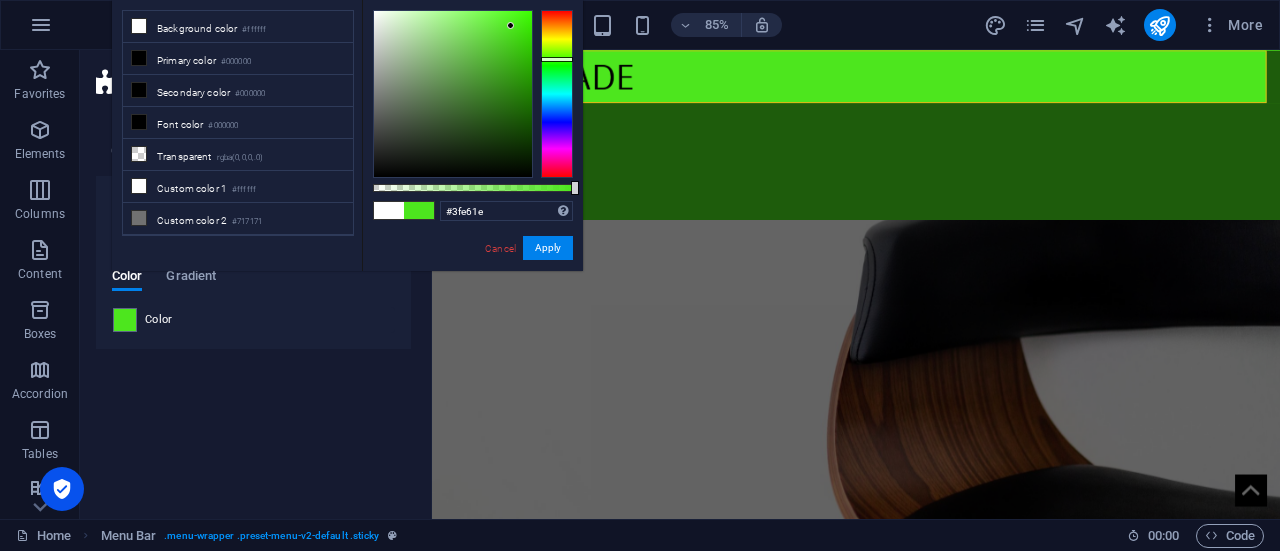 type on "#37e61e" 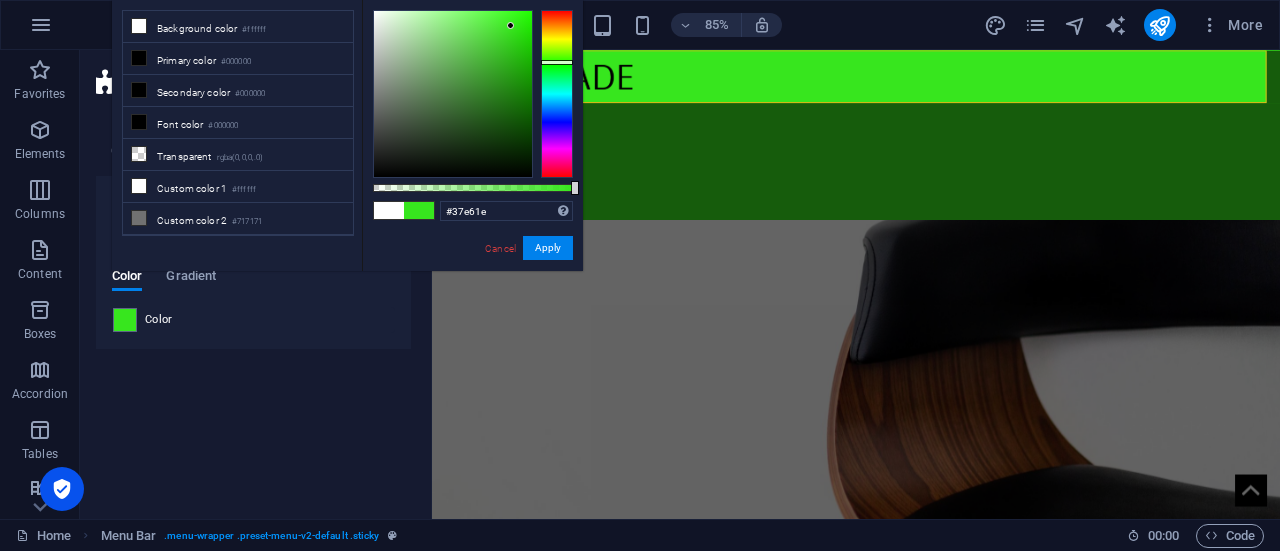 drag, startPoint x: 554, startPoint y: 33, endPoint x: 554, endPoint y: 62, distance: 29 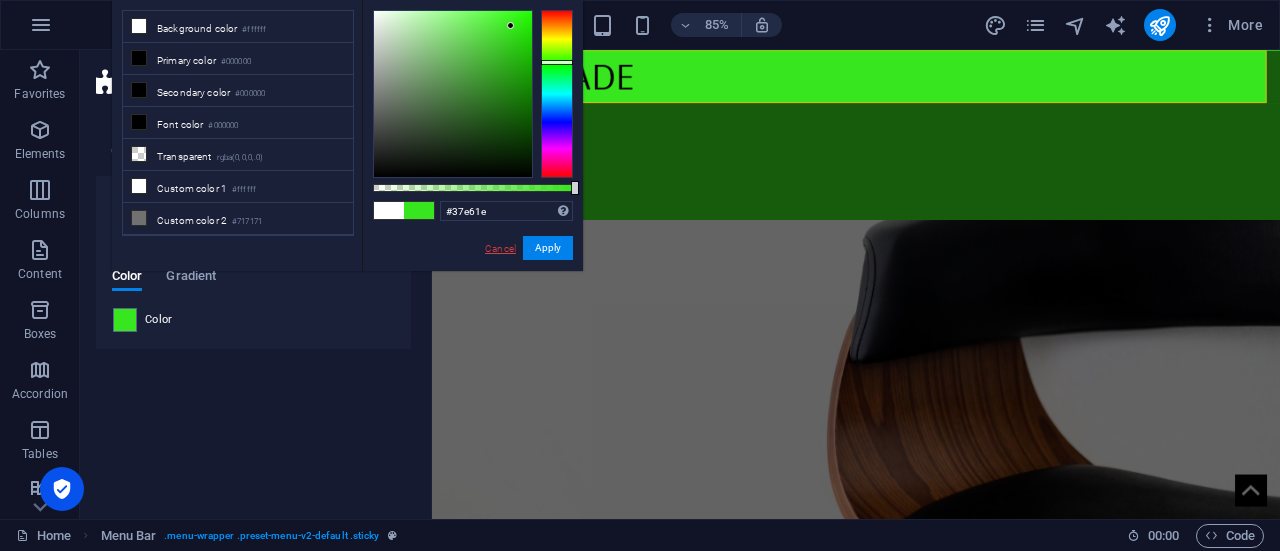 click on "Cancel" at bounding box center (500, 248) 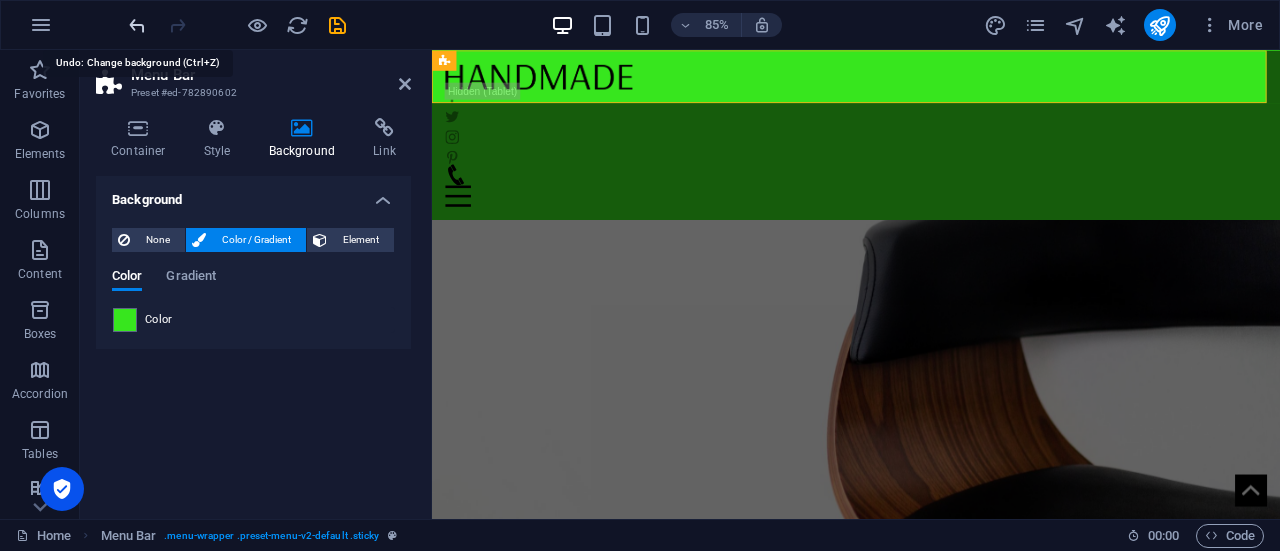 click at bounding box center [137, 25] 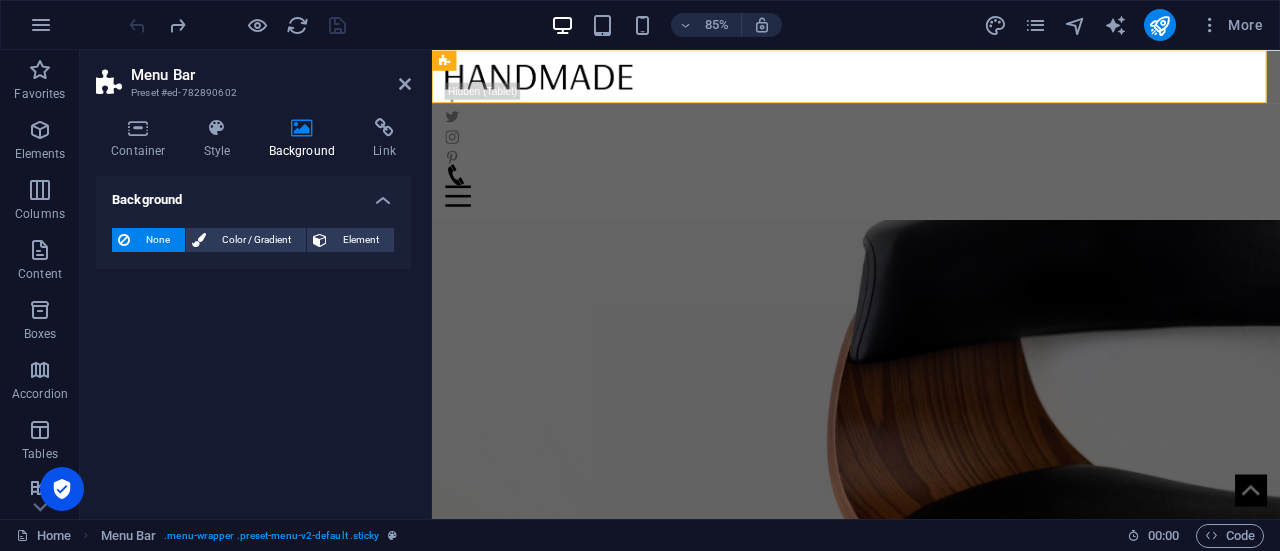 click at bounding box center (237, 25) 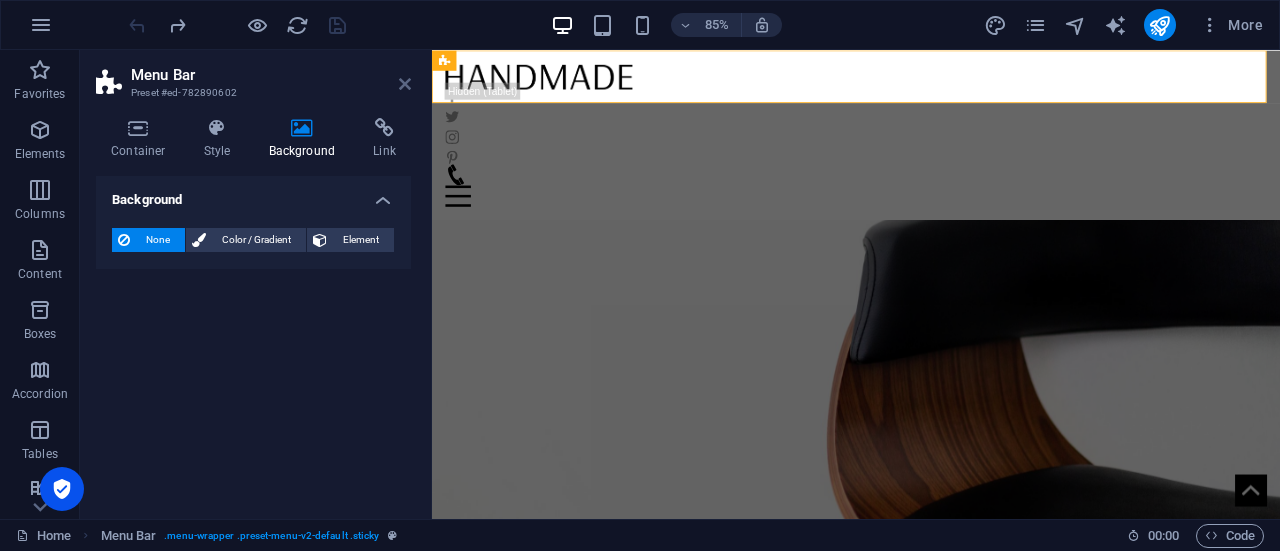 click at bounding box center (405, 84) 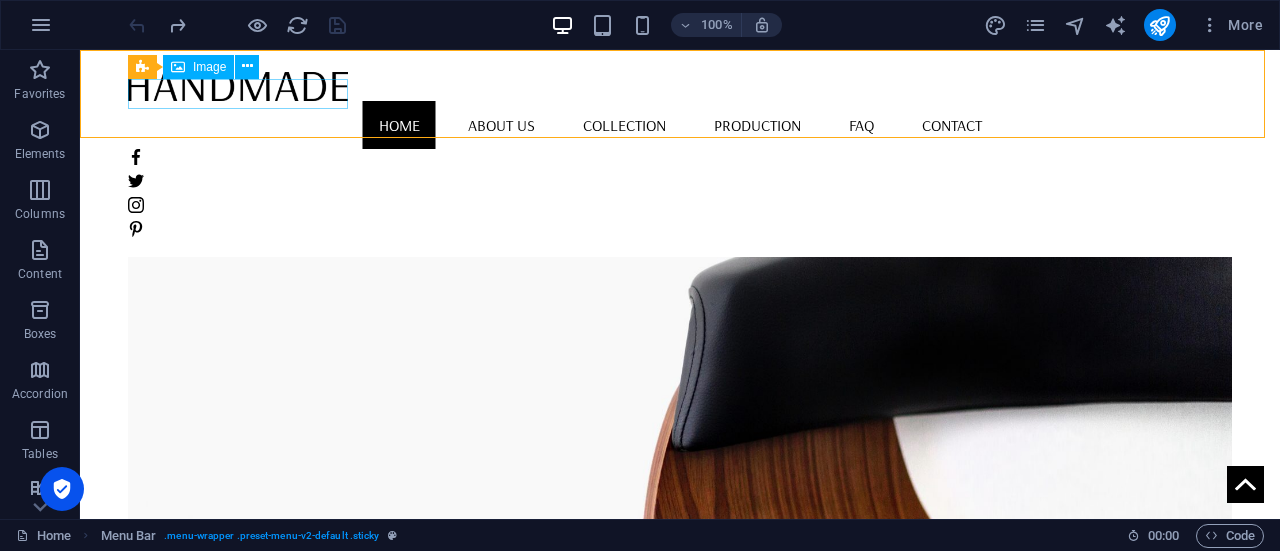 click at bounding box center [680, 85] 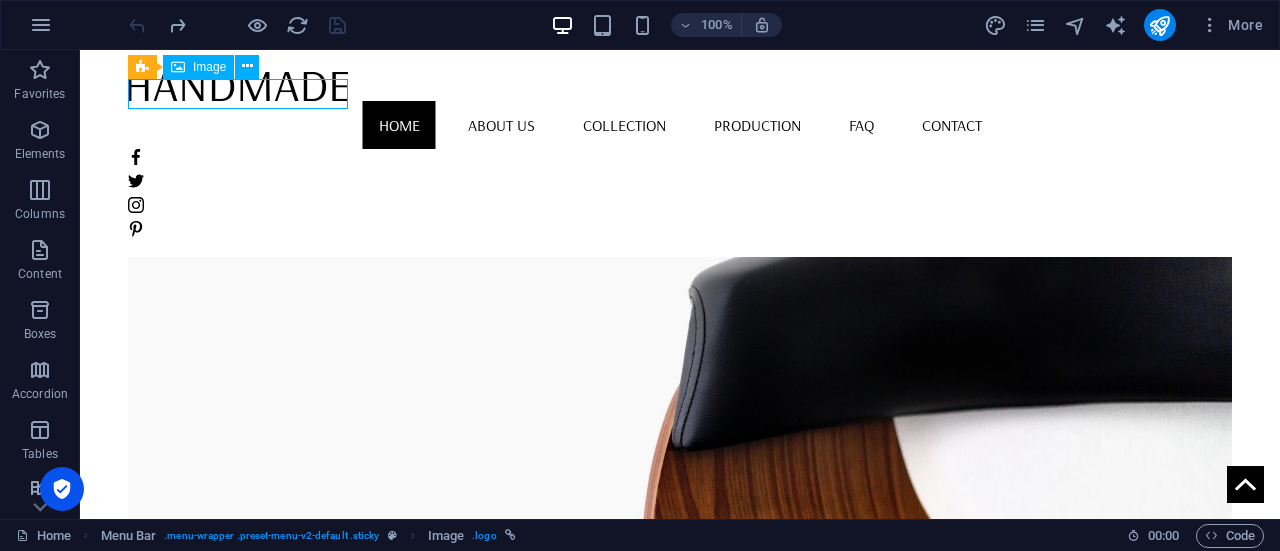 click at bounding box center (680, 85) 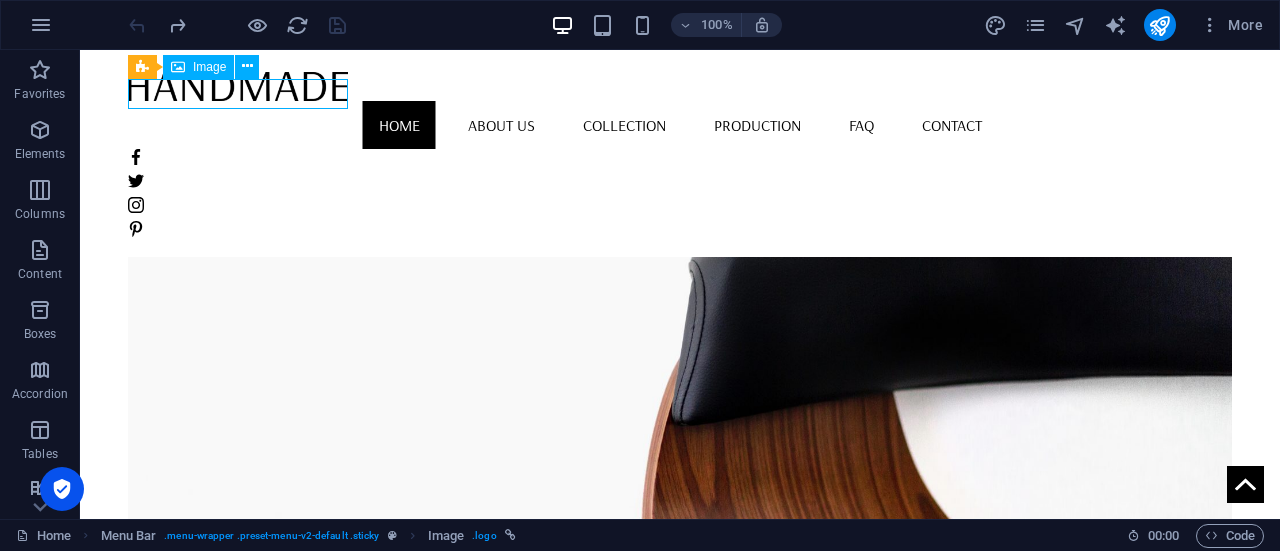 select on "px" 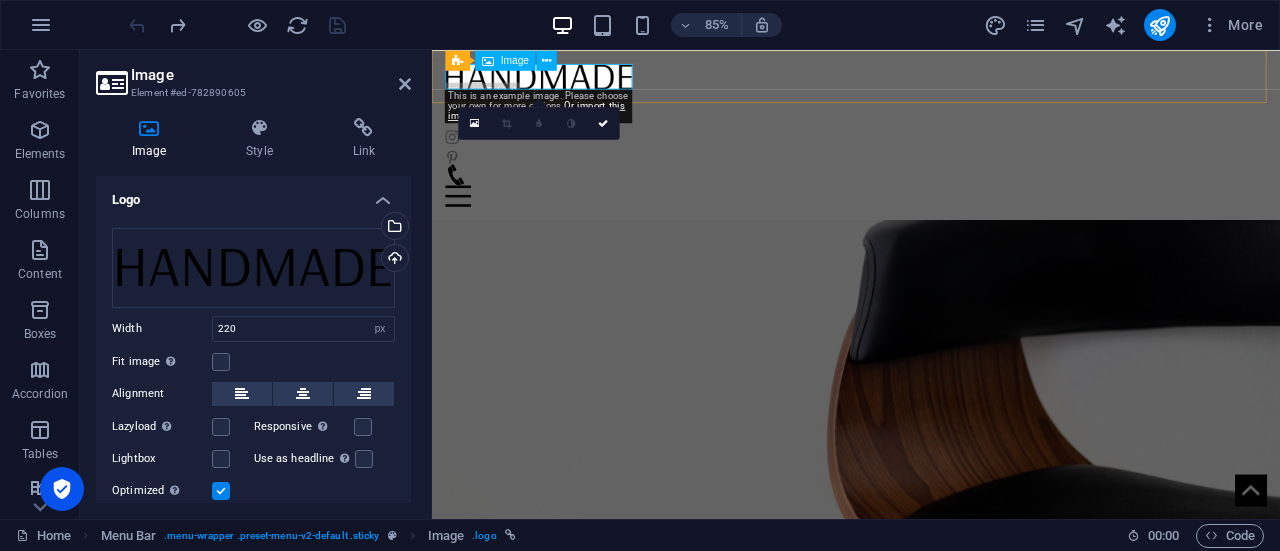 click at bounding box center [931, 81] 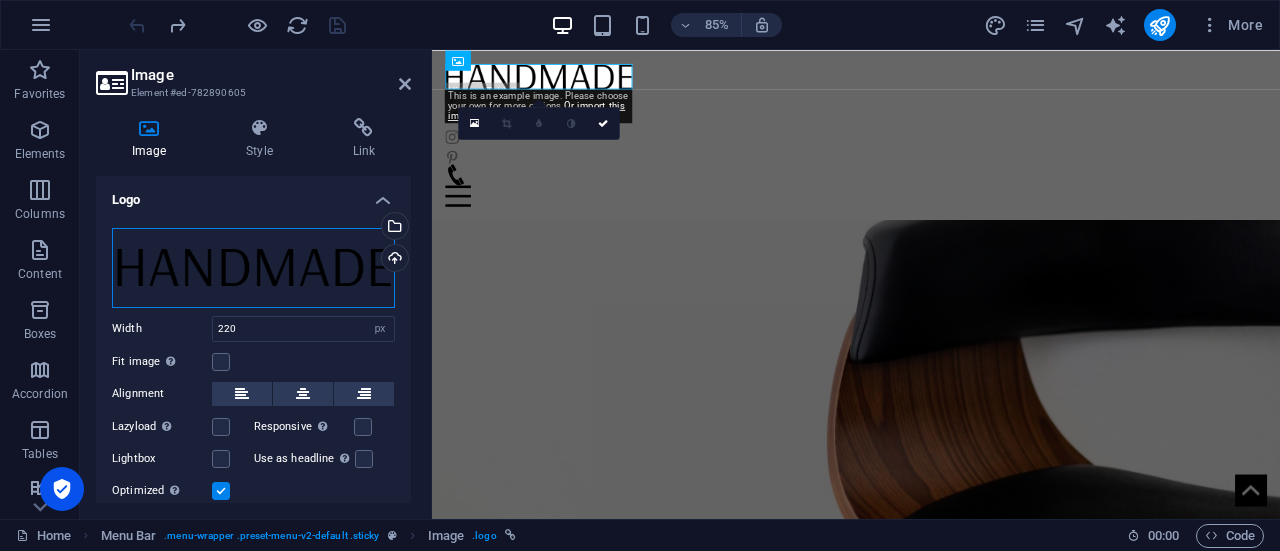 click on "Drag files here, click to choose files or select files from Files or our free stock photos & videos" at bounding box center (253, 268) 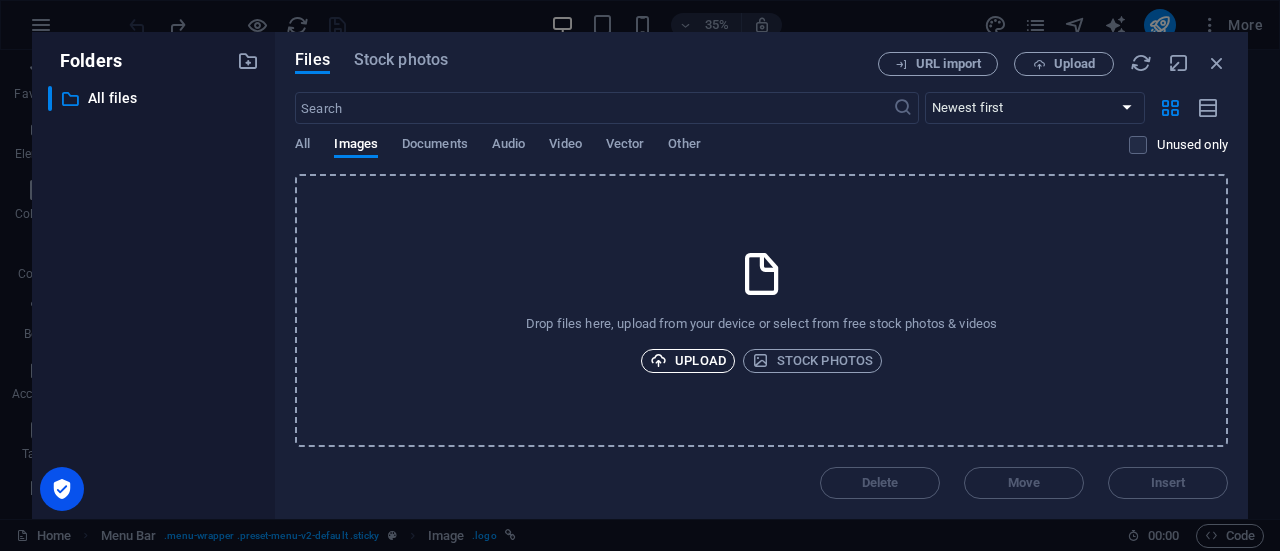 click on "Upload" at bounding box center (688, 361) 